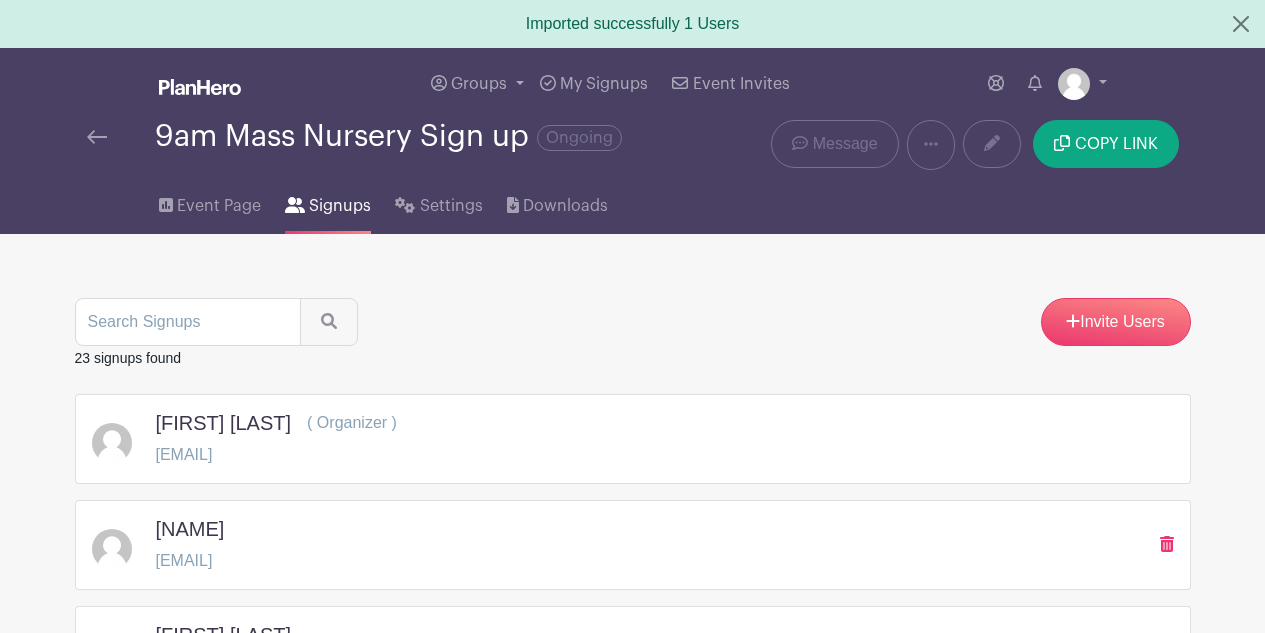 scroll, scrollTop: 0, scrollLeft: 0, axis: both 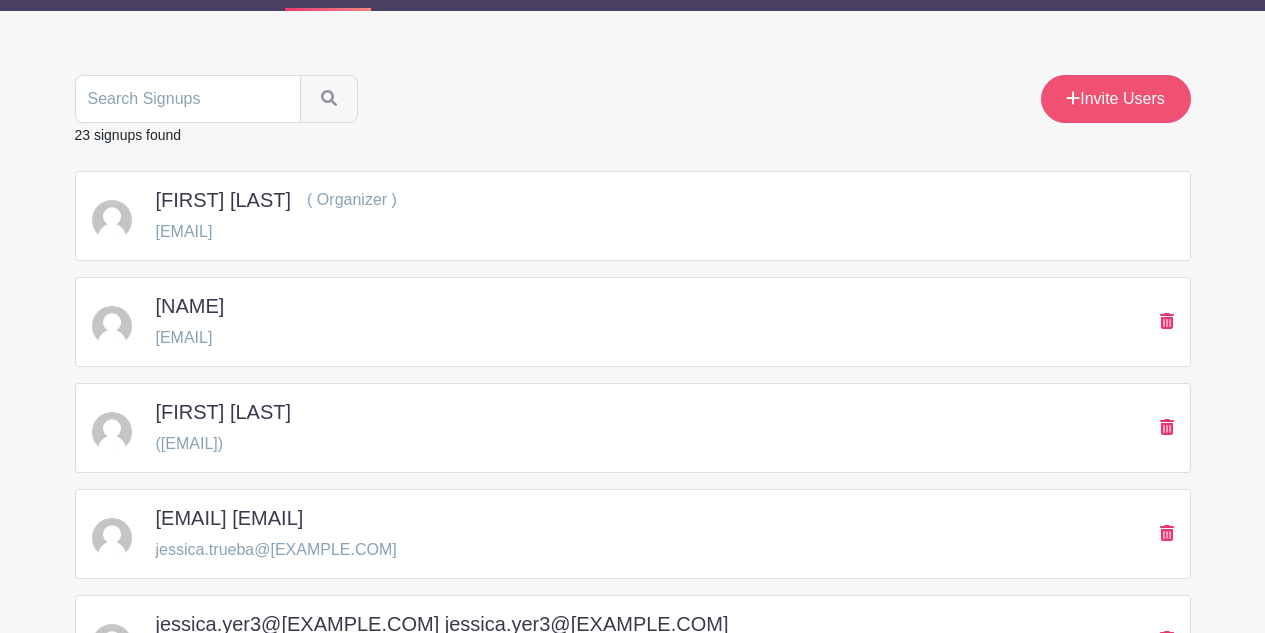 click on "Invite Users" at bounding box center [1116, 99] 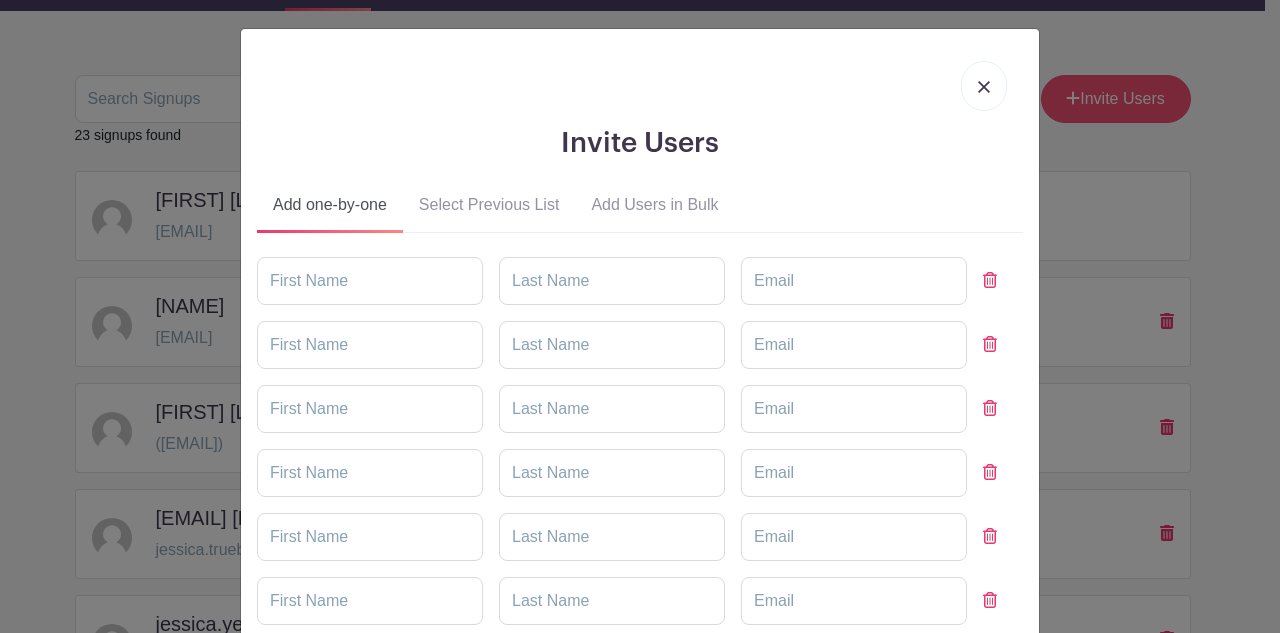 click on "Invite Users
Add one-by-one
Select Previous List
Add Users in Bulk" at bounding box center [640, 316] 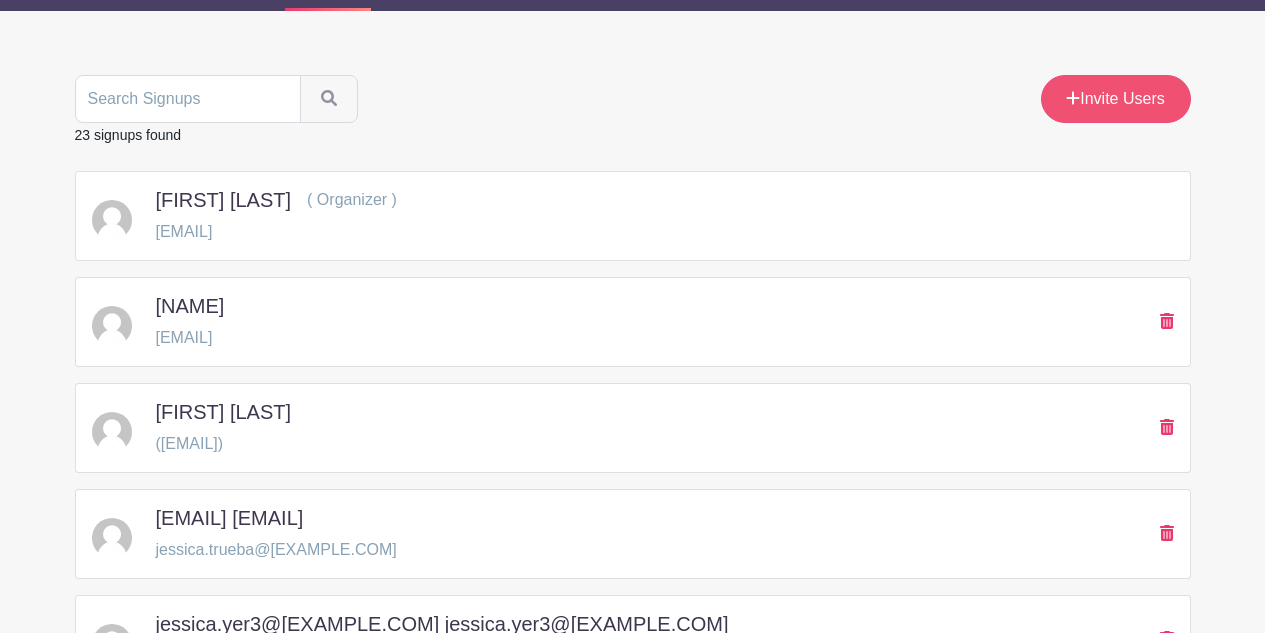 click on "Invite Users" at bounding box center (1116, 99) 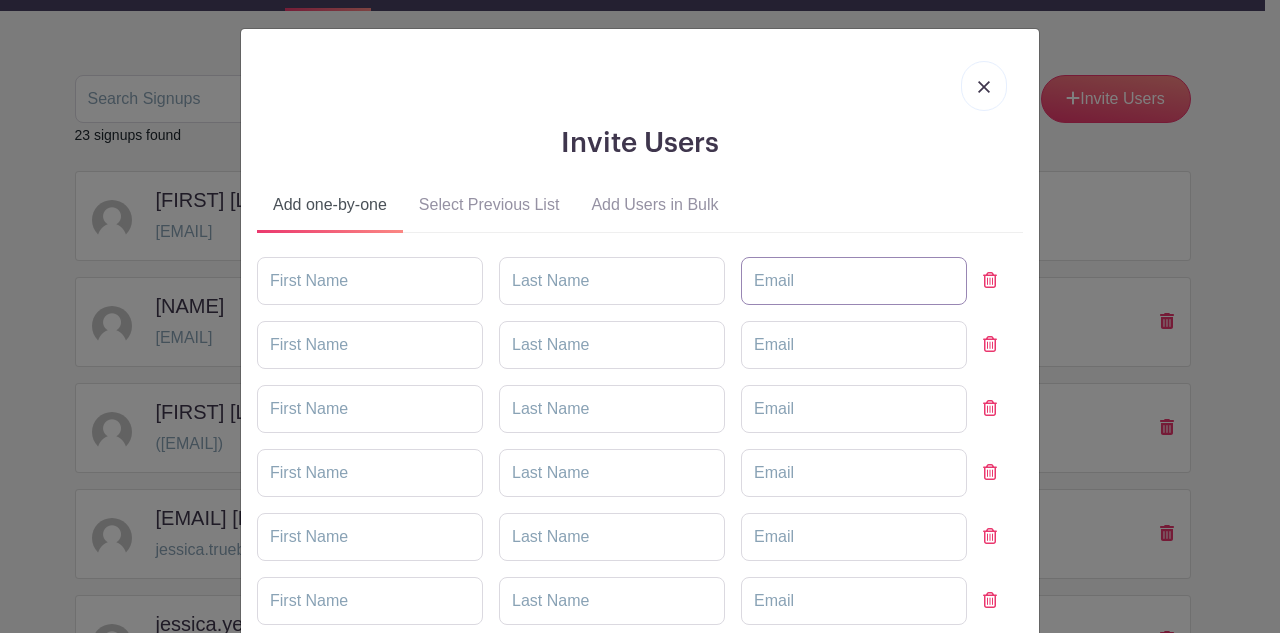 paste on "[EMAIL]" 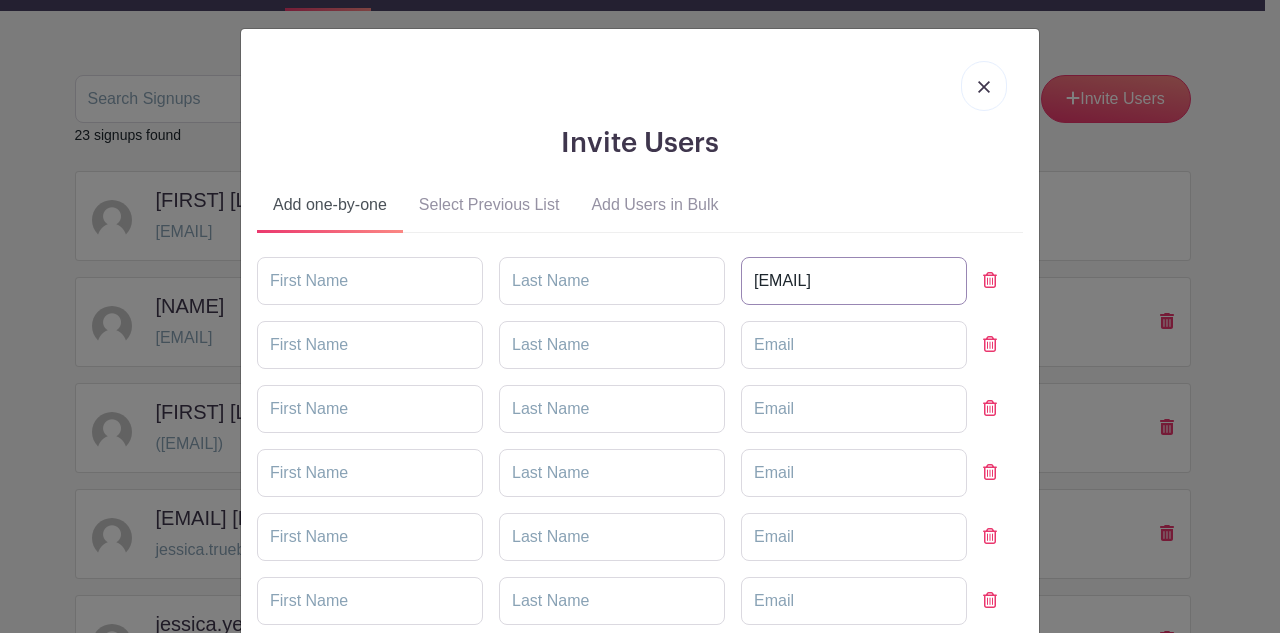 type on "[EMAIL]" 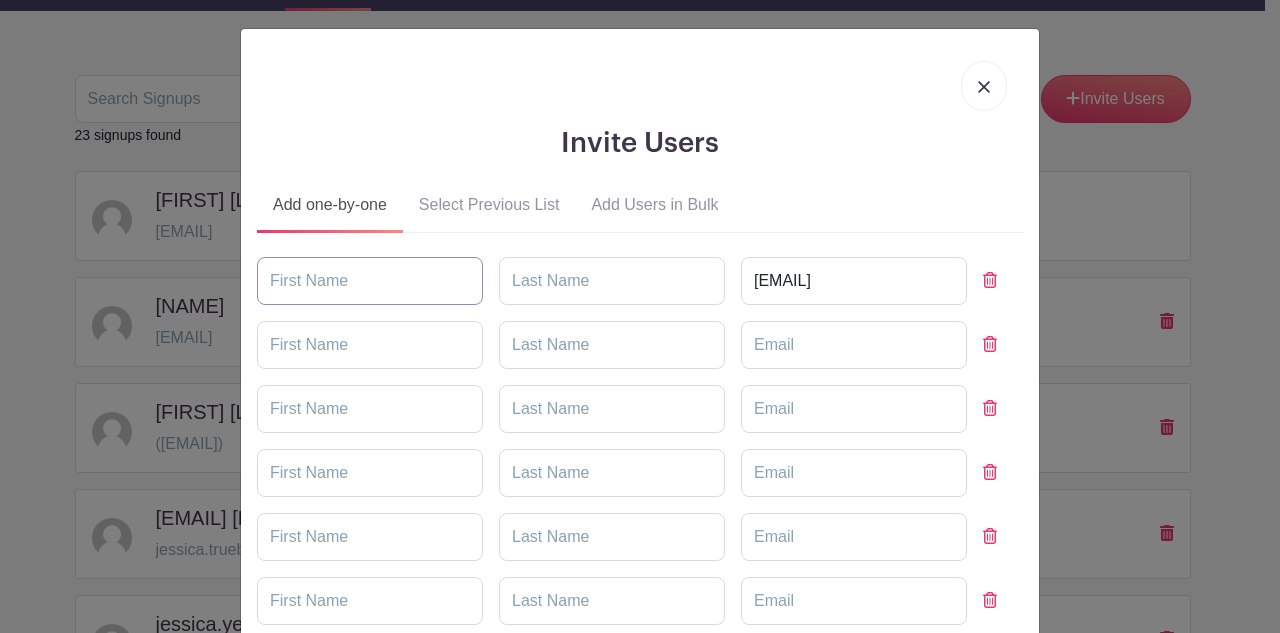 paste on "[EMAIL]" 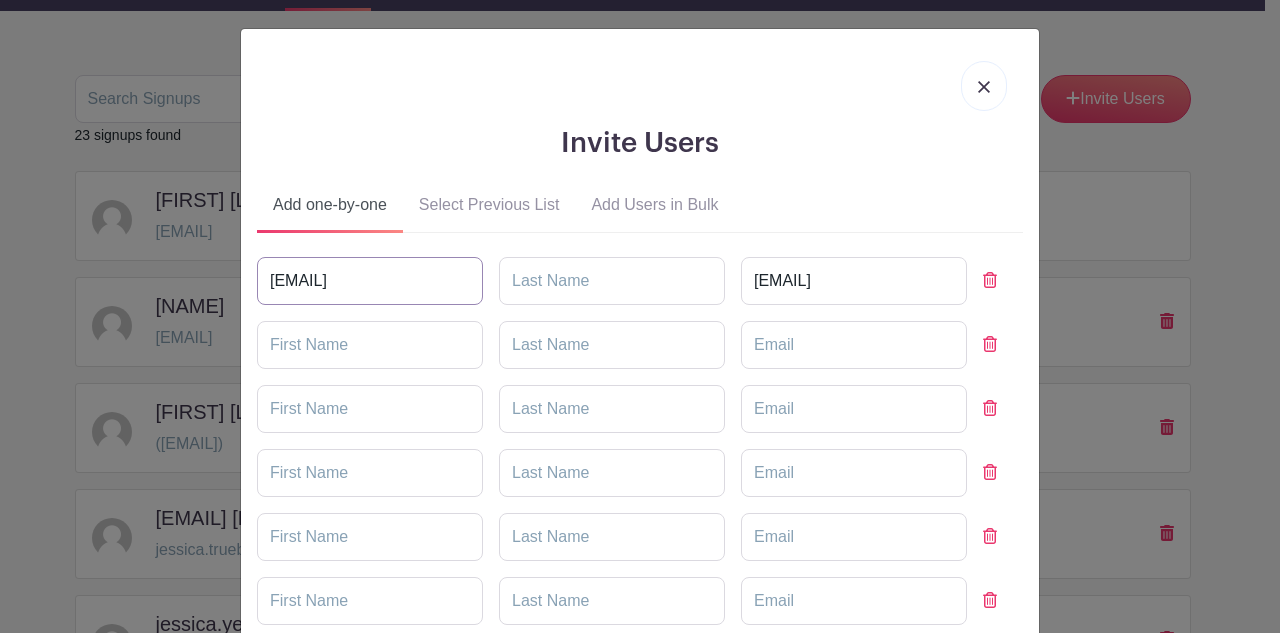 type on "[EMAIL]" 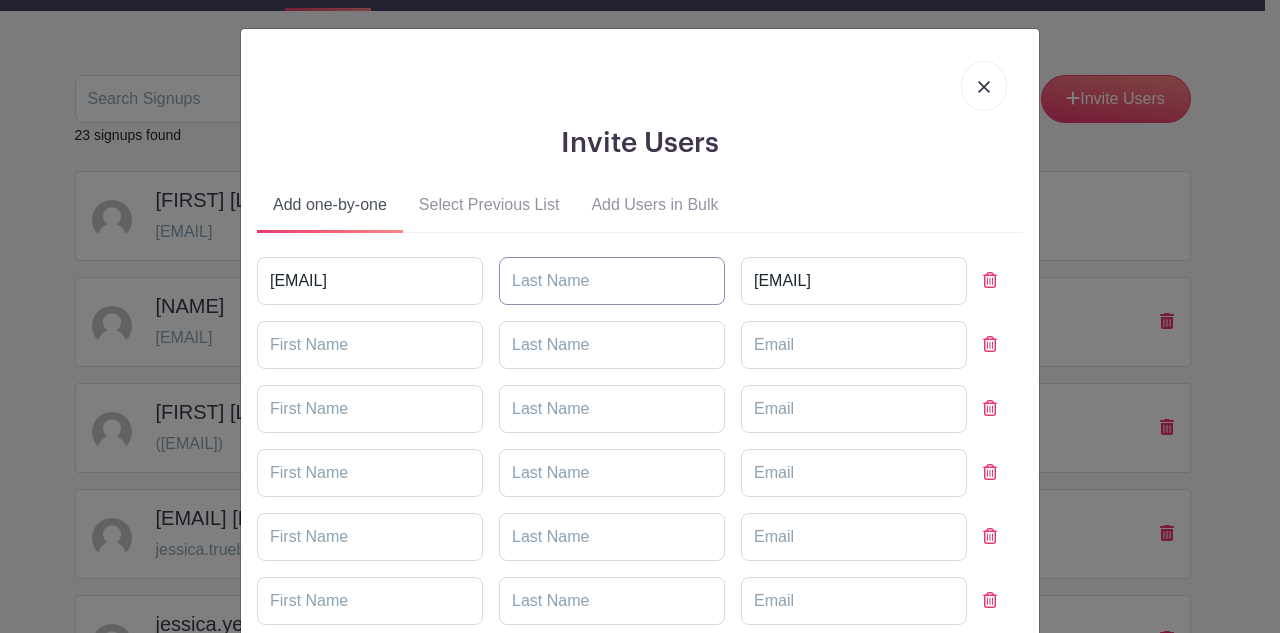 paste on "[EMAIL]" 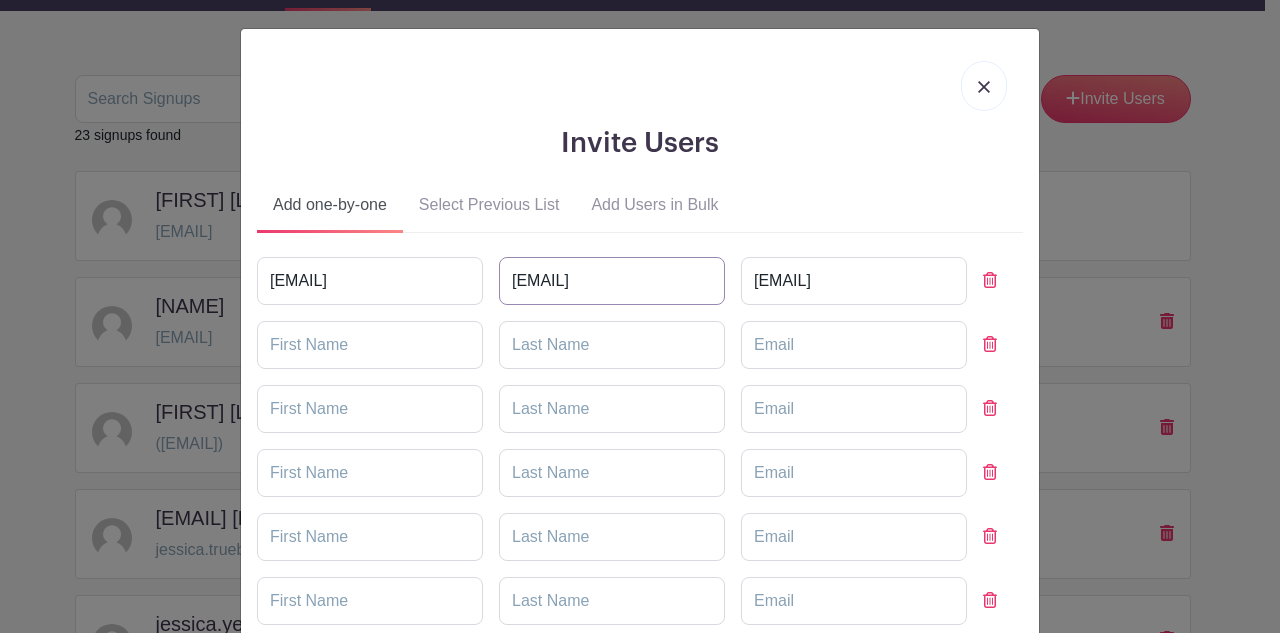 type on "[EMAIL]" 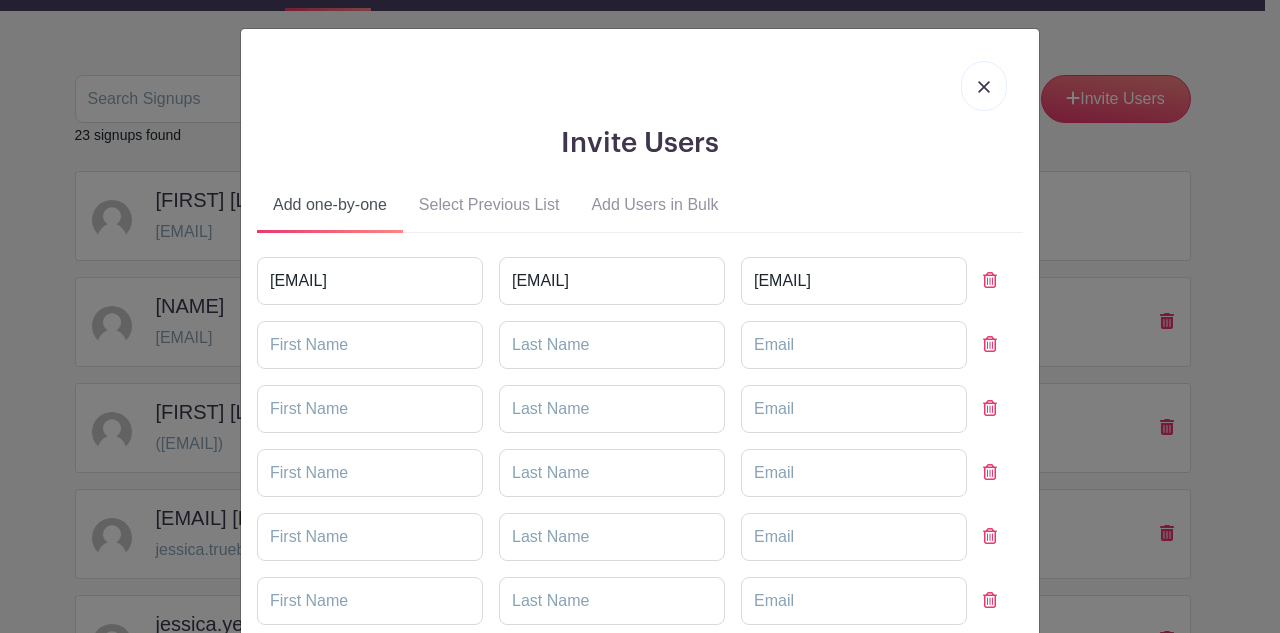 click on "Add one-by-one
Select Previous List
Add Users in Bulk" at bounding box center [640, 209] 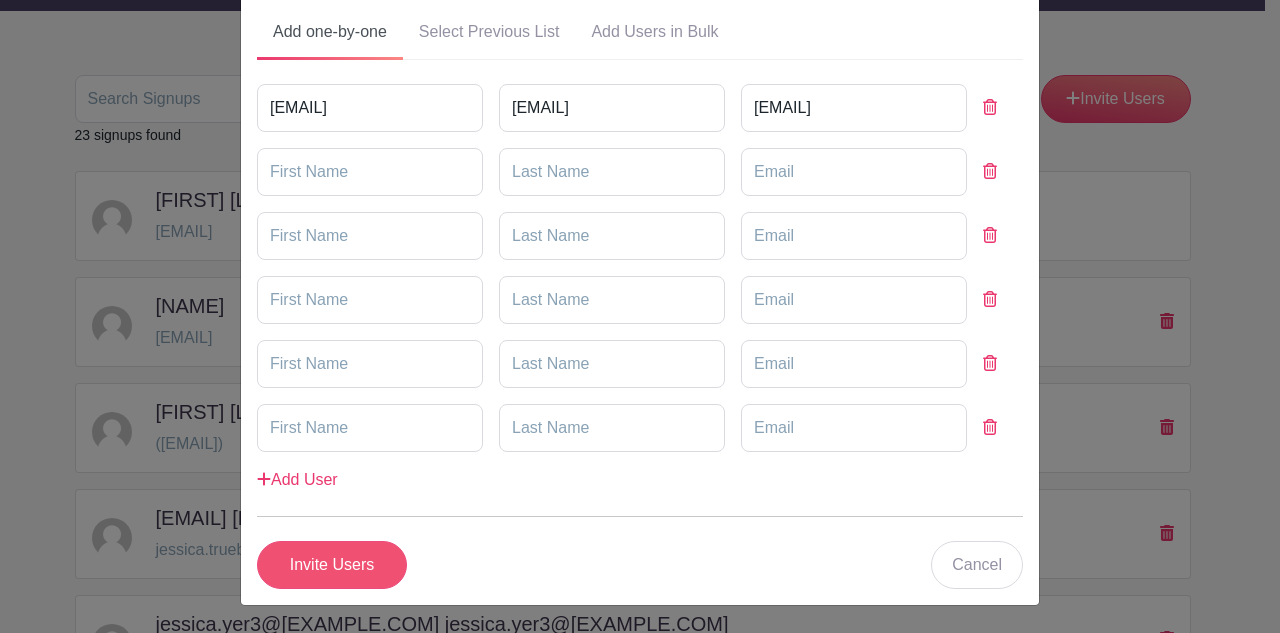 click on "Invite Users" at bounding box center [332, 565] 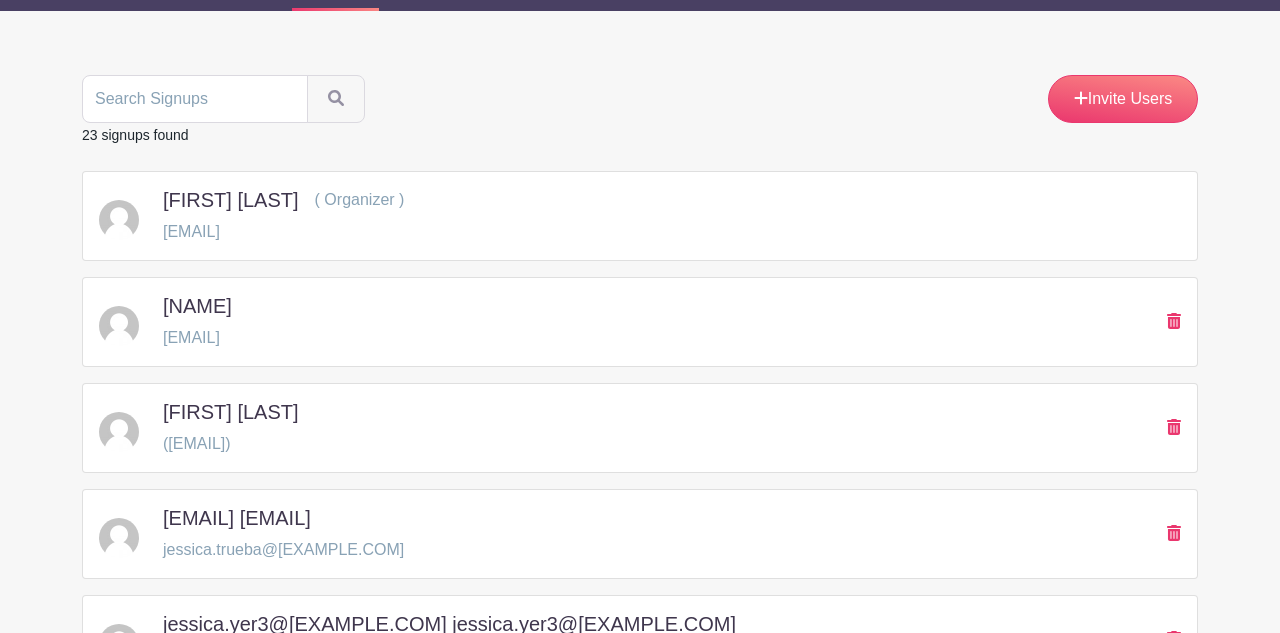 scroll, scrollTop: 0, scrollLeft: 0, axis: both 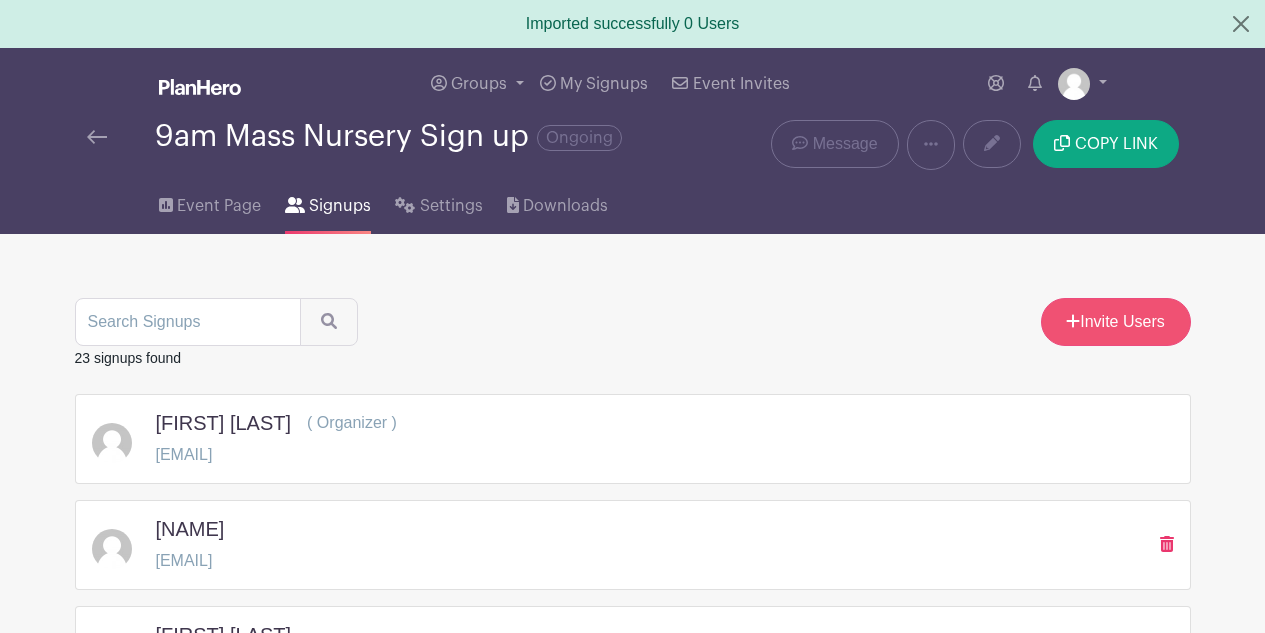 click 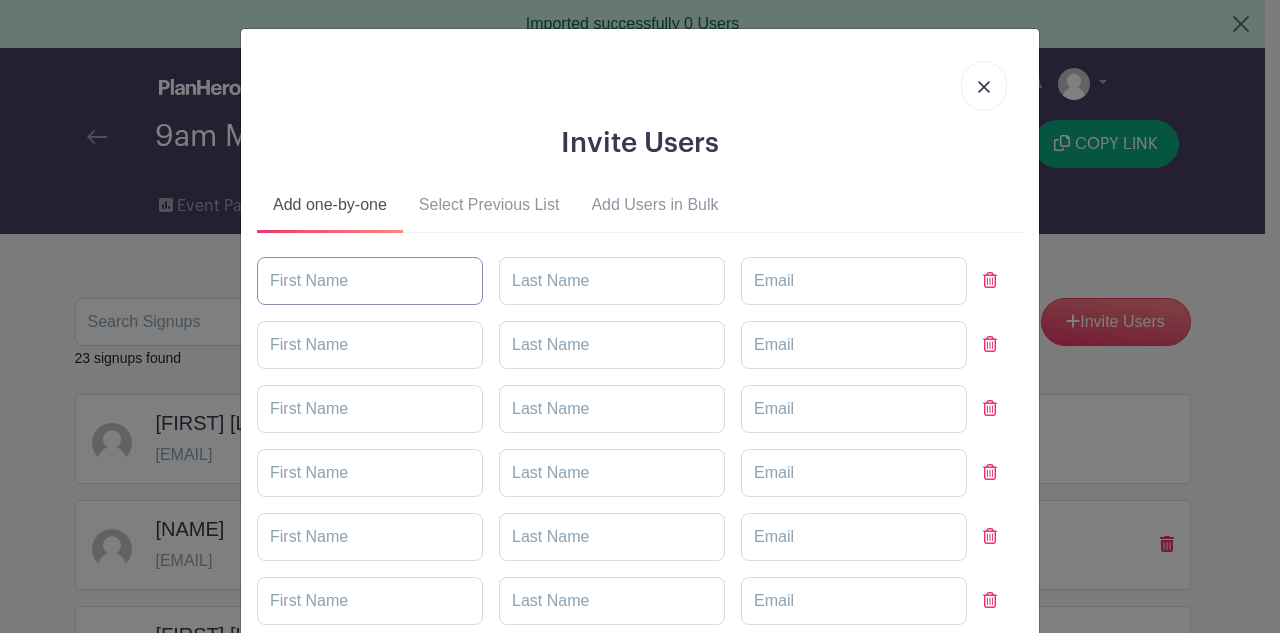 paste on "[EMAIL]" 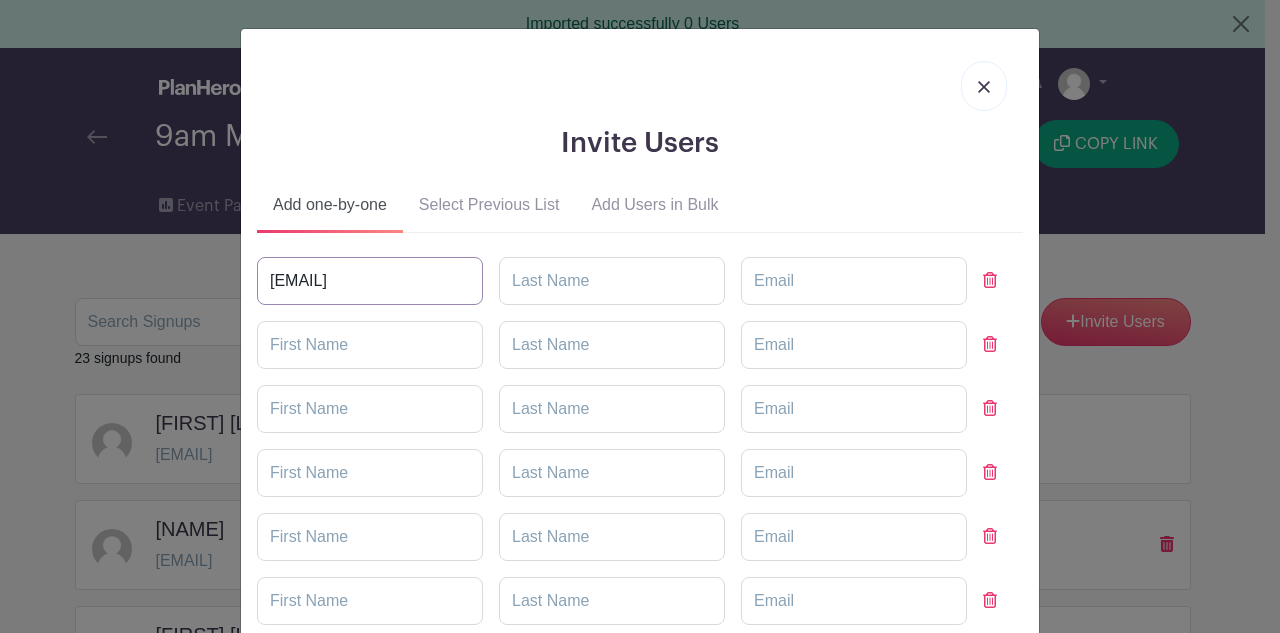 type on "[EMAIL]" 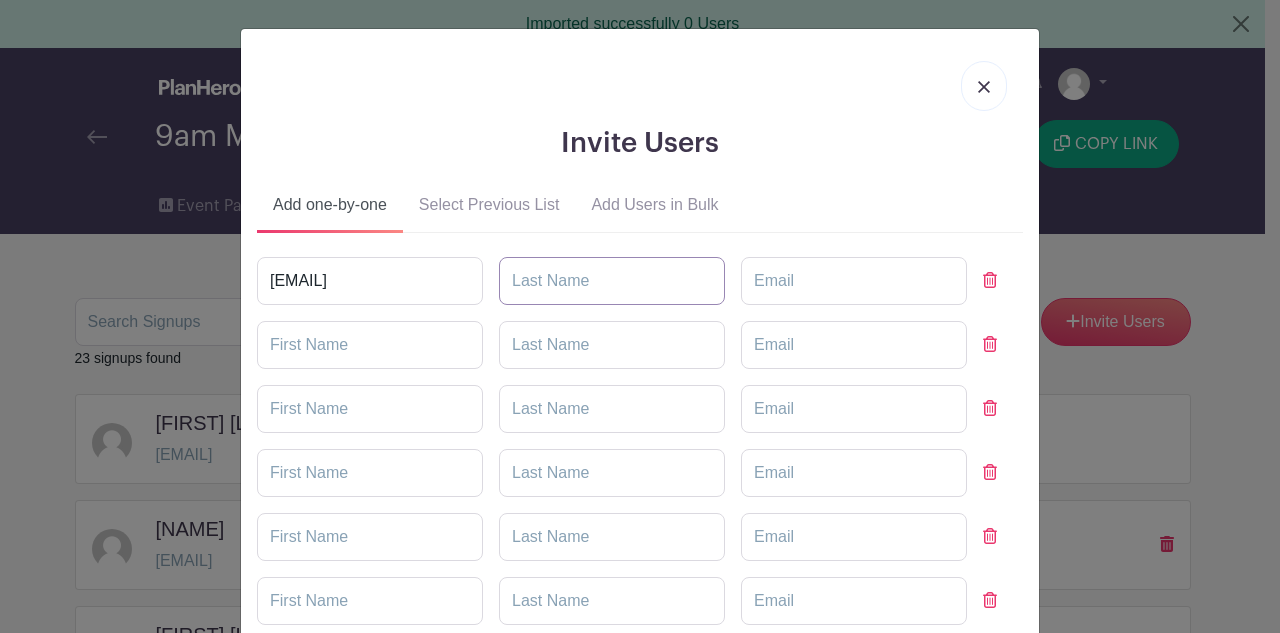 drag, startPoint x: 510, startPoint y: 276, endPoint x: 520, endPoint y: 279, distance: 10.440307 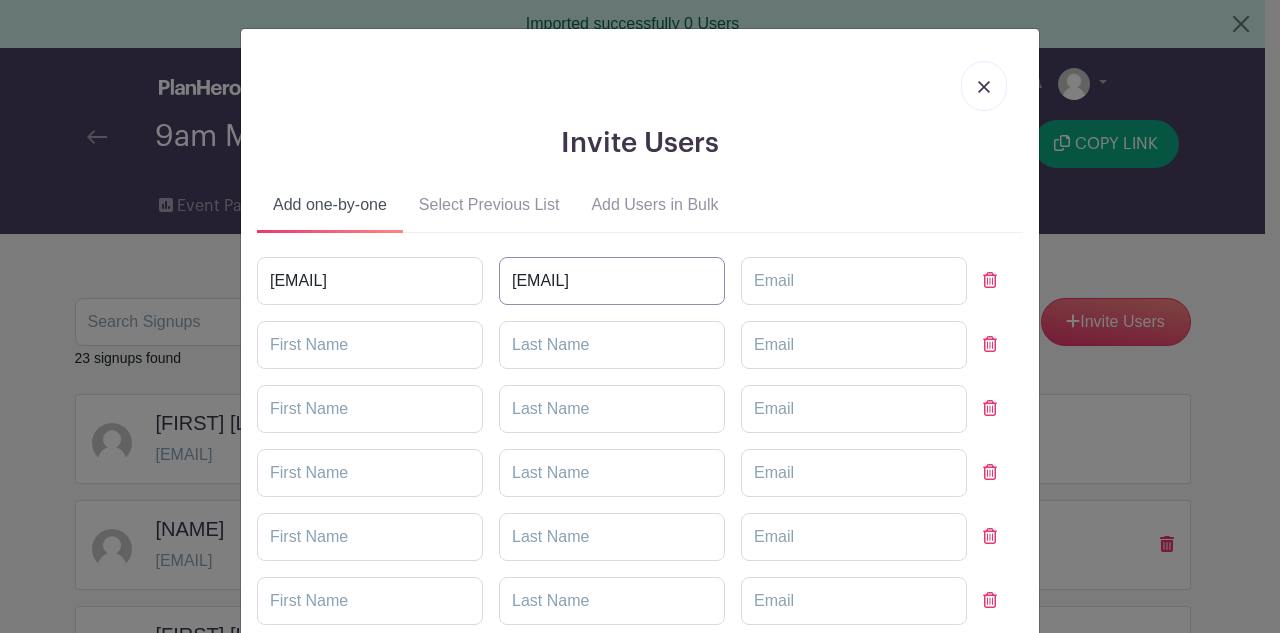 type on "[EMAIL]" 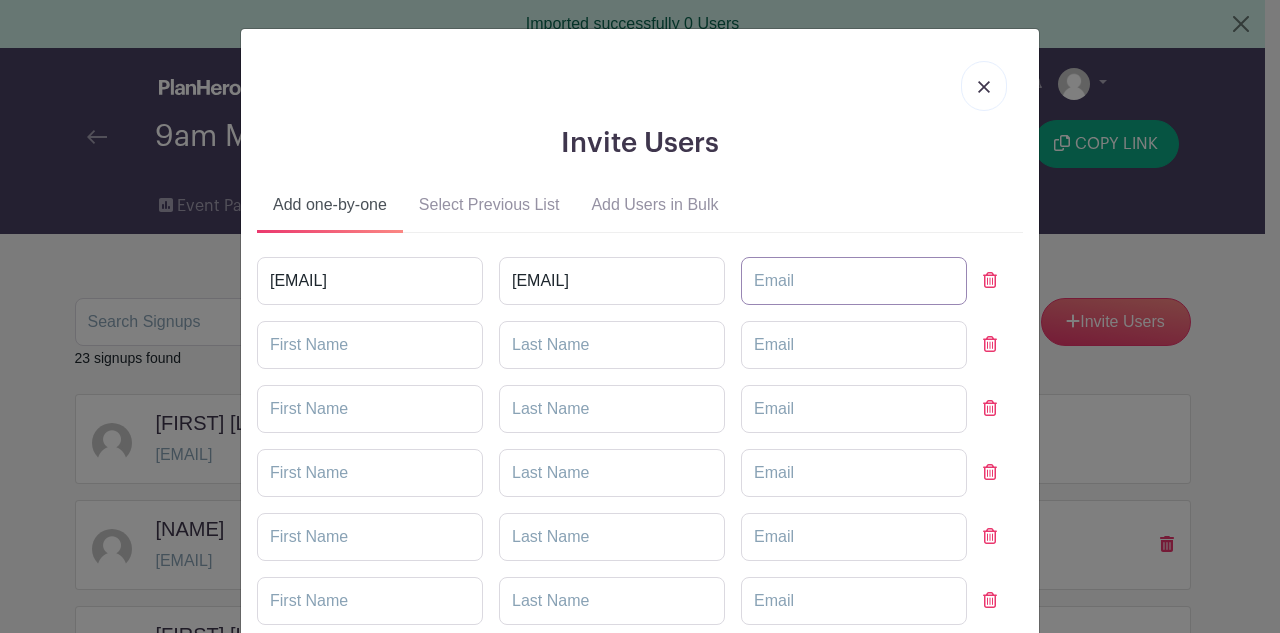 paste on "[EMAIL]" 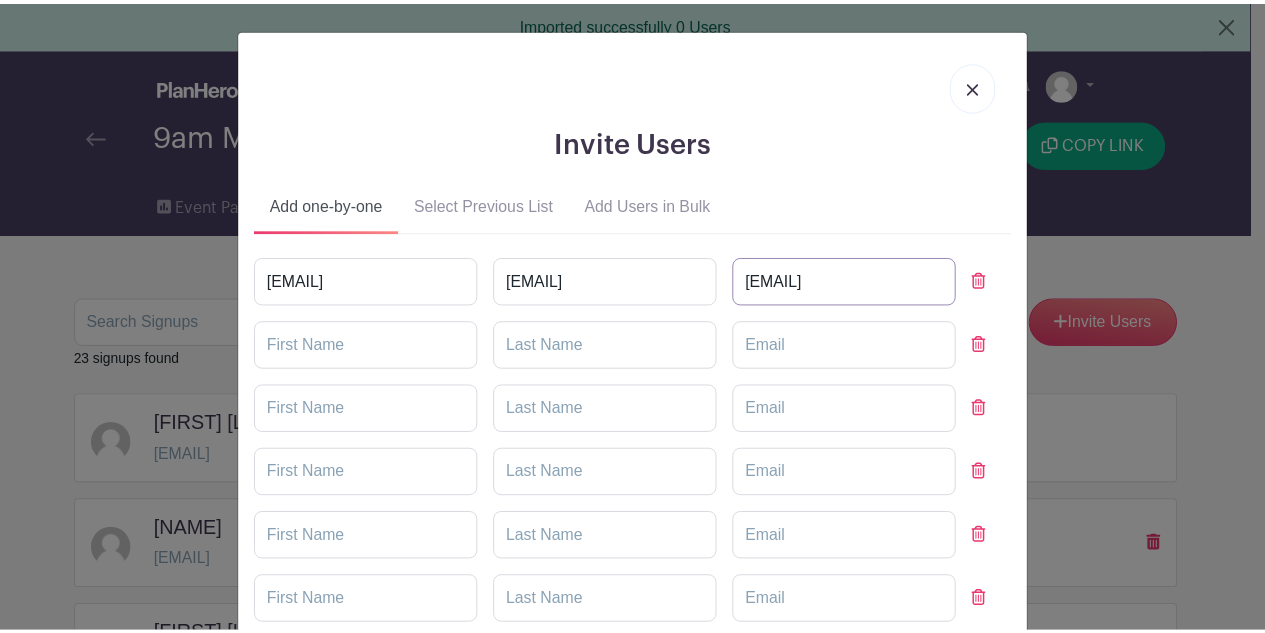 scroll, scrollTop: 173, scrollLeft: 0, axis: vertical 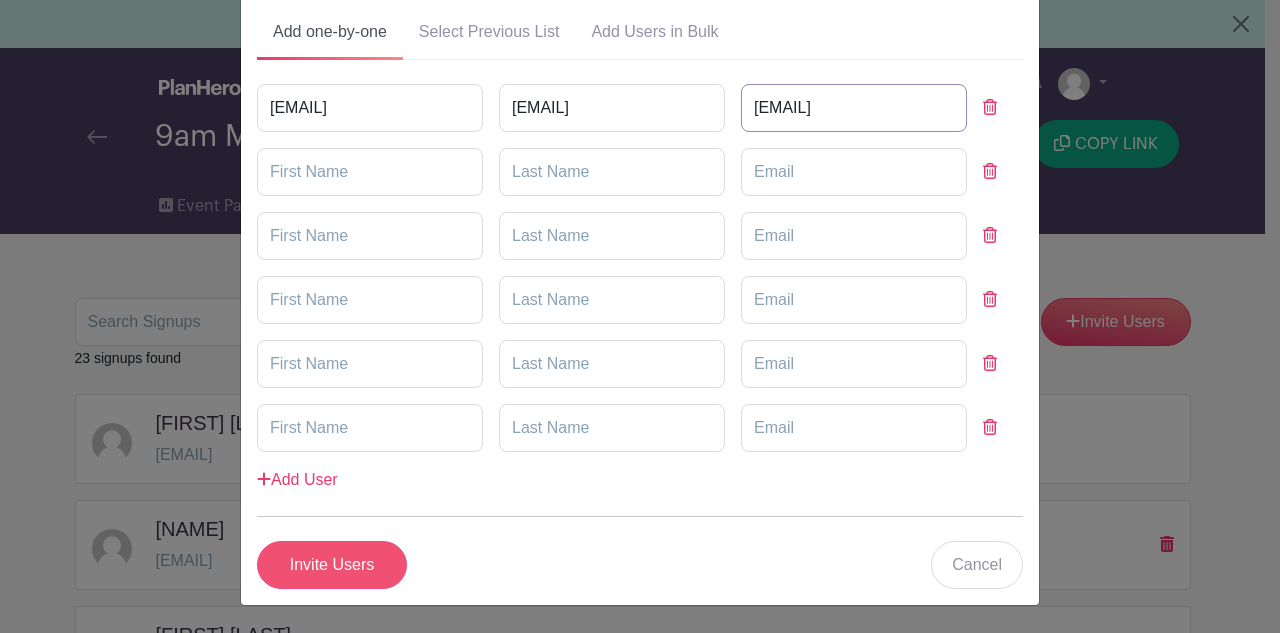 type on "[EMAIL]" 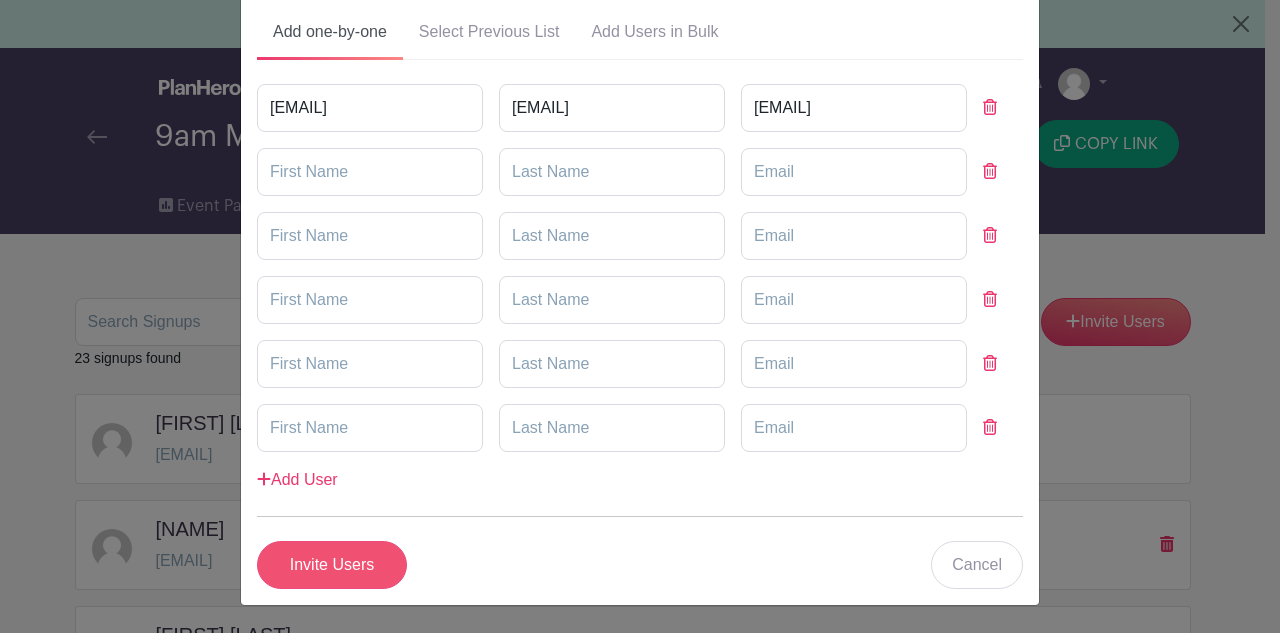 click on "Invite Users" at bounding box center [332, 565] 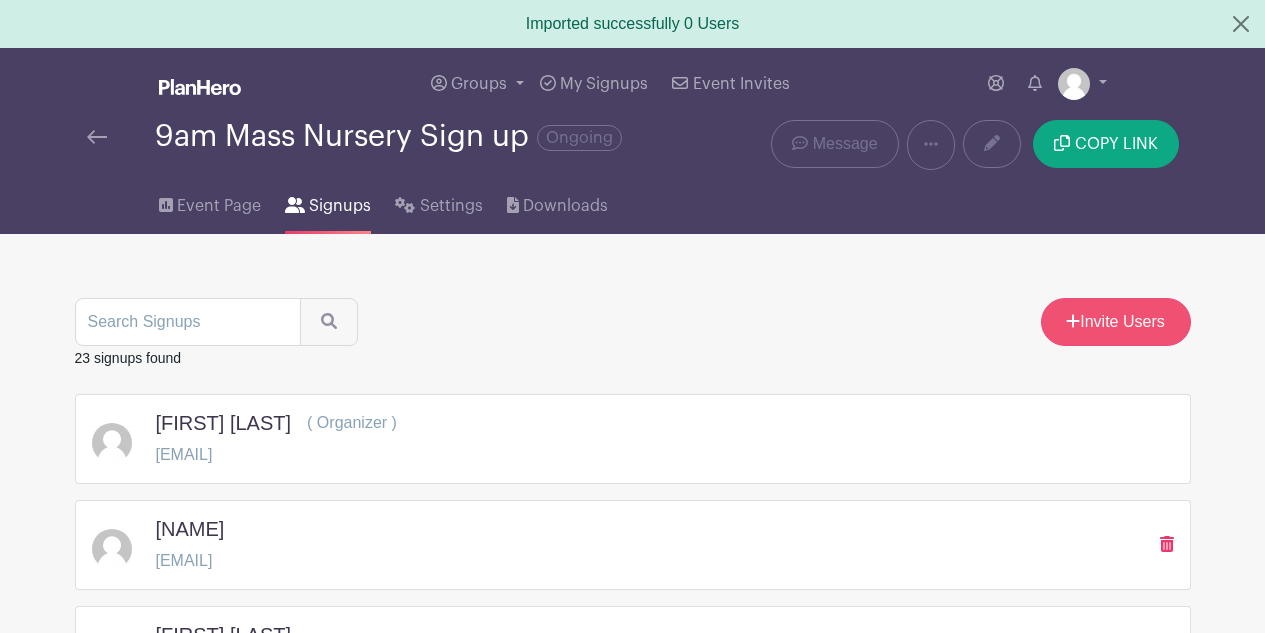 click on "Invite Users" at bounding box center (1116, 322) 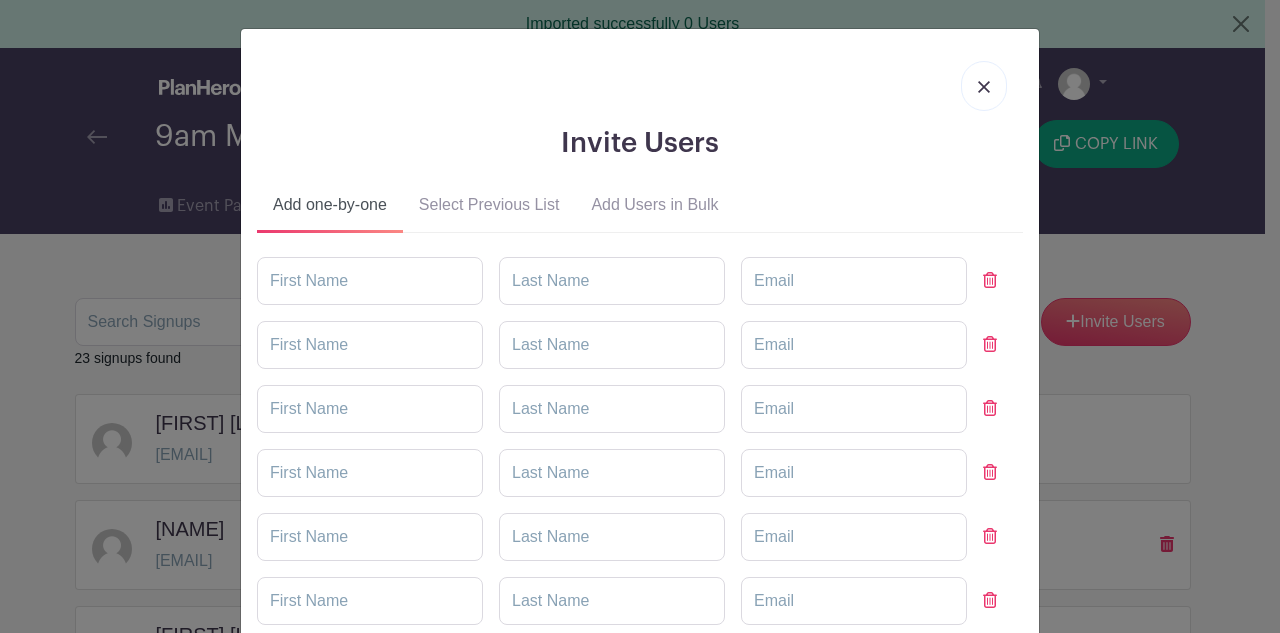 click at bounding box center (984, 86) 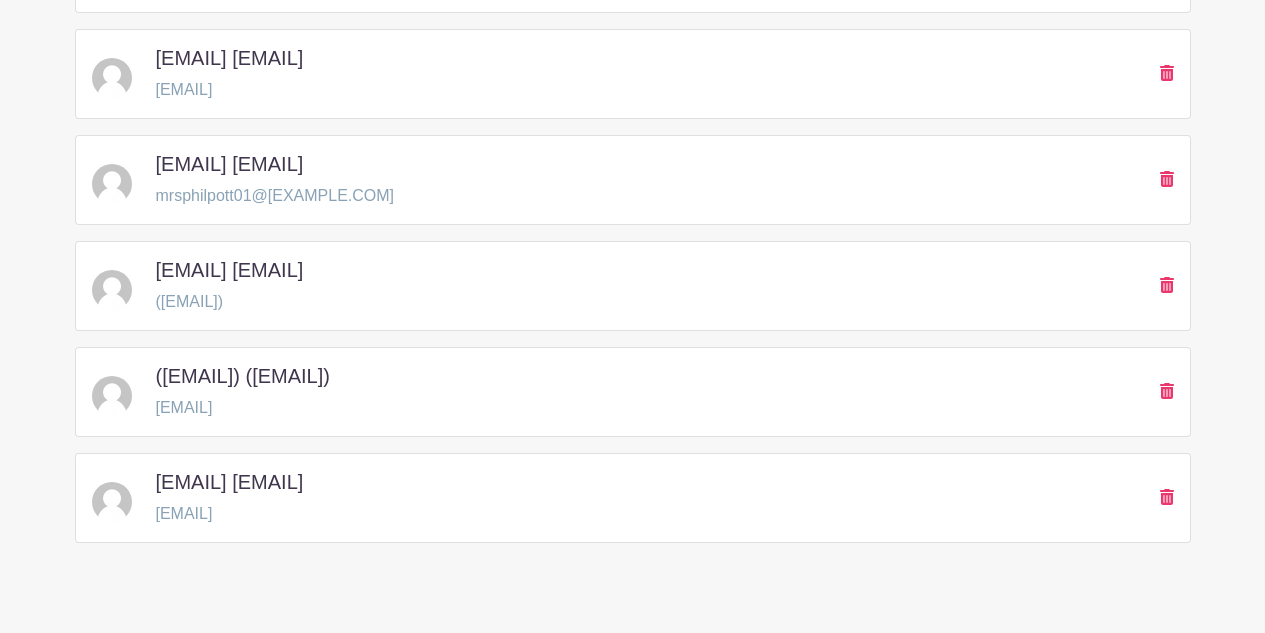 scroll, scrollTop: 2310, scrollLeft: 0, axis: vertical 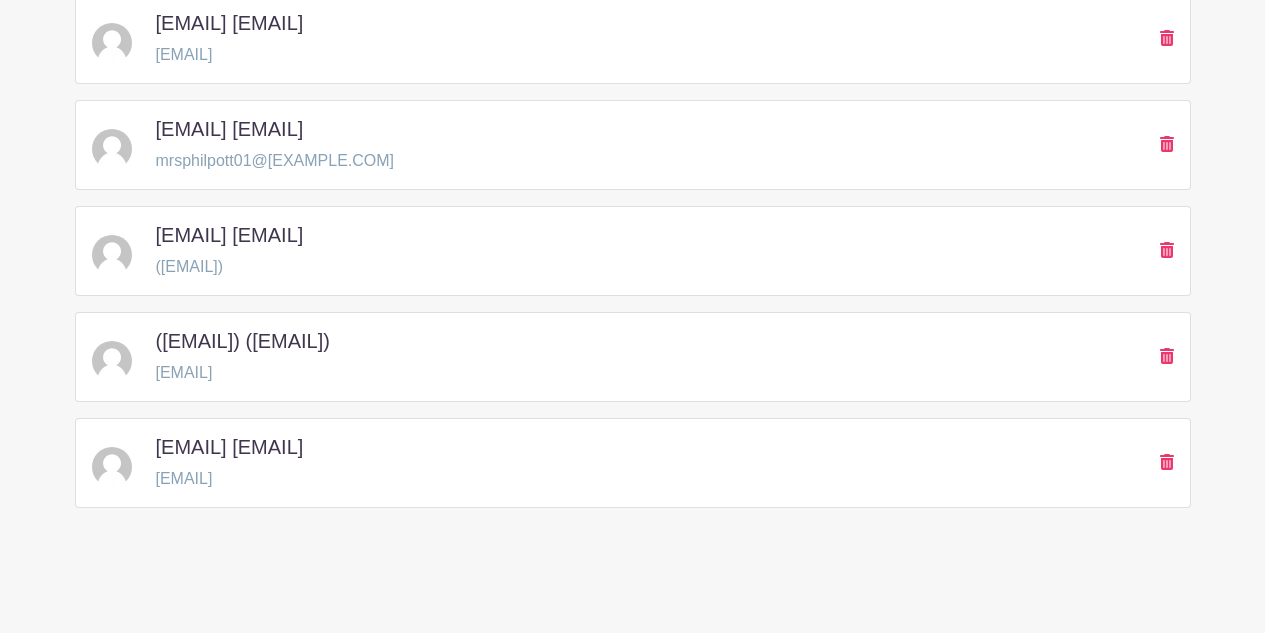 click on "Groups
All Groups
Our Lady of the Assumption Catholic Church
My Signups
Event Invites
My account
Logout
9am Mass Nursery Sign up  Ongoing" at bounding box center (632, -814) 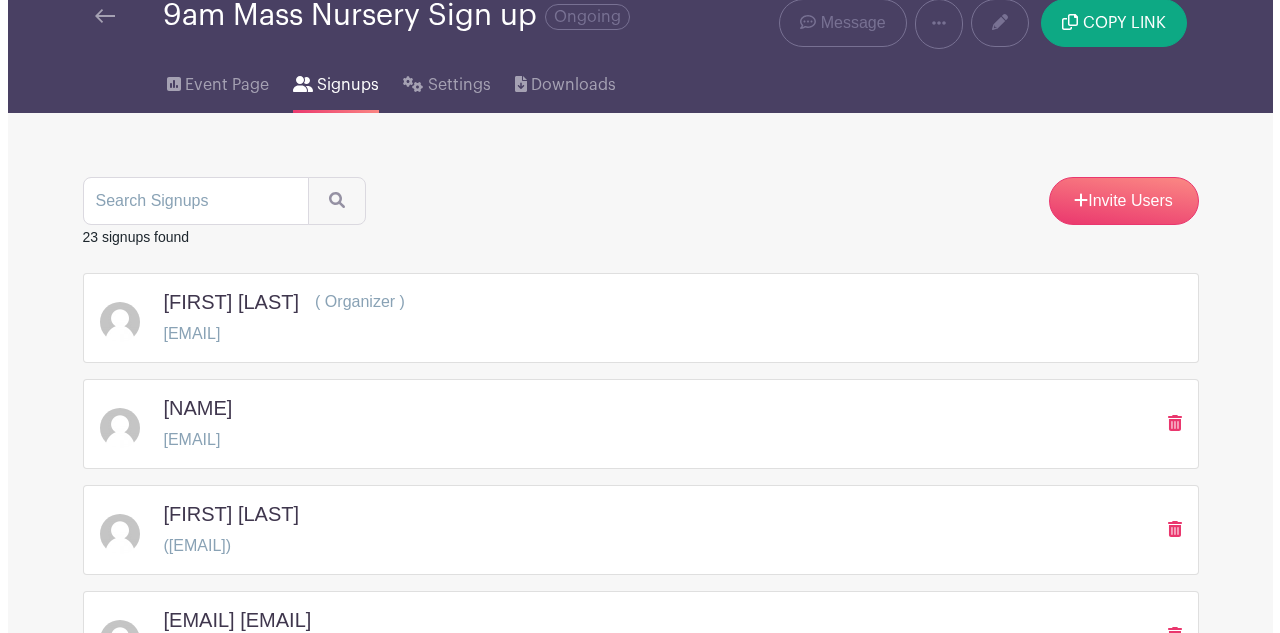 scroll, scrollTop: 116, scrollLeft: 0, axis: vertical 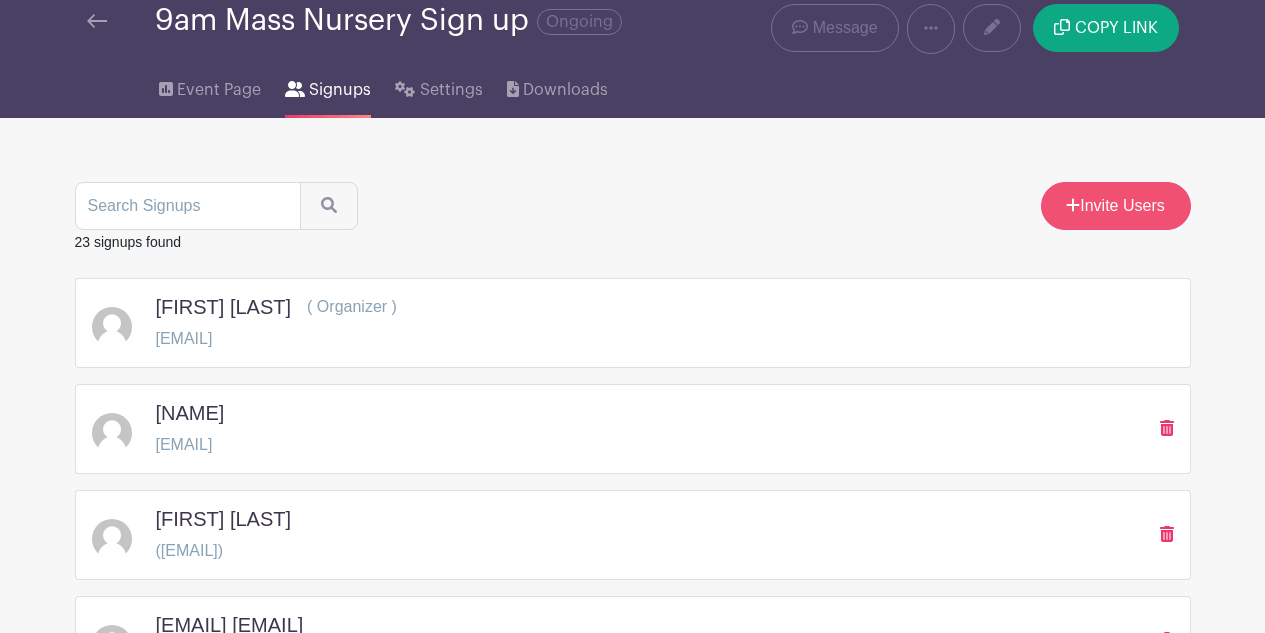 click on "Invite Users" at bounding box center [1116, 206] 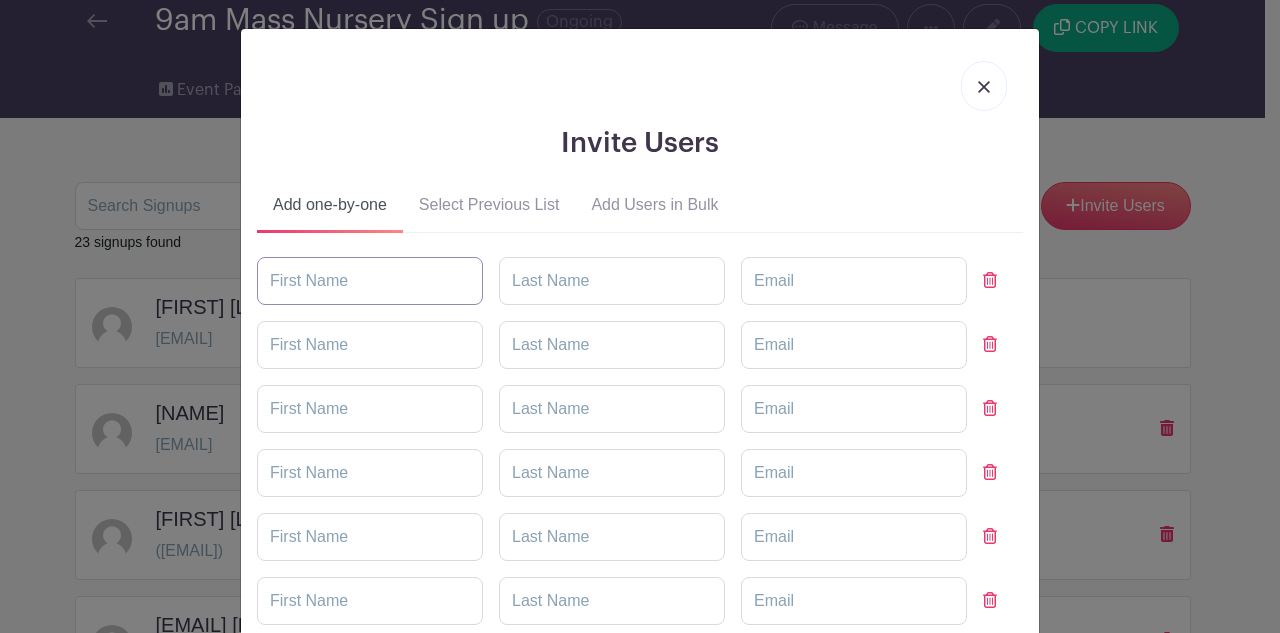 paste on "laurengmanion@[EXAMPLE.COM]" 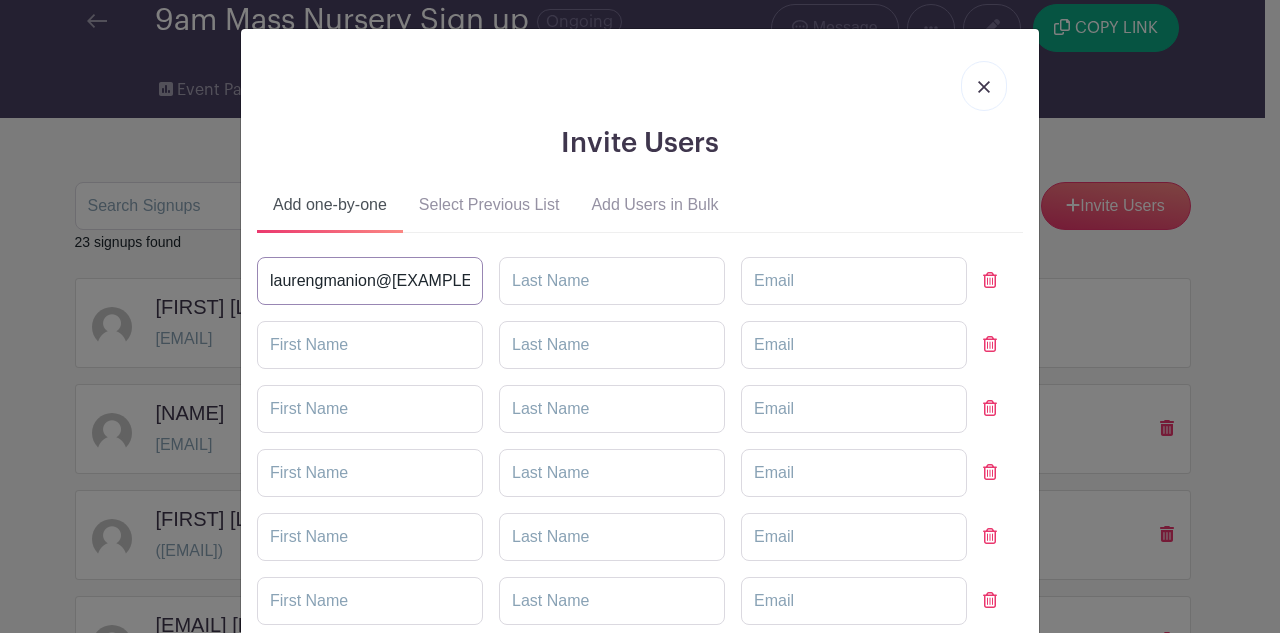 type on "laurengmanion@[EXAMPLE.COM]" 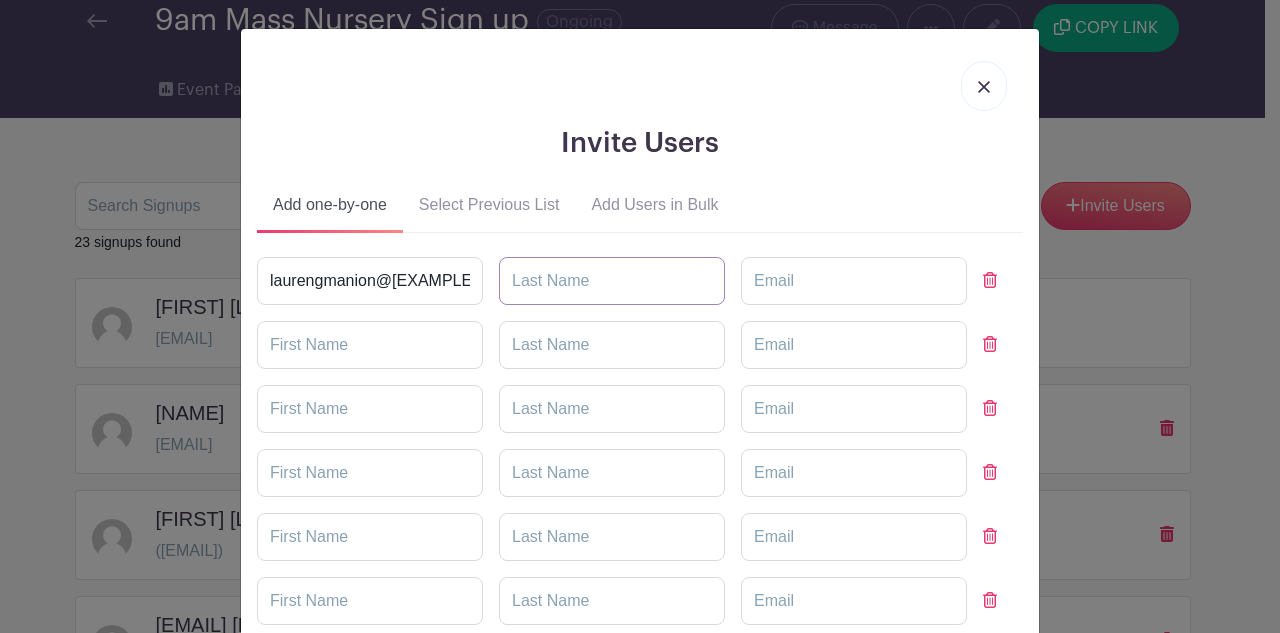 paste on "laurengmanion@[EXAMPLE.COM]" 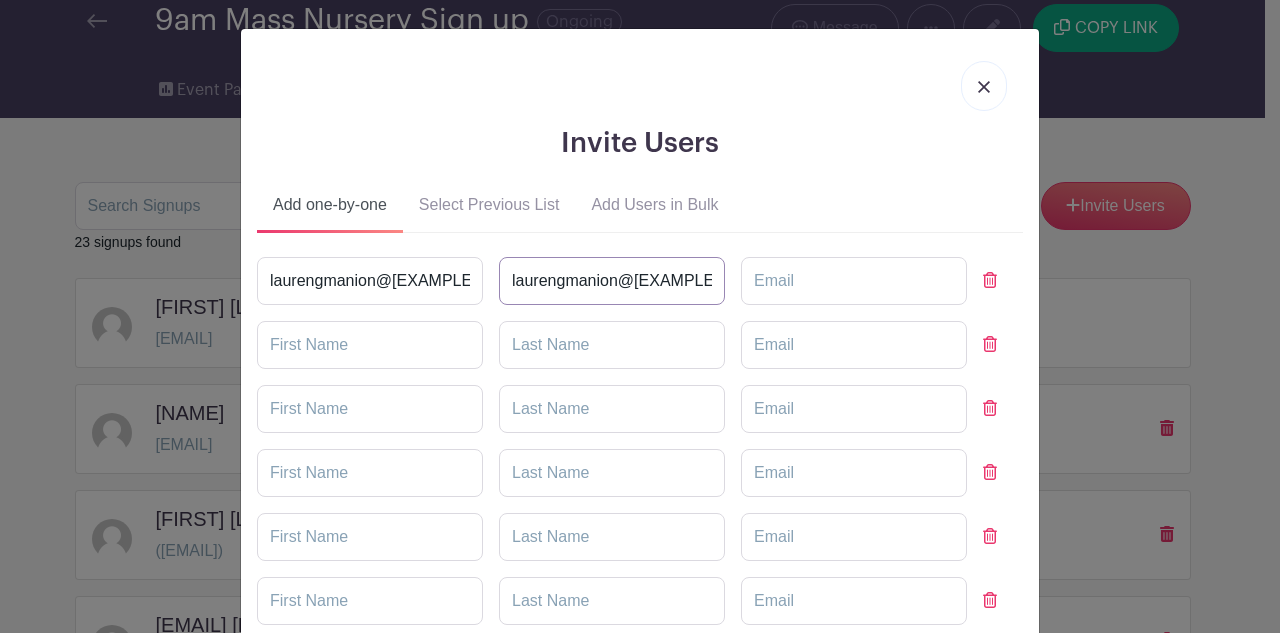 type on "laurengmanion@[EXAMPLE.COM]" 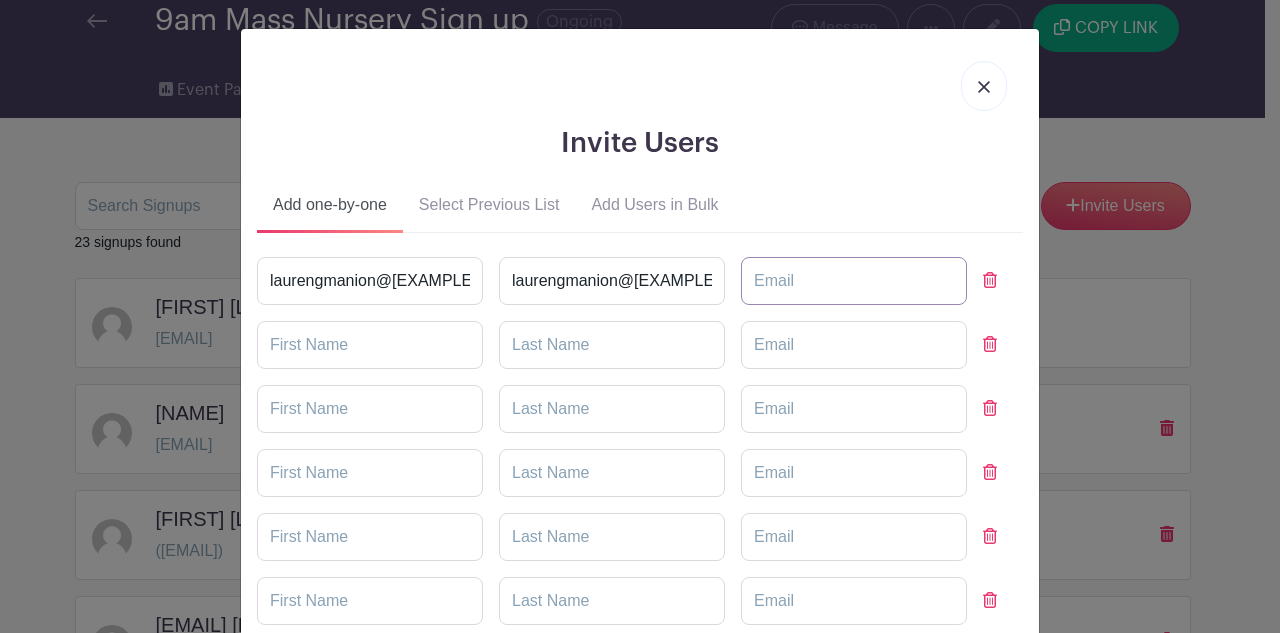 paste on "laurengmanion@[EXAMPLE.COM]" 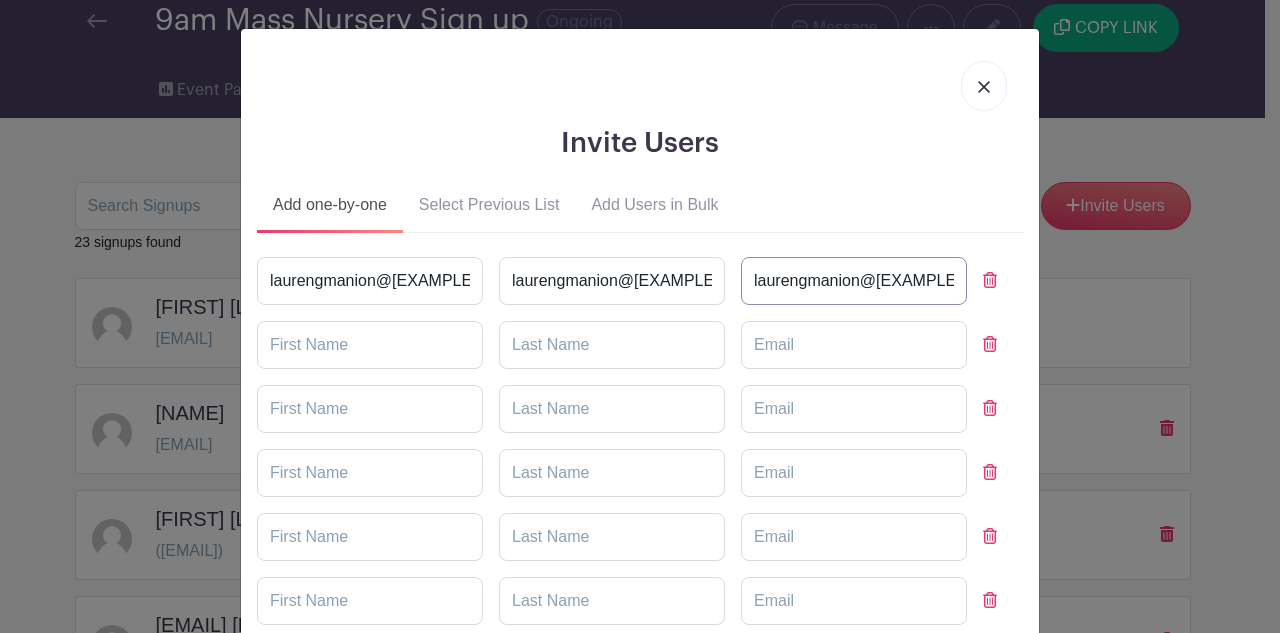 type on "laurengmanion@[EXAMPLE.COM]" 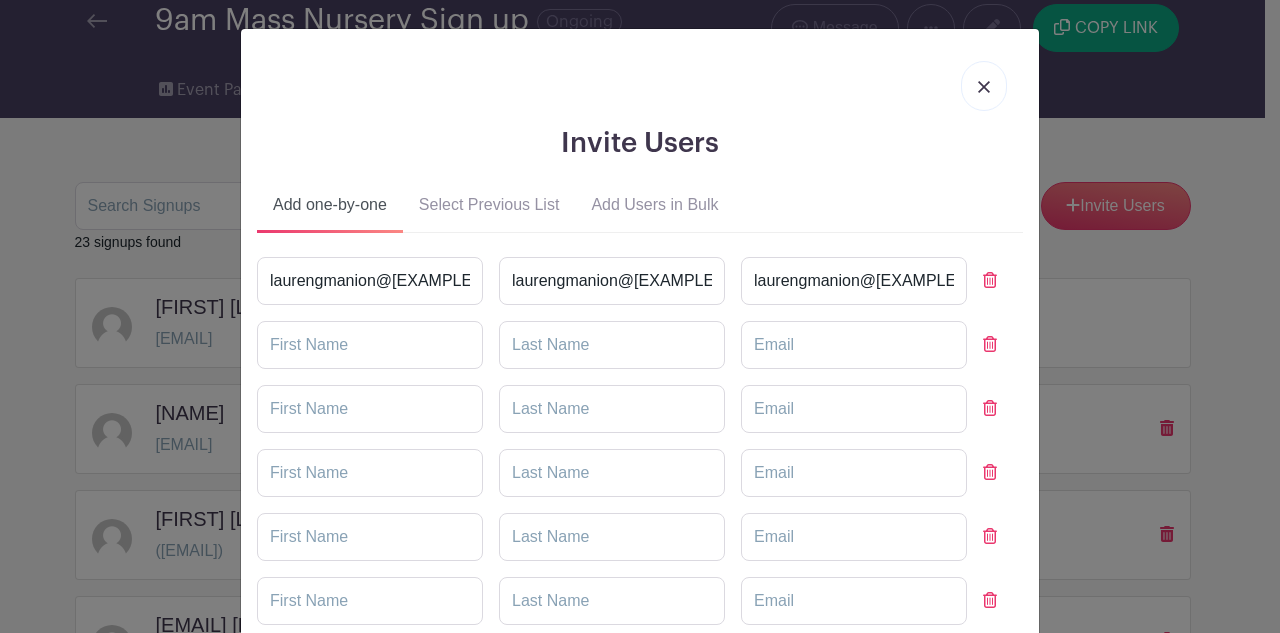 click on "Add one-by-one
Select Previous List
Add Users in Bulk" at bounding box center (640, 209) 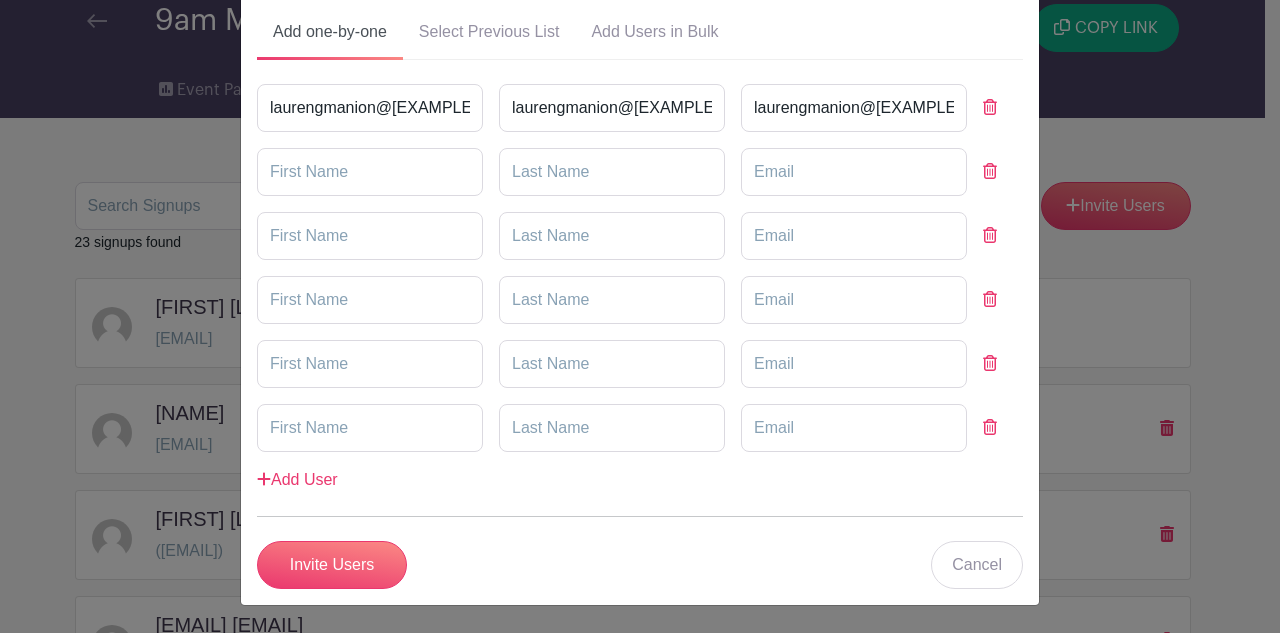 click on "Invite Users" at bounding box center [332, 565] 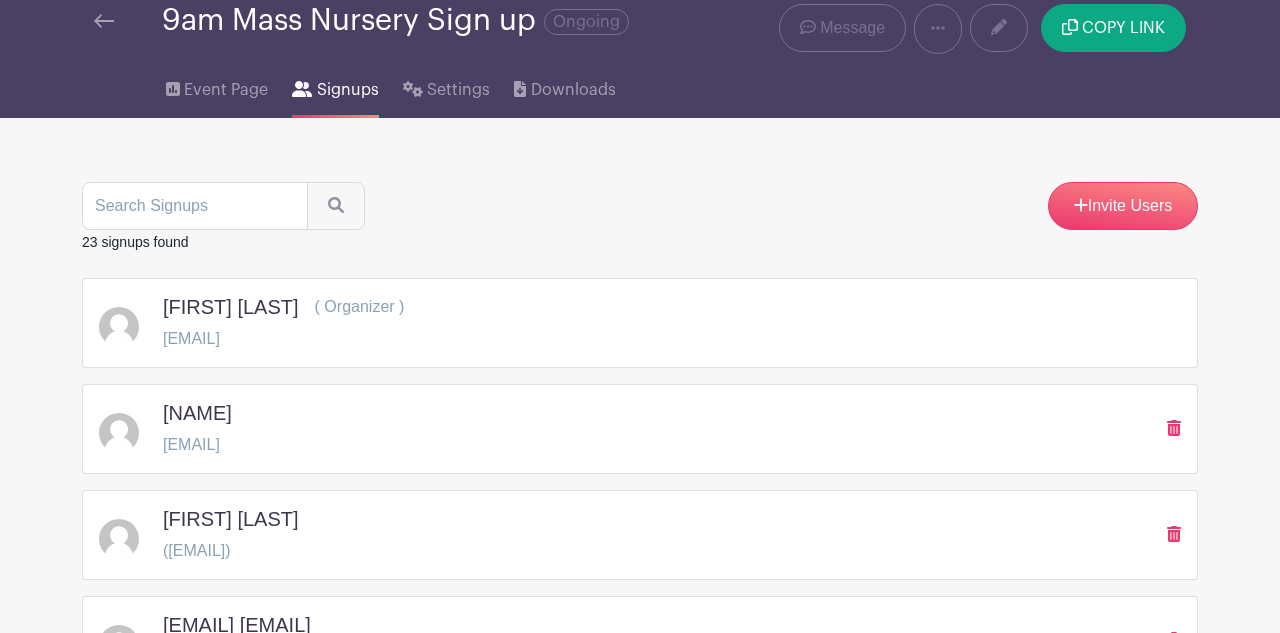 scroll, scrollTop: 0, scrollLeft: 0, axis: both 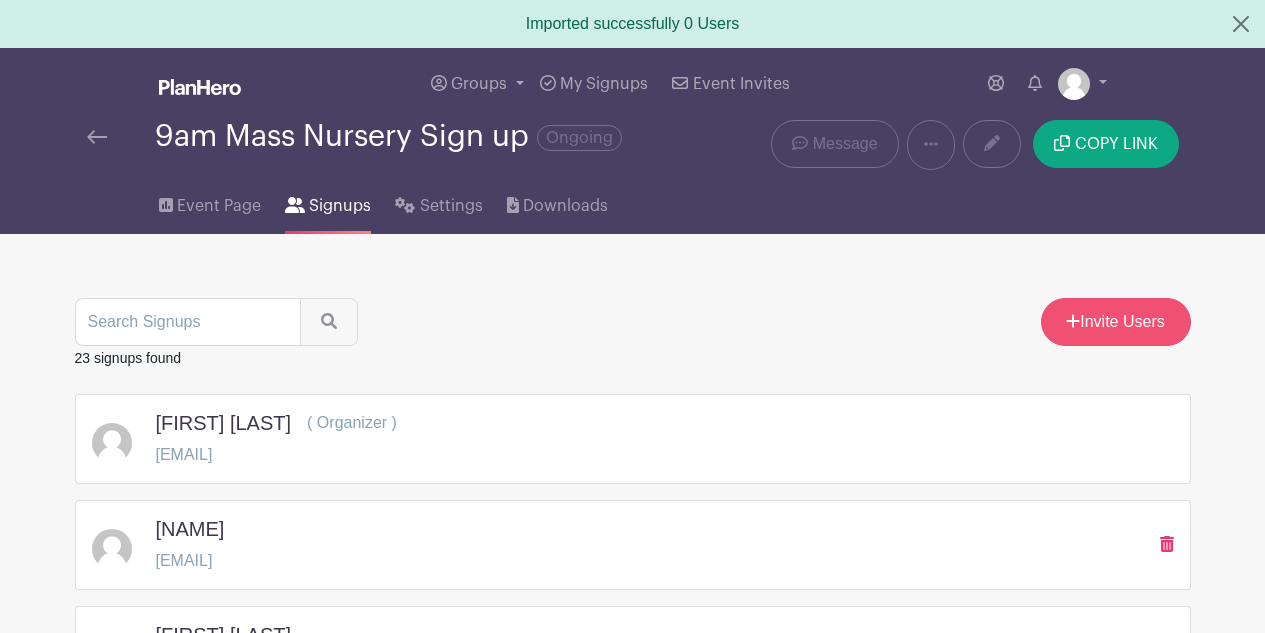 click on "Invite Users" at bounding box center (1116, 322) 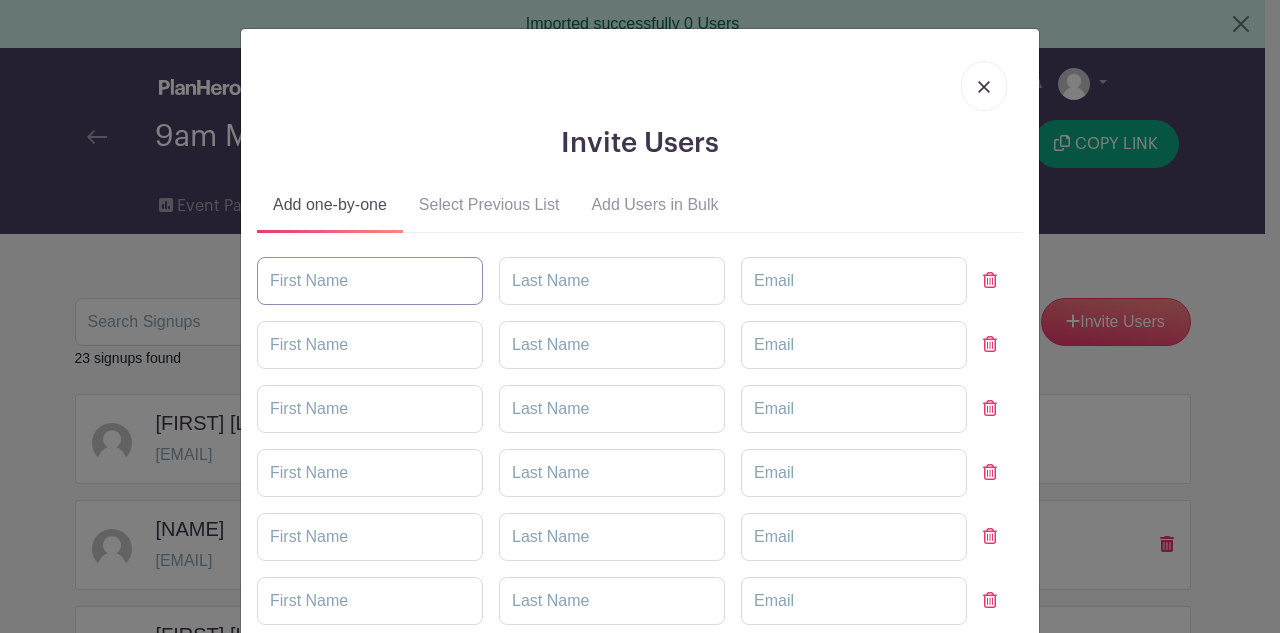 paste on "[EMAIL]" 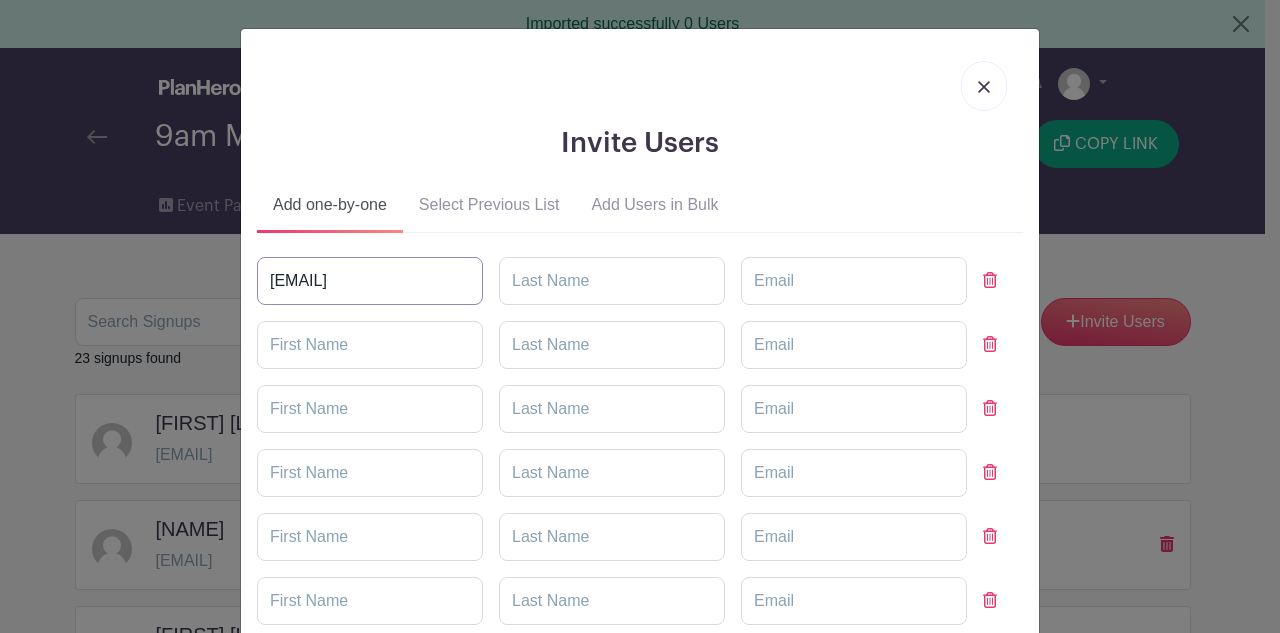 type on "[EMAIL]" 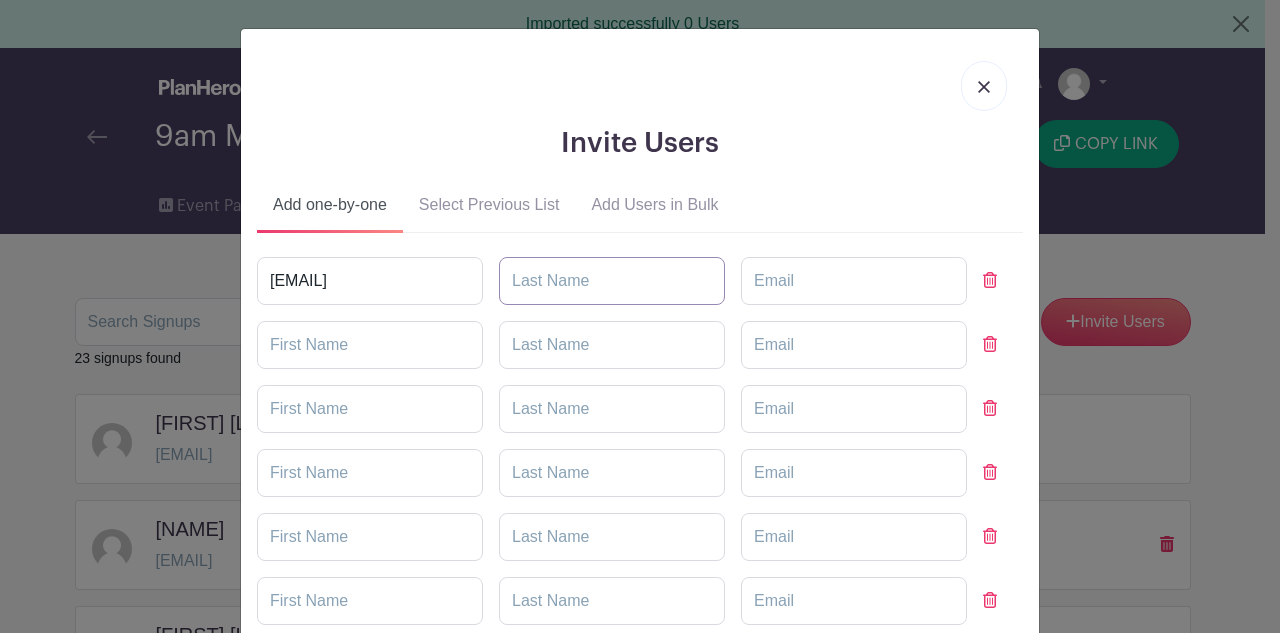 paste on "[EMAIL]" 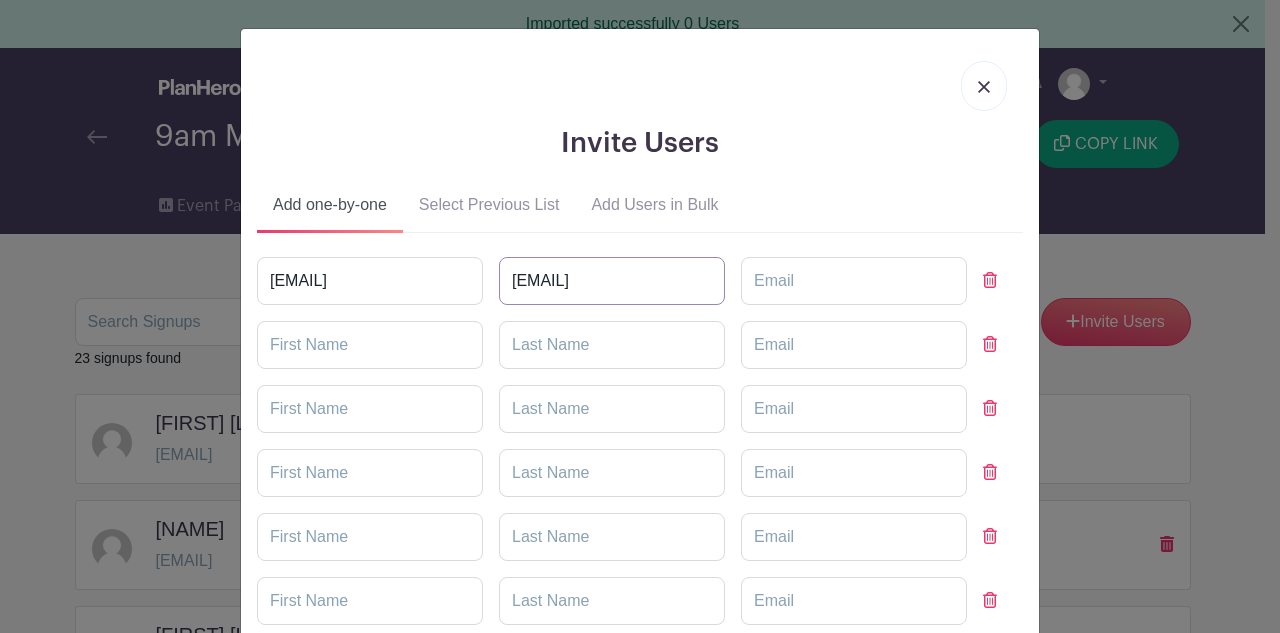 type on "[EMAIL]" 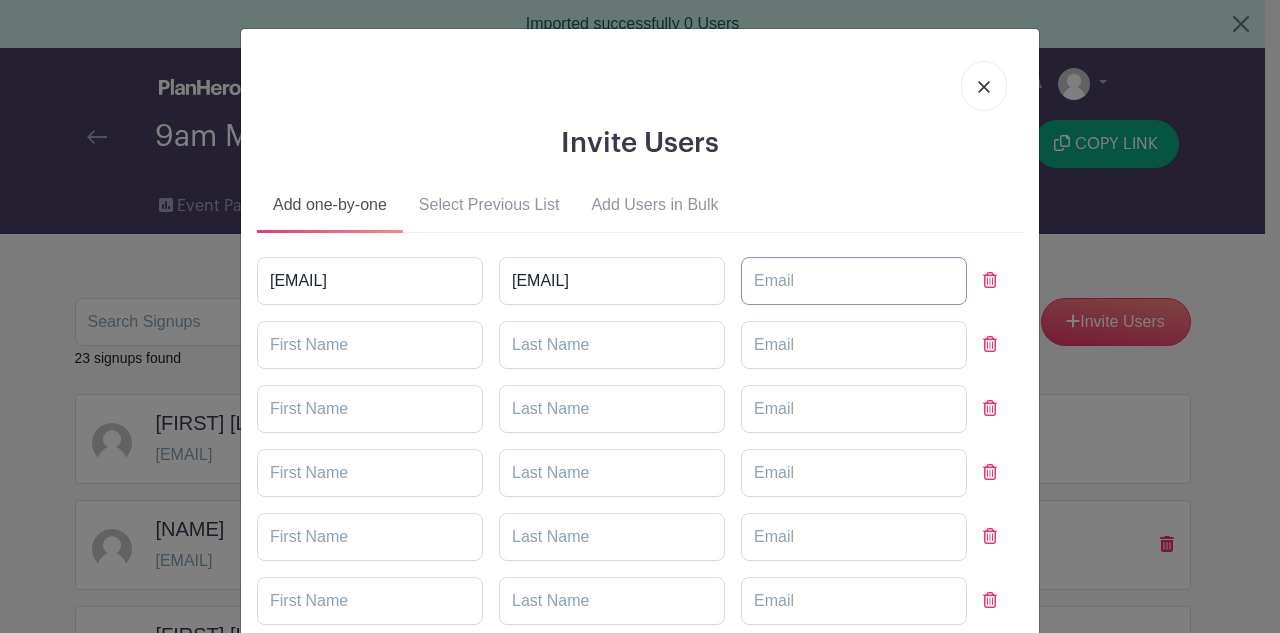 paste on "[EMAIL]" 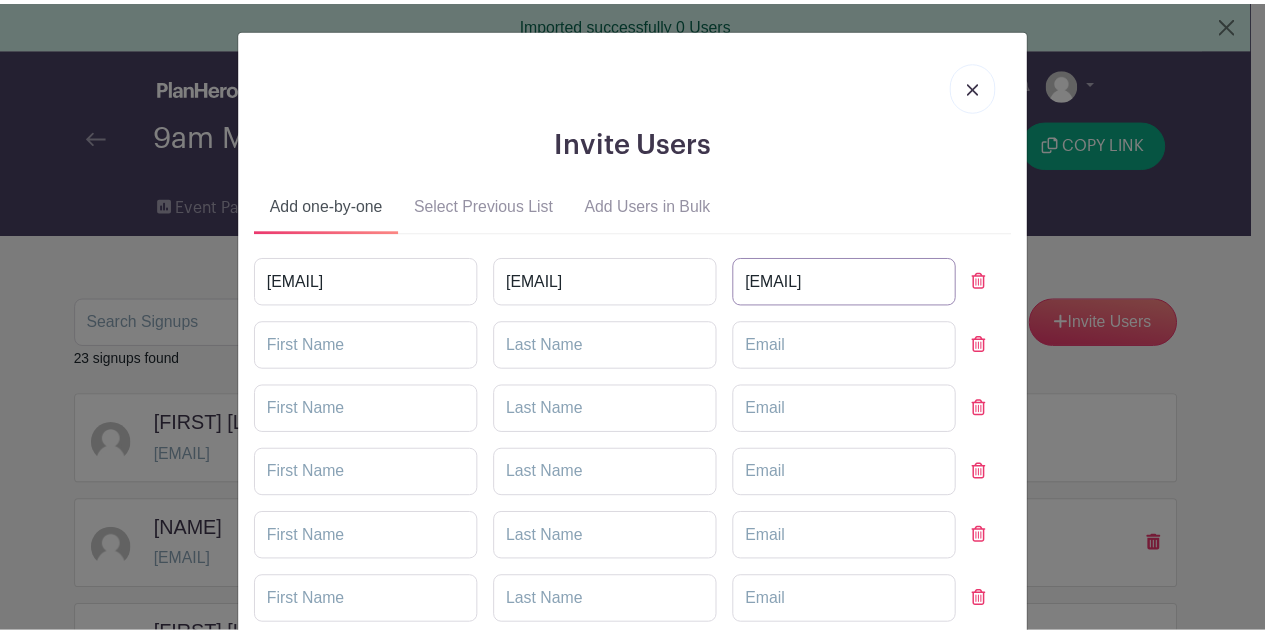 scroll, scrollTop: 173, scrollLeft: 0, axis: vertical 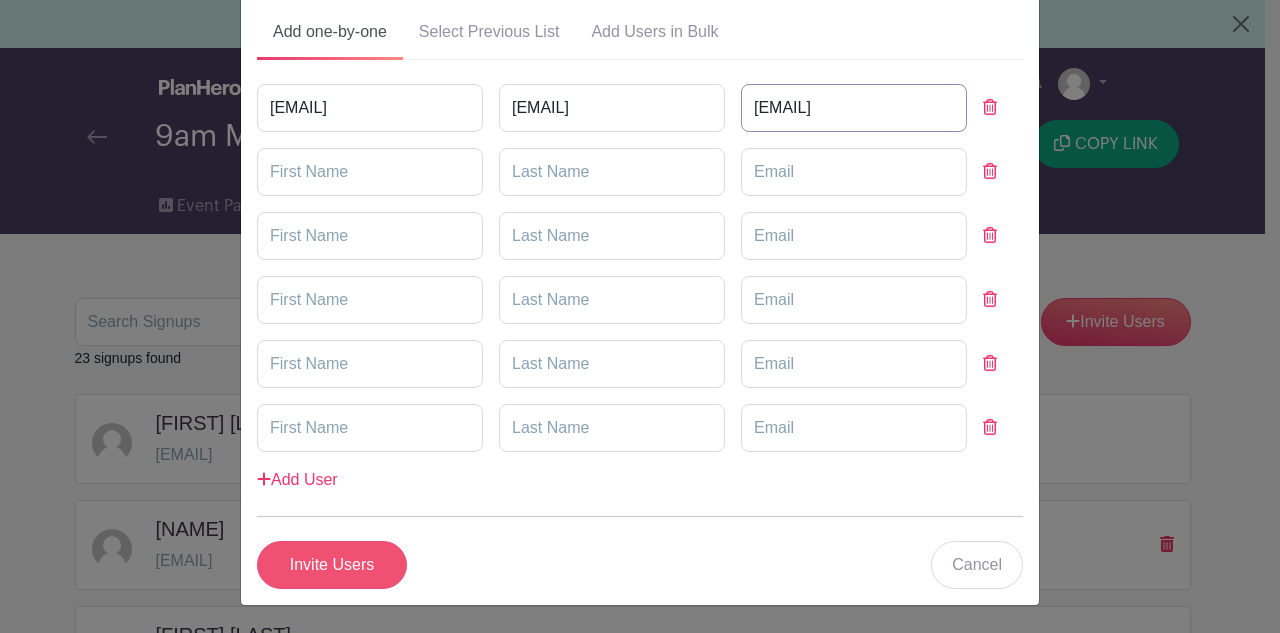 type on "[EMAIL]" 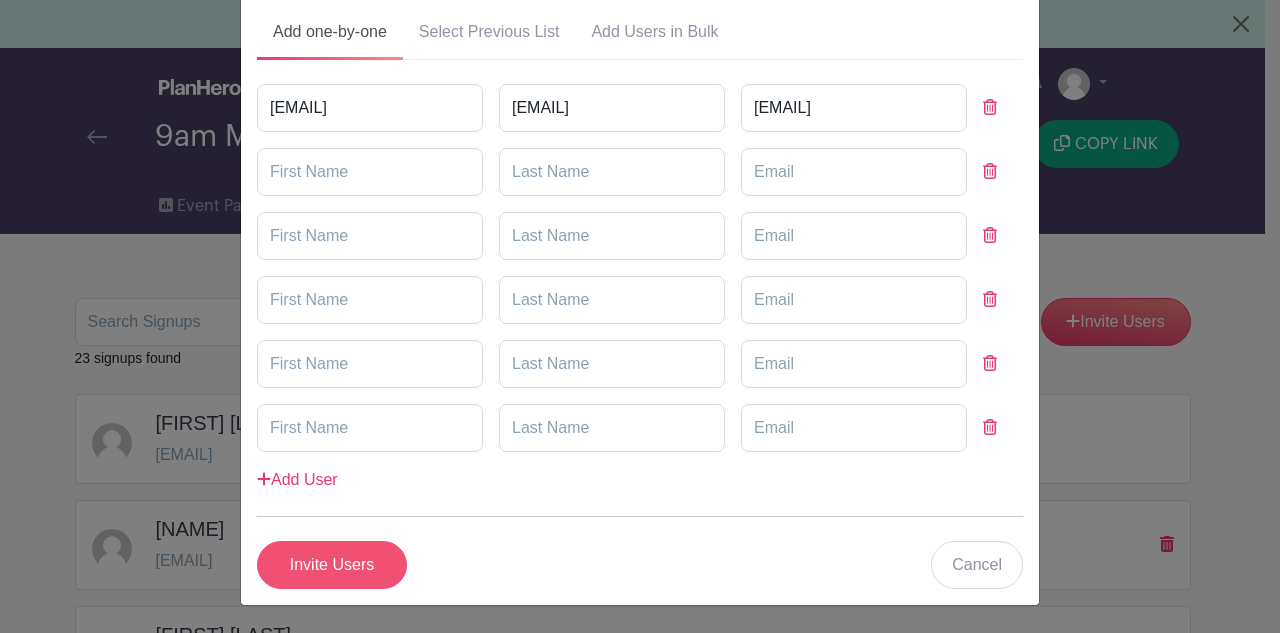 click on "Invite Users" at bounding box center (332, 565) 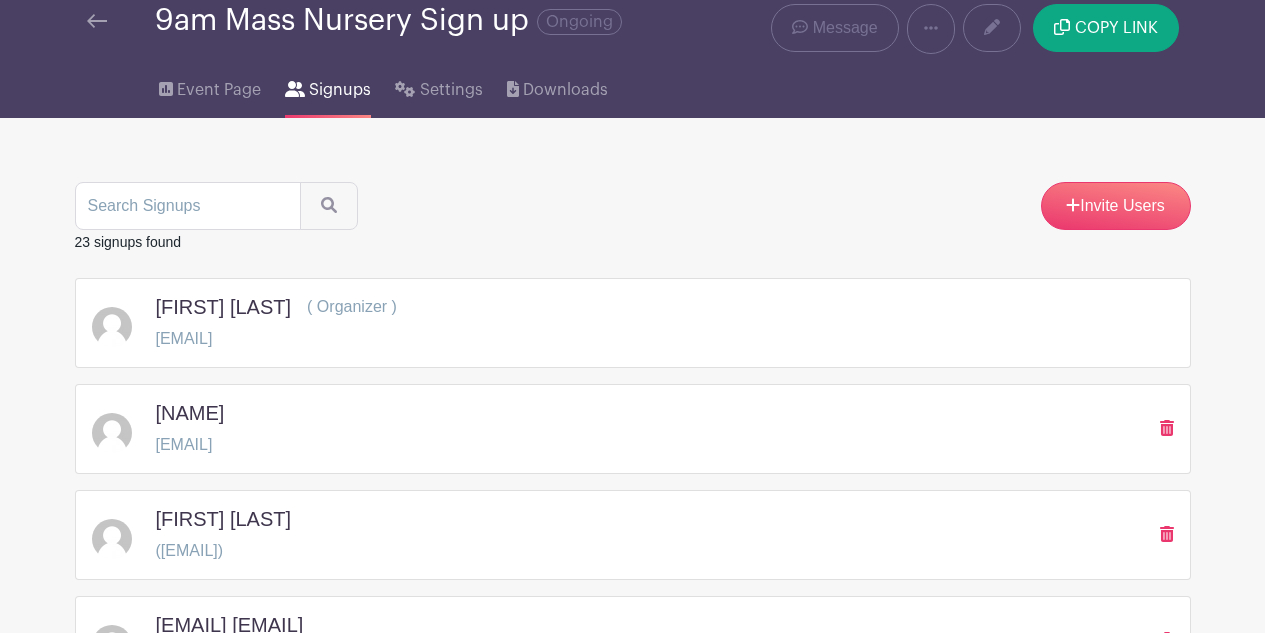 scroll, scrollTop: 79, scrollLeft: 0, axis: vertical 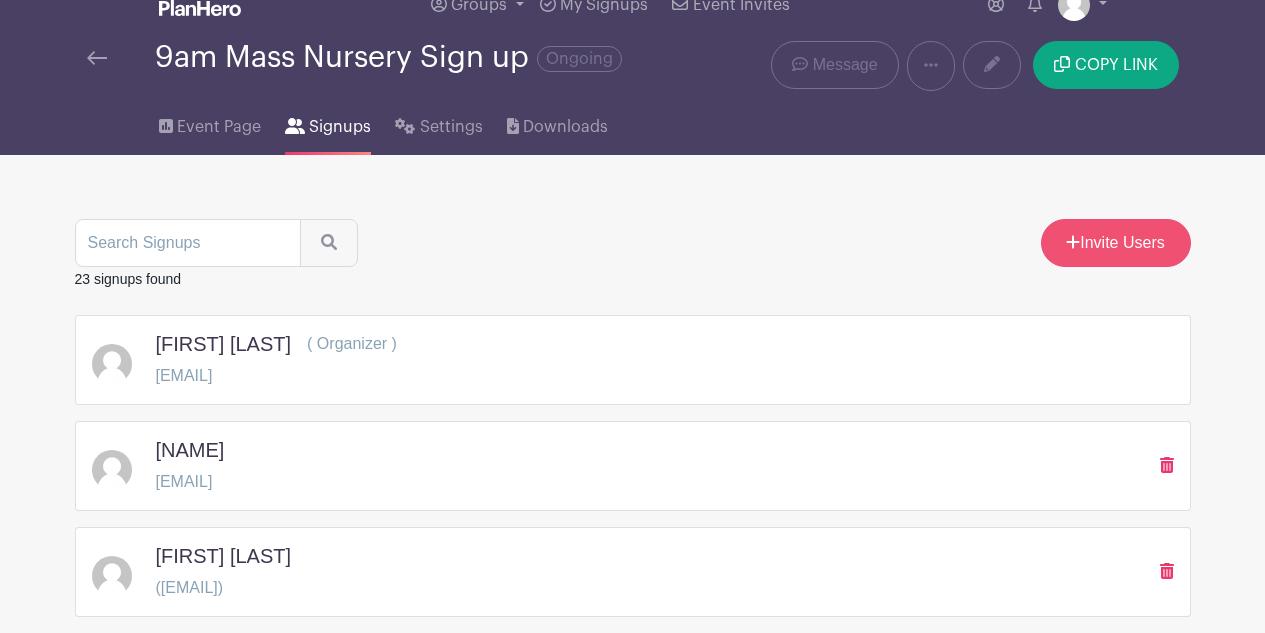 click on "Invite Users" at bounding box center [1116, 243] 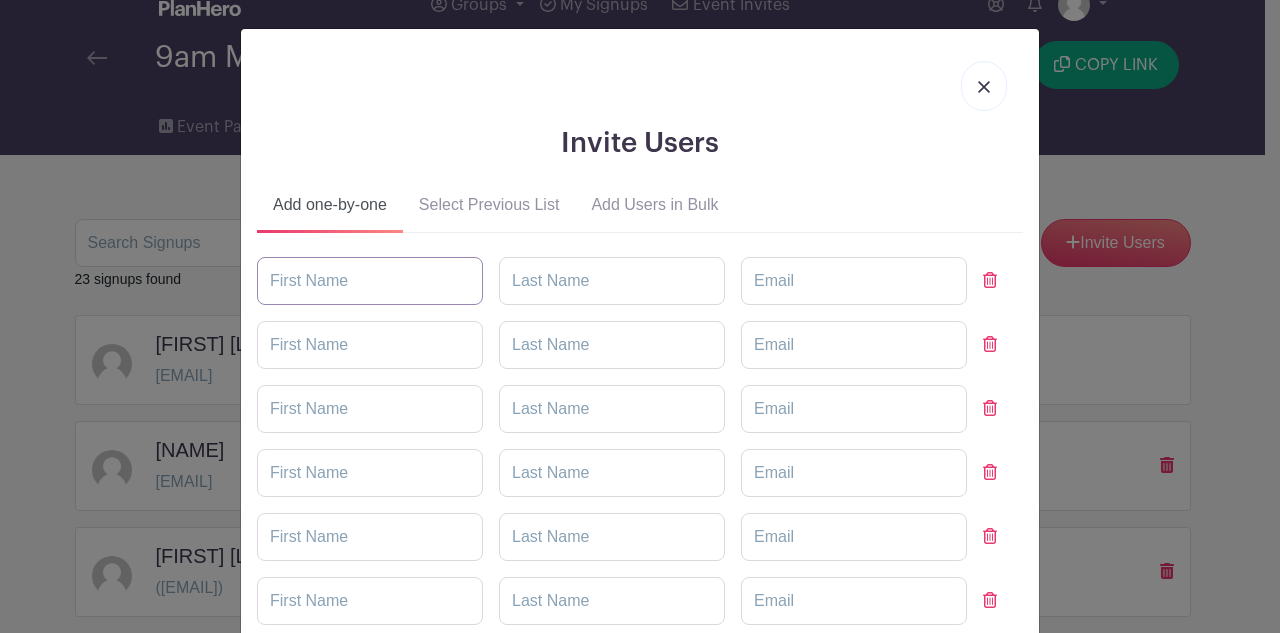 paste on "[EMAIL]" 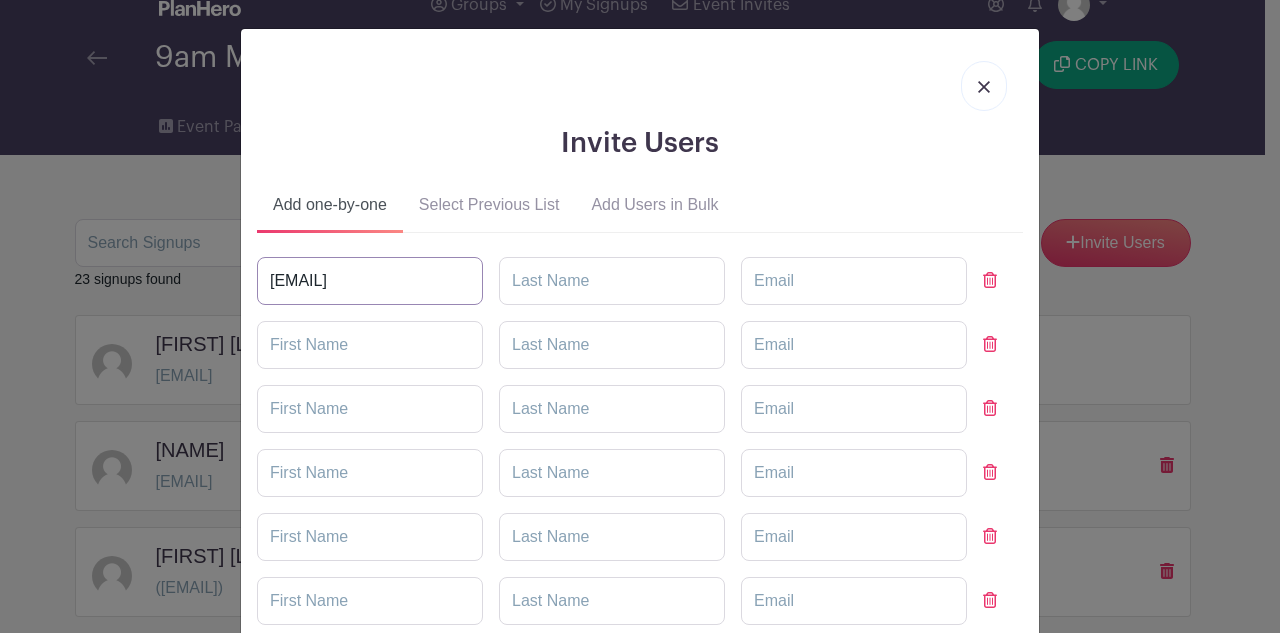 type on "[EMAIL]" 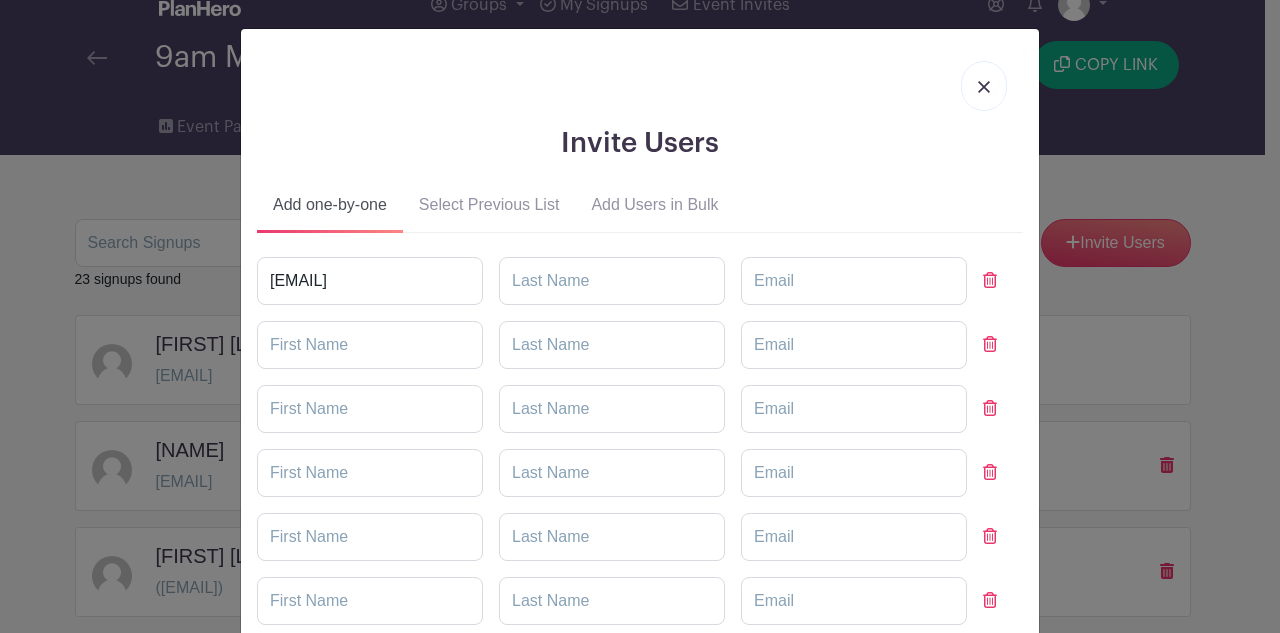 click at bounding box center (984, 86) 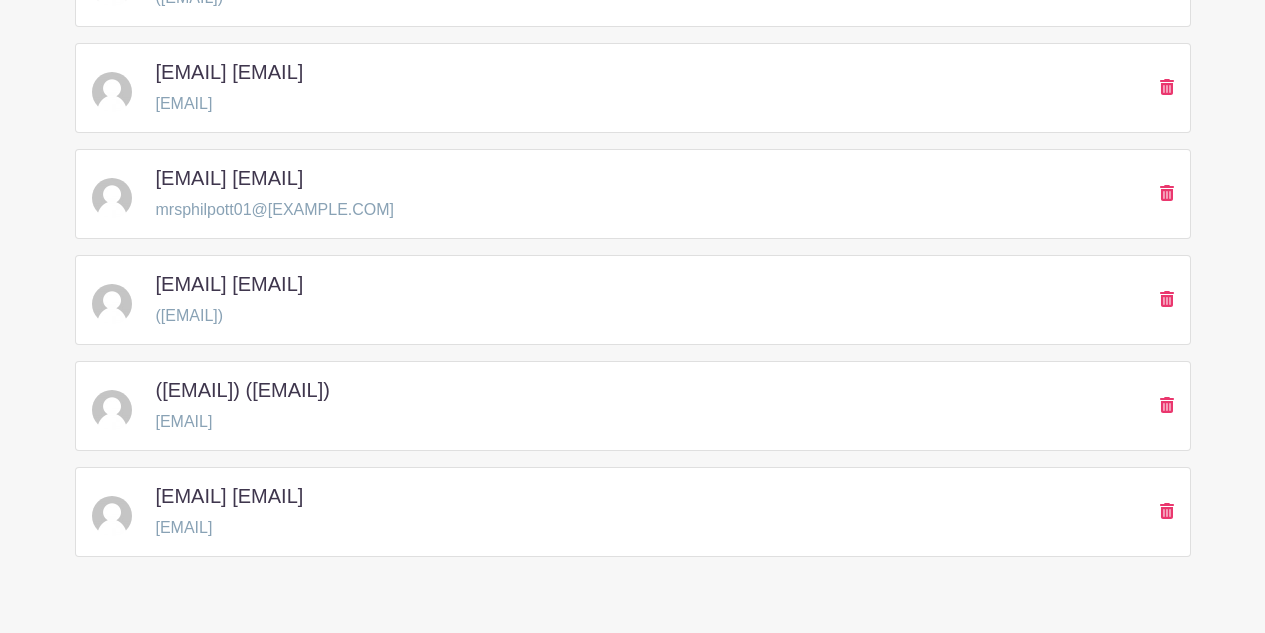 scroll, scrollTop: 2310, scrollLeft: 0, axis: vertical 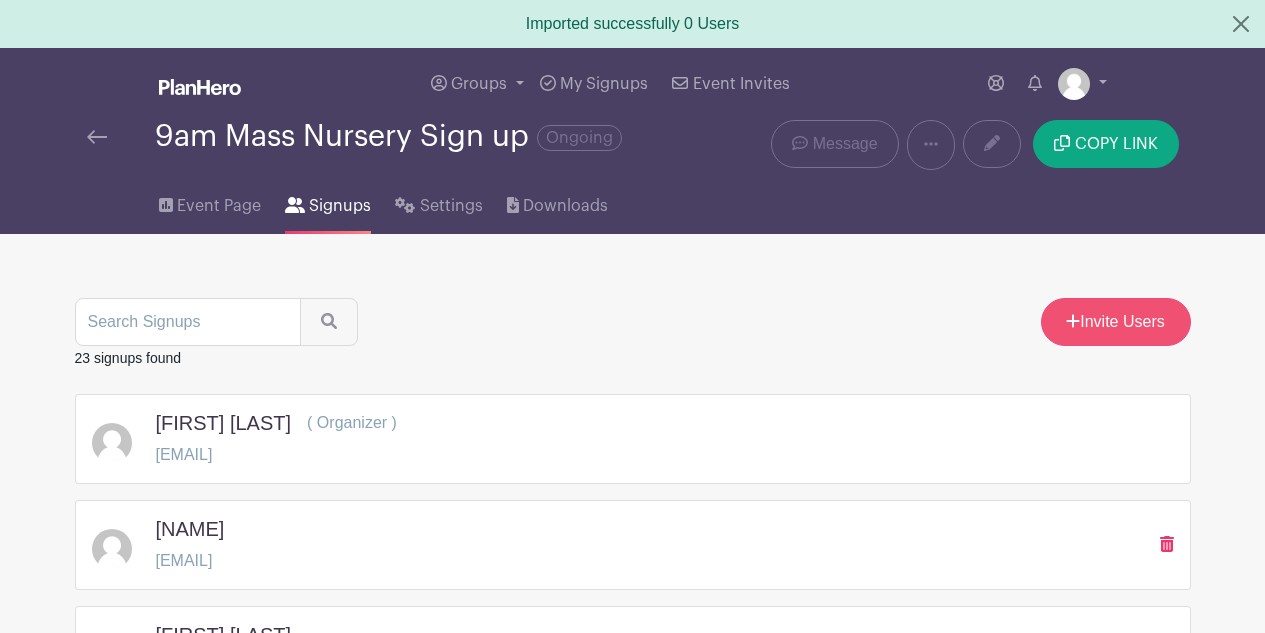 click on "Invite Users" at bounding box center (1116, 322) 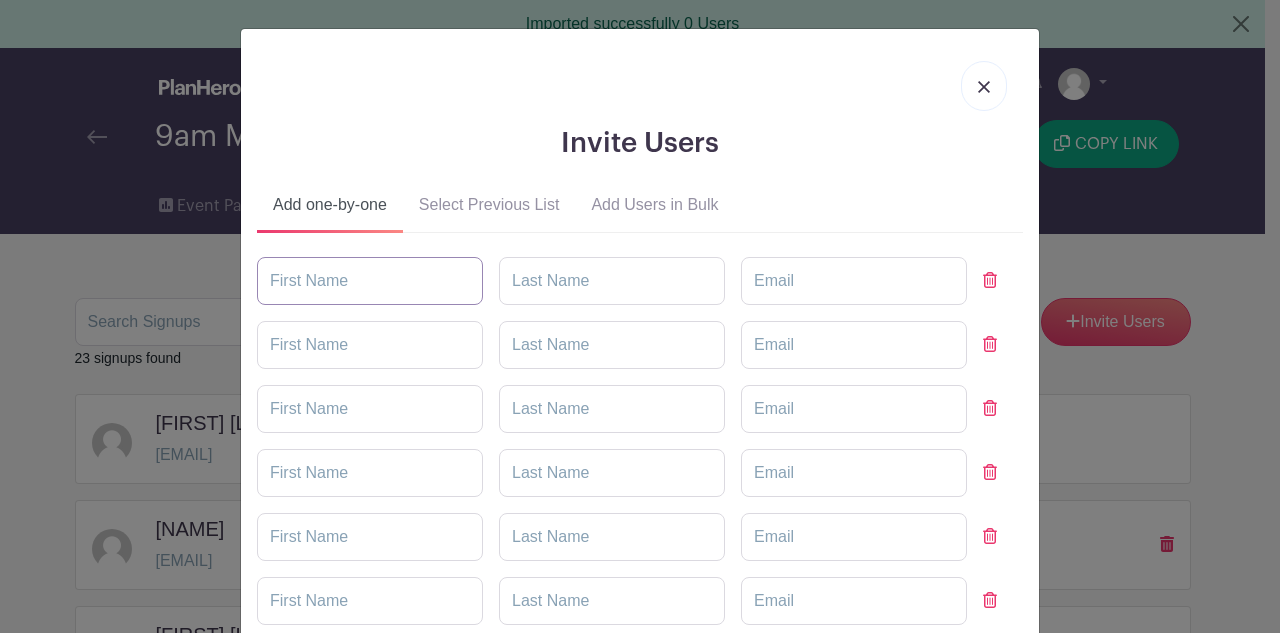 paste on "[EMAIL]" 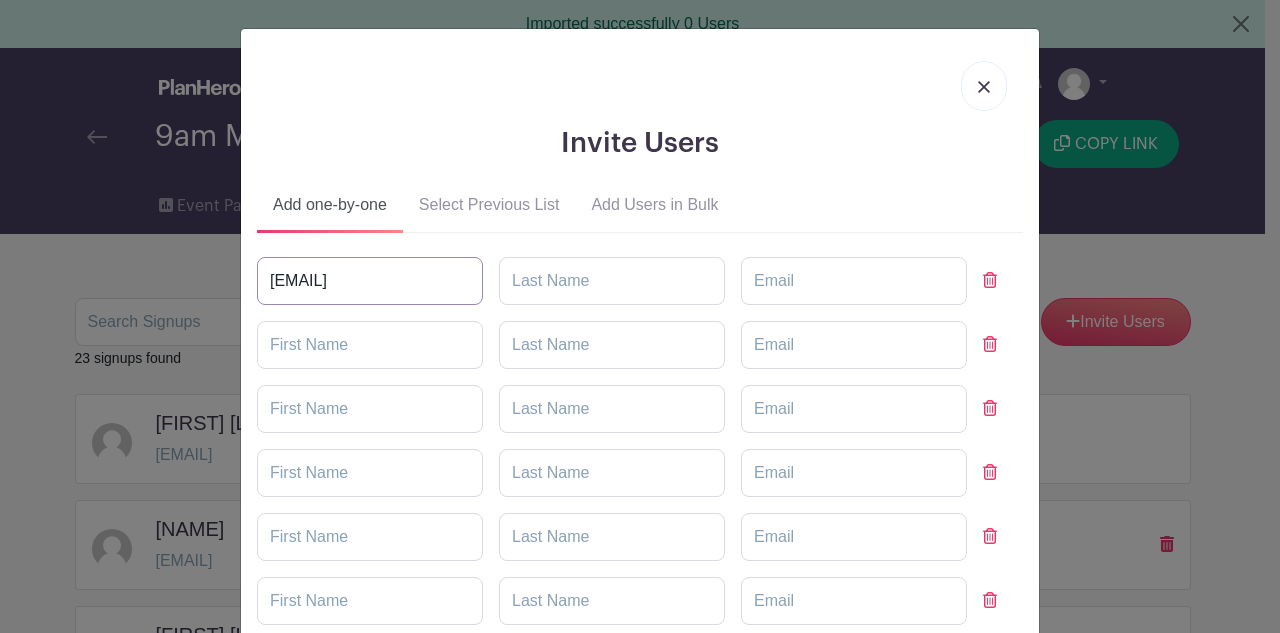 type on "[EMAIL]" 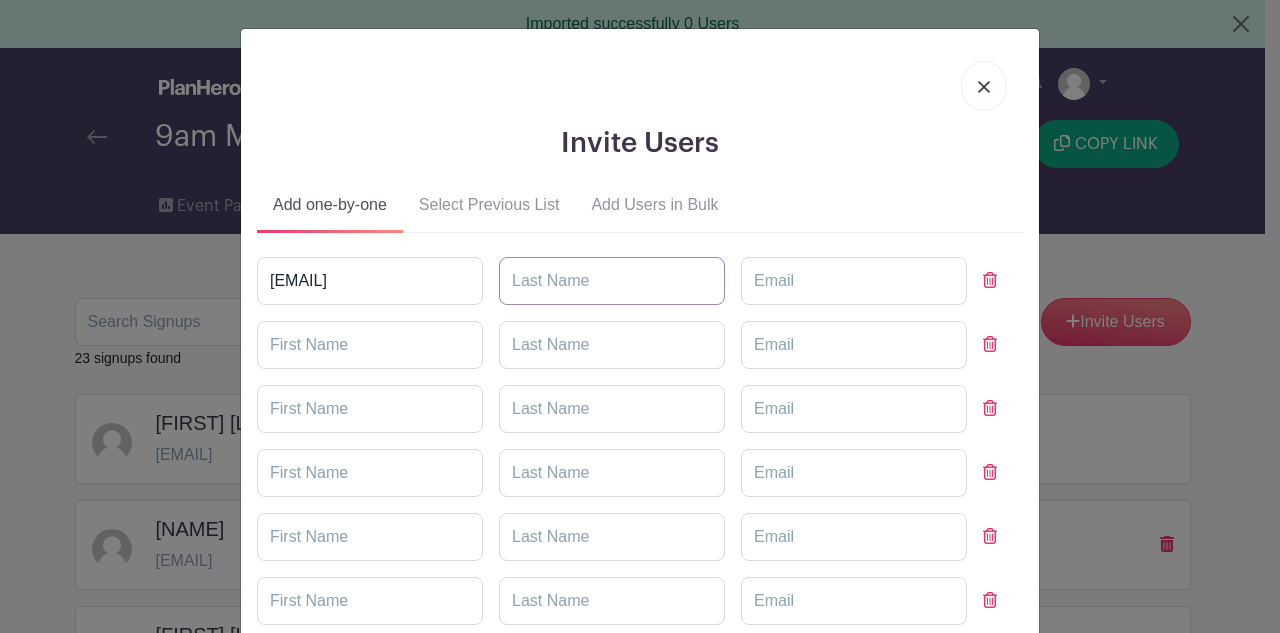 paste on "[EMAIL]" 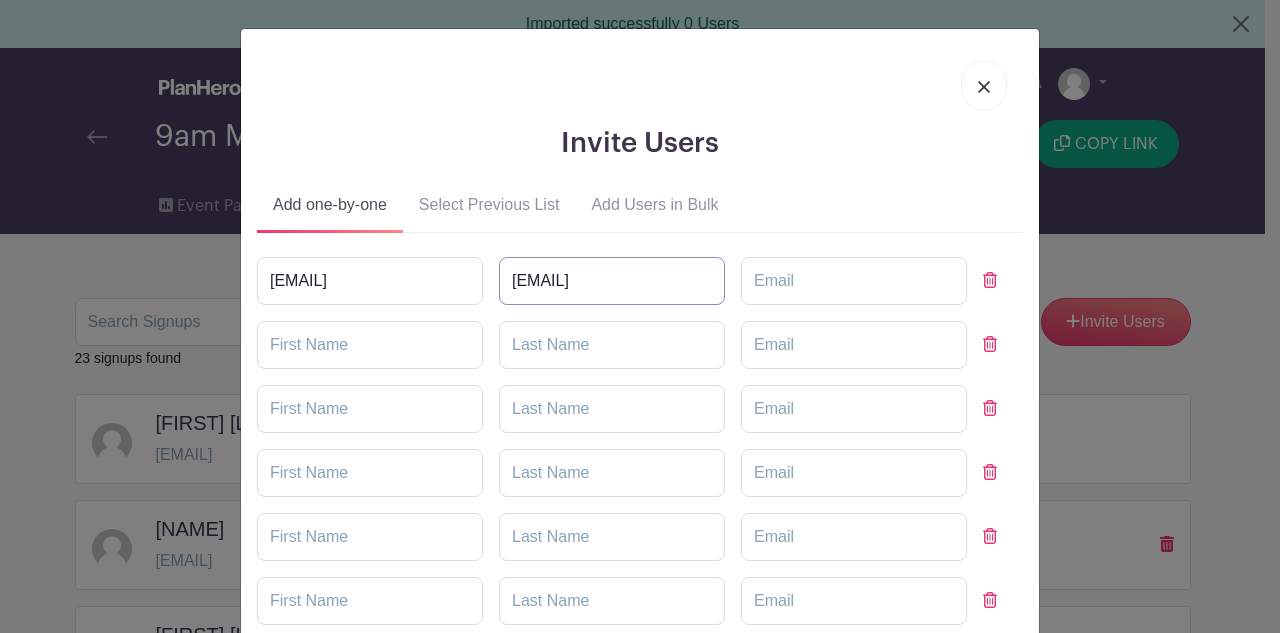 type on "[EMAIL]" 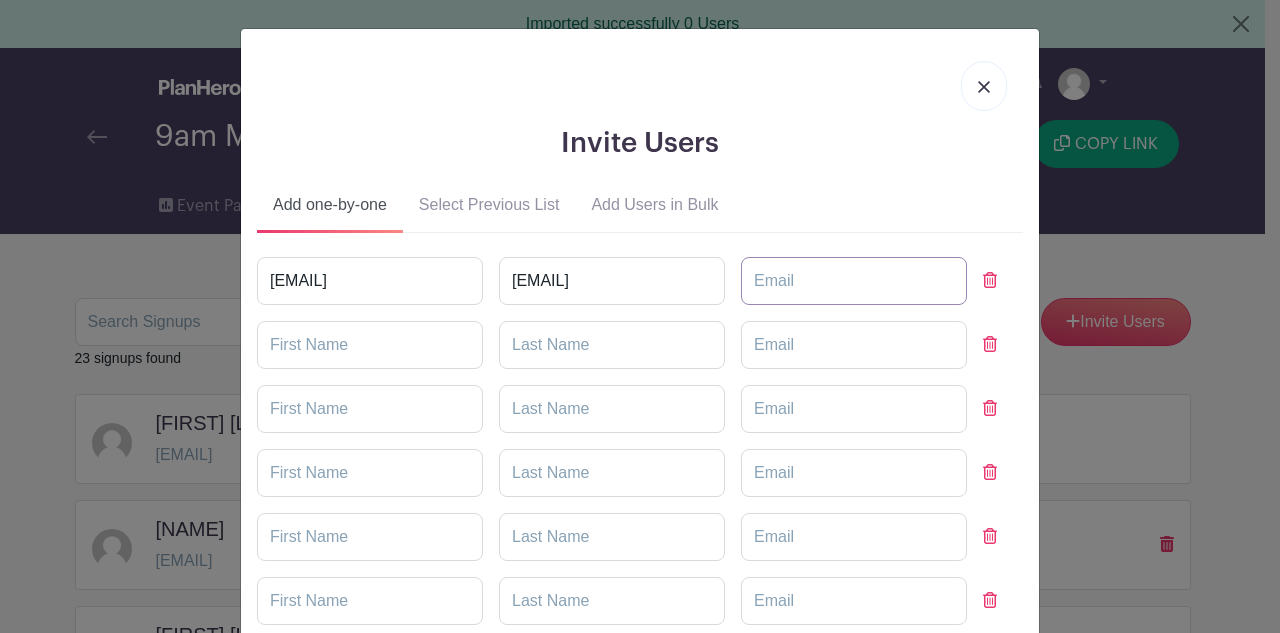 paste on "[EMAIL]" 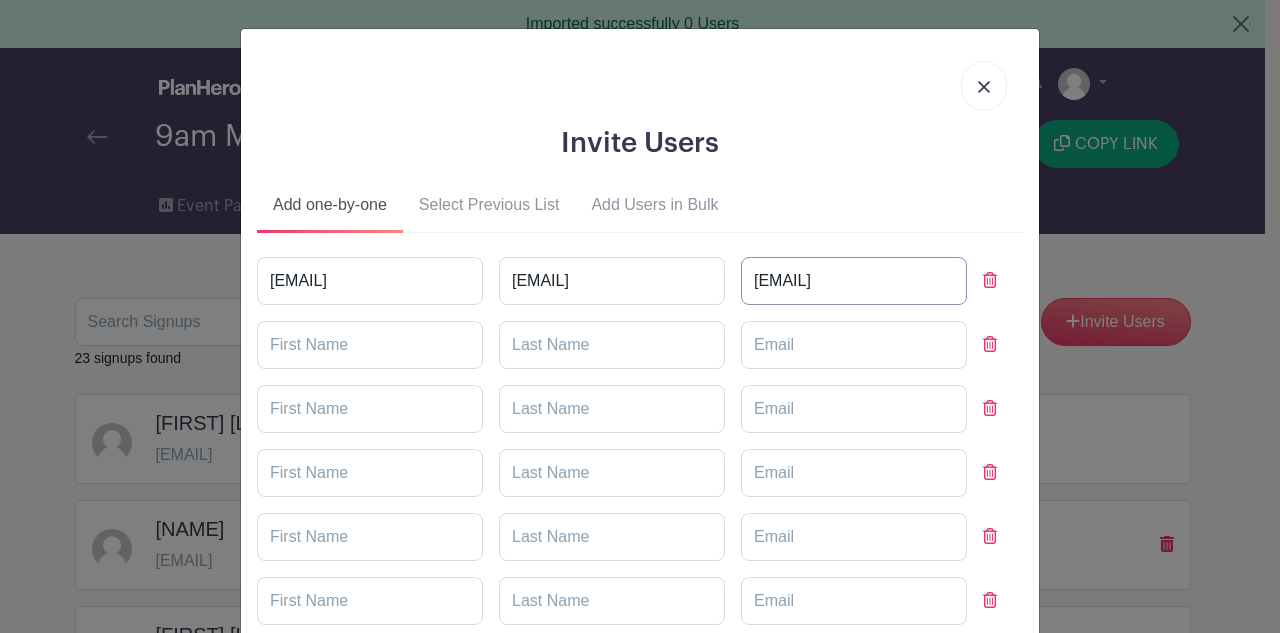 scroll, scrollTop: 173, scrollLeft: 0, axis: vertical 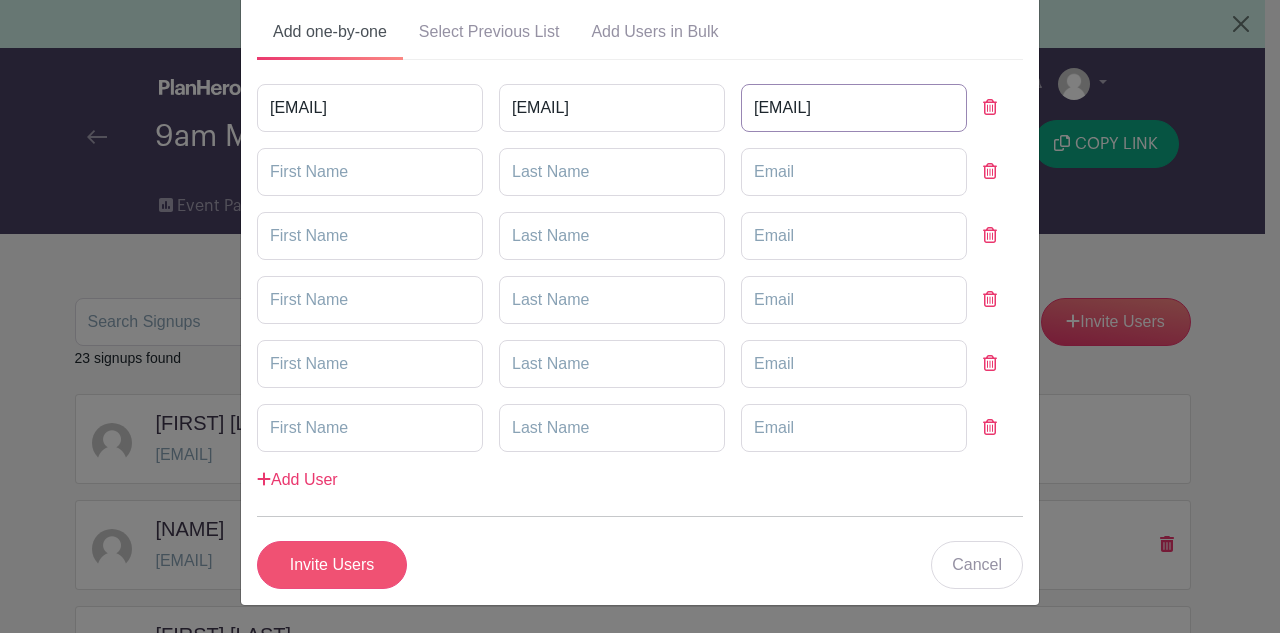 type on "[EMAIL]" 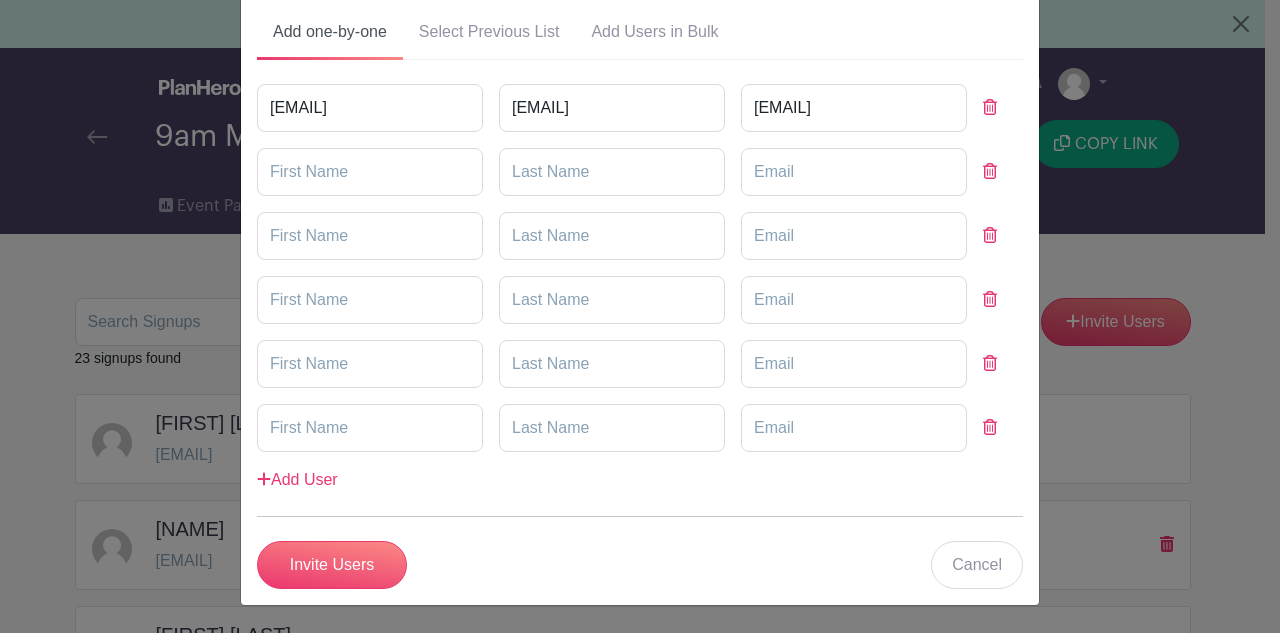drag, startPoint x: 314, startPoint y: 578, endPoint x: 326, endPoint y: 571, distance: 13.892444 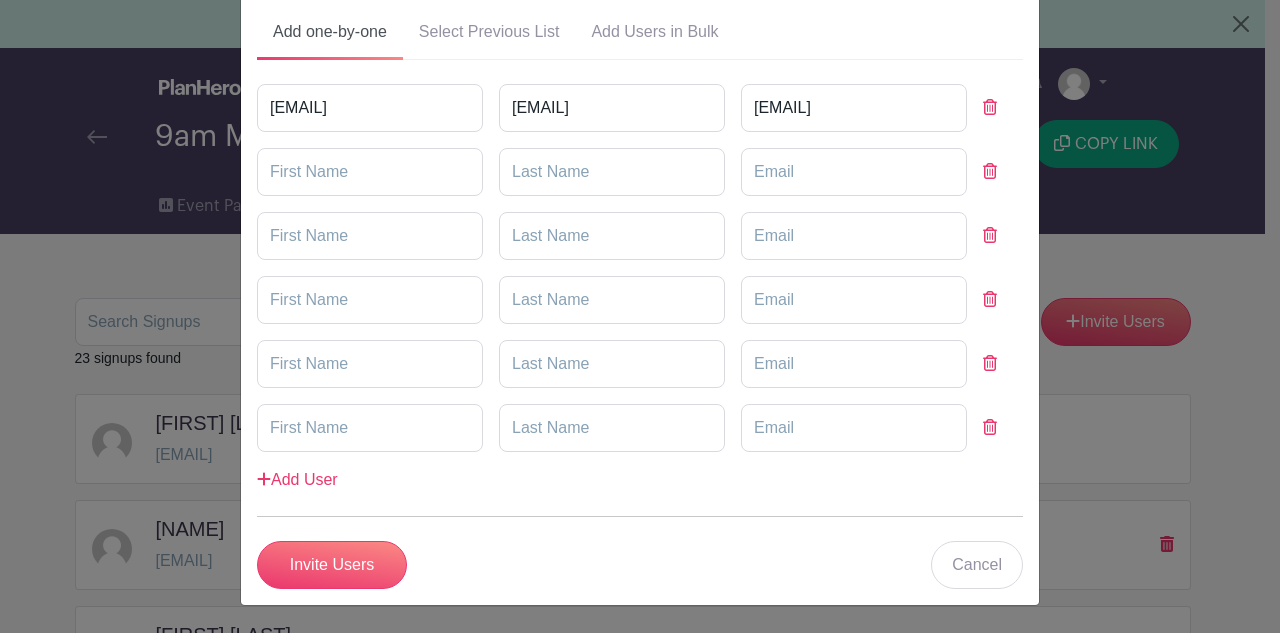 click on "Invite Users" at bounding box center (332, 565) 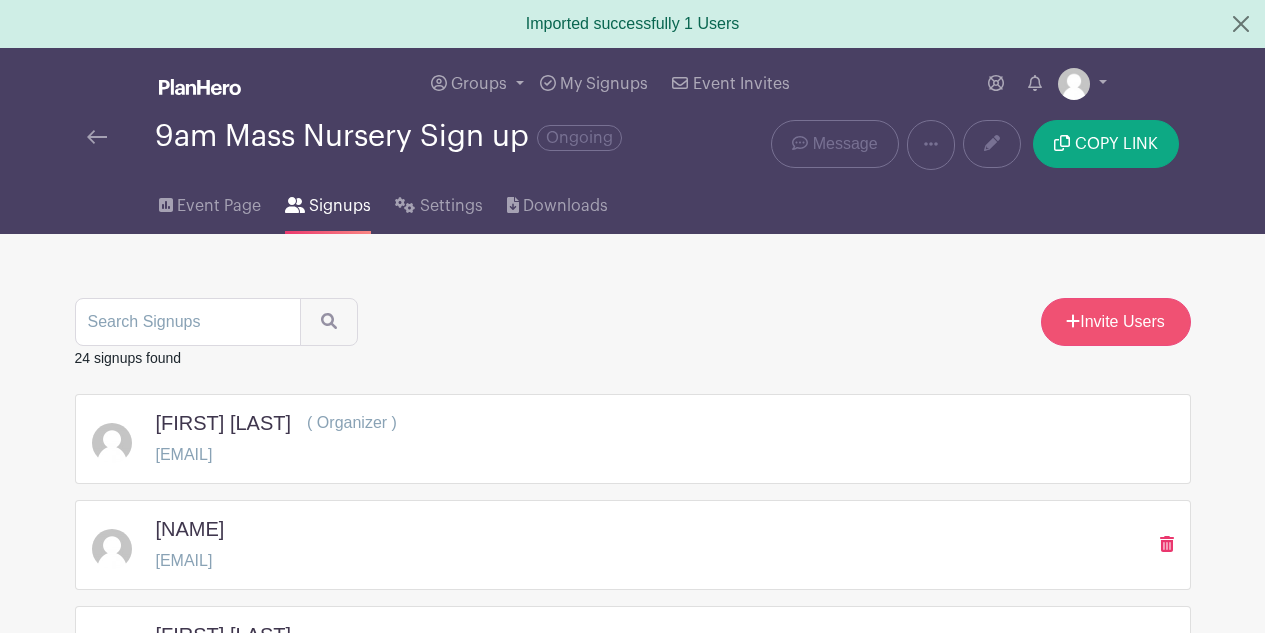 click on "Invite Users" at bounding box center [1116, 322] 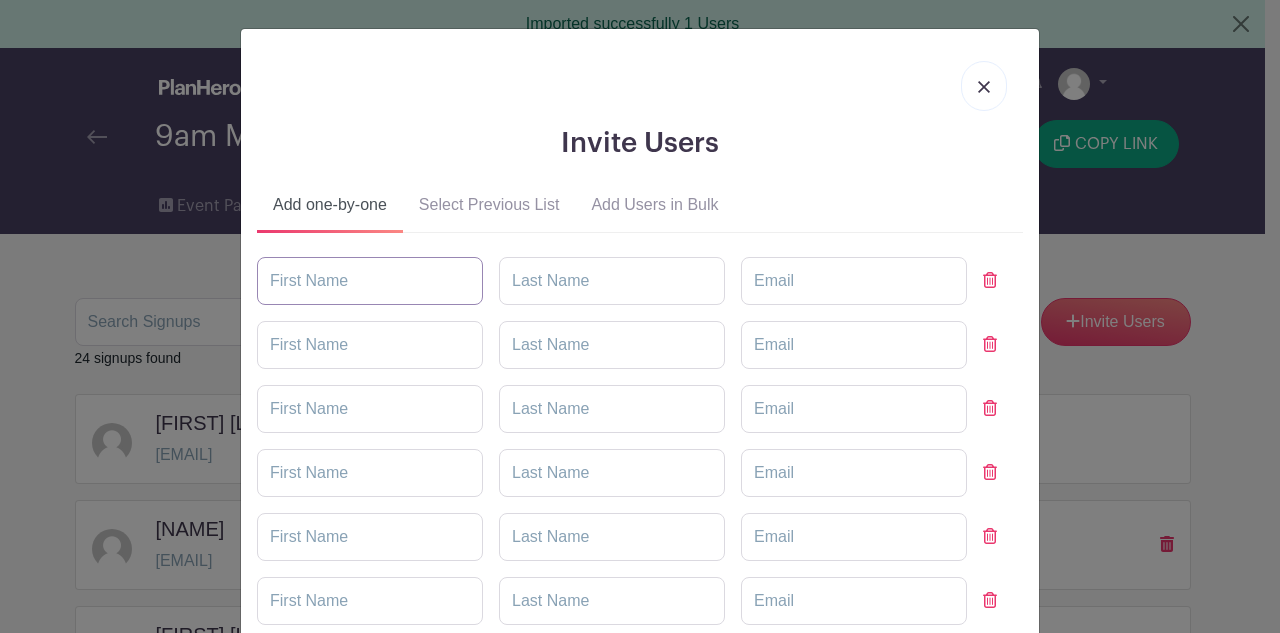 paste on "[EMAIL]" 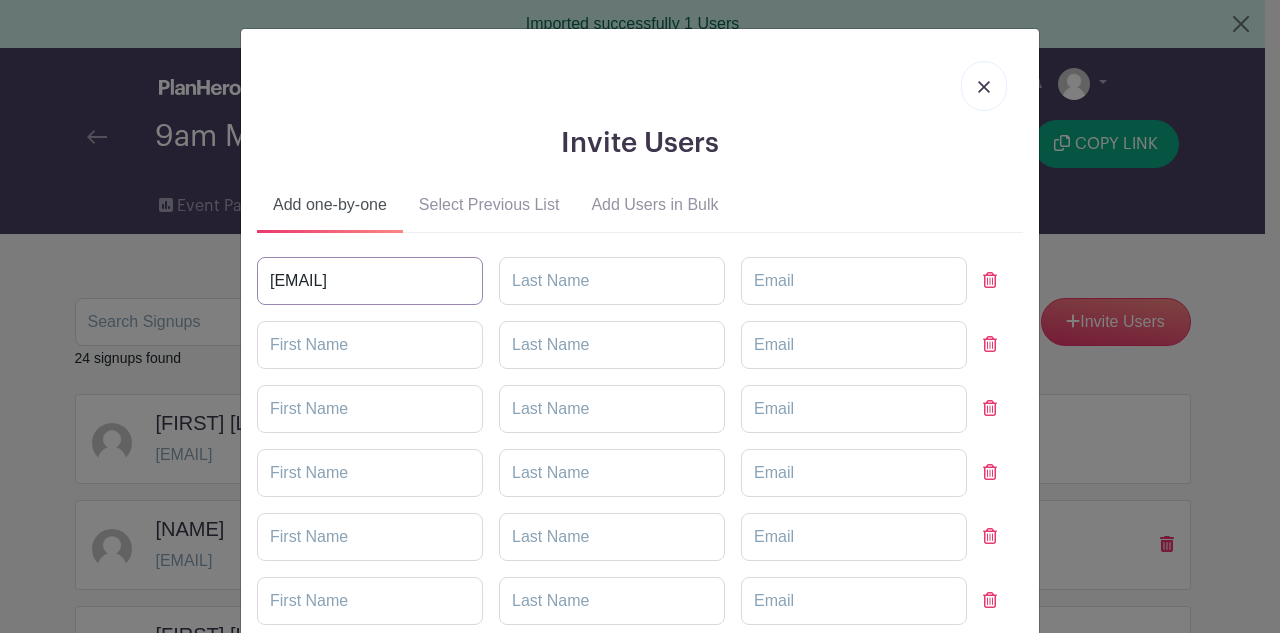 type on "[EMAIL]" 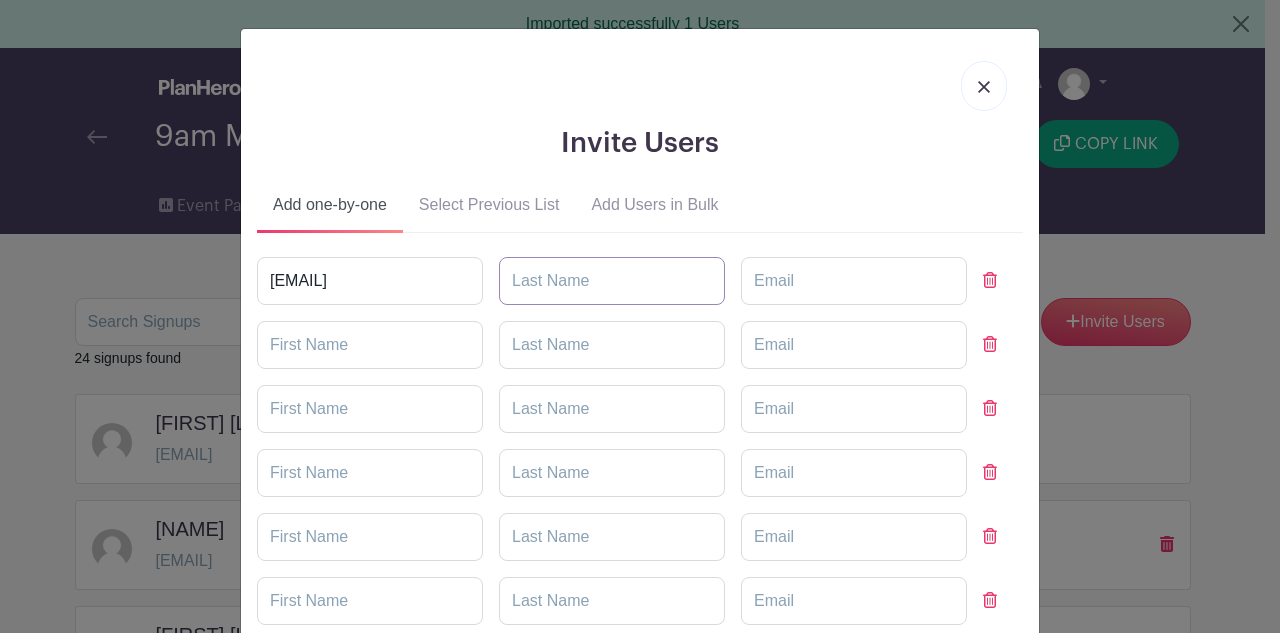 paste on "[EMAIL]" 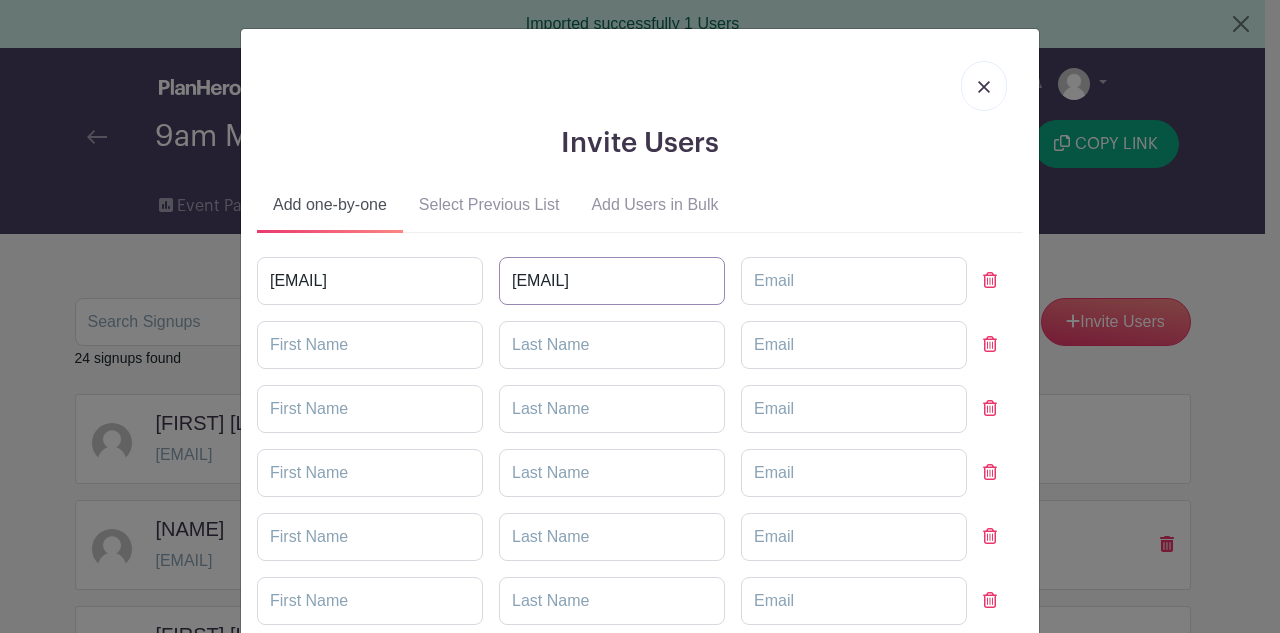 type on "[EMAIL]" 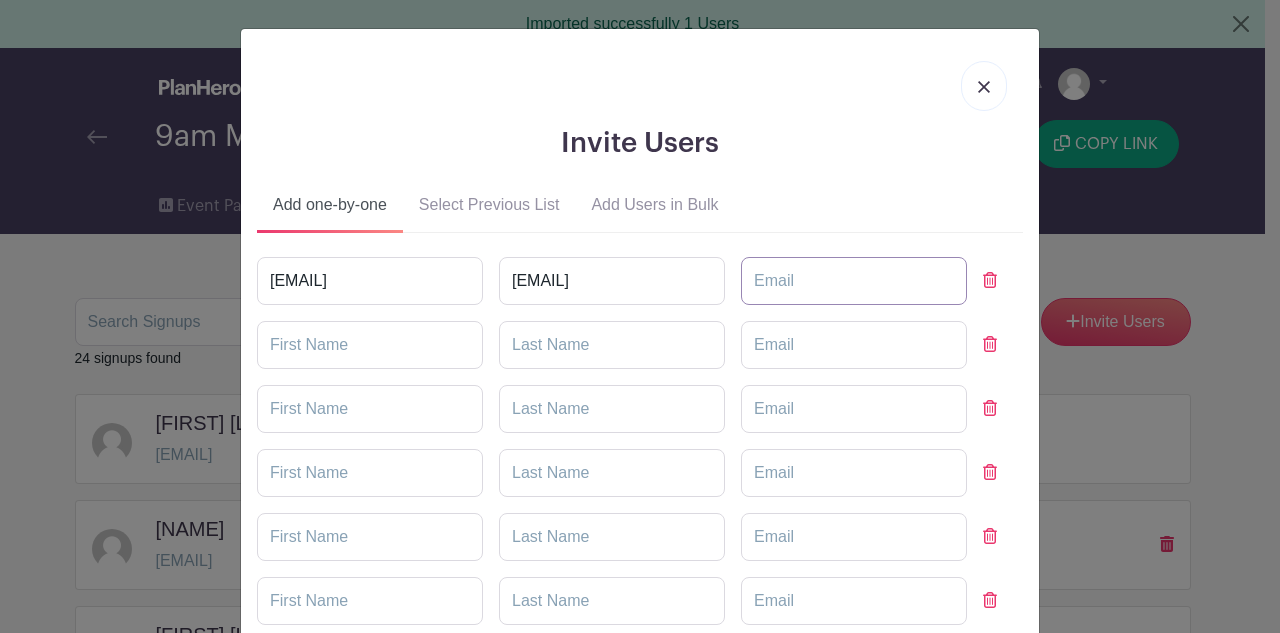 paste on "[EMAIL]" 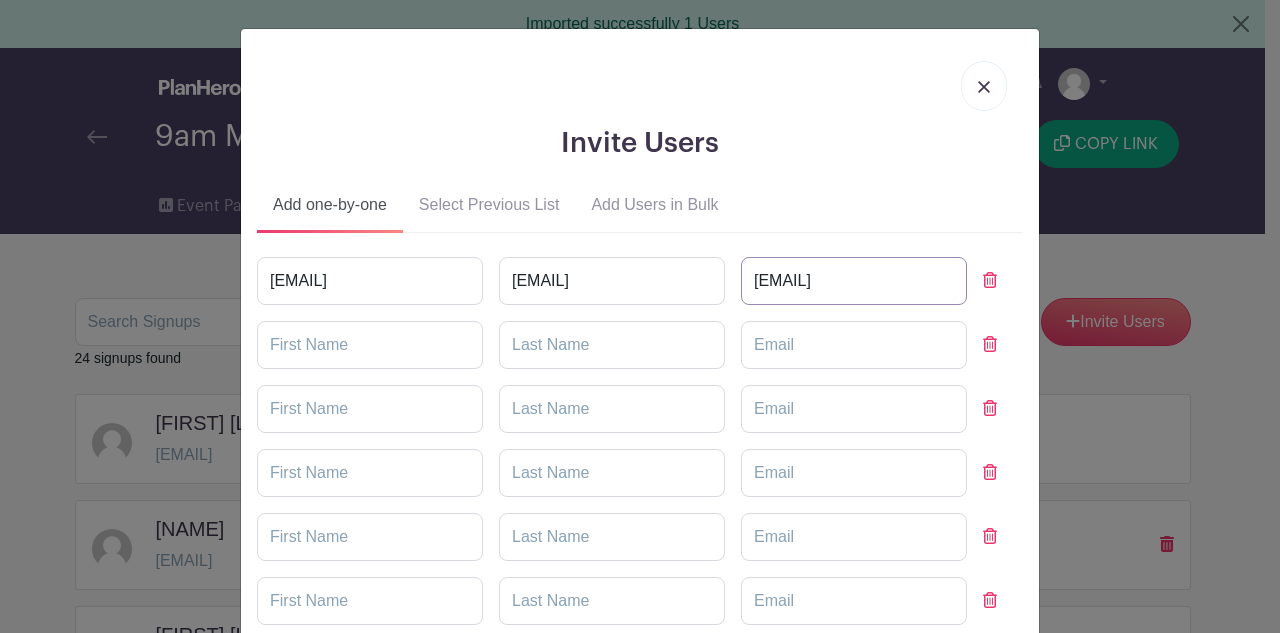 scroll, scrollTop: 173, scrollLeft: 0, axis: vertical 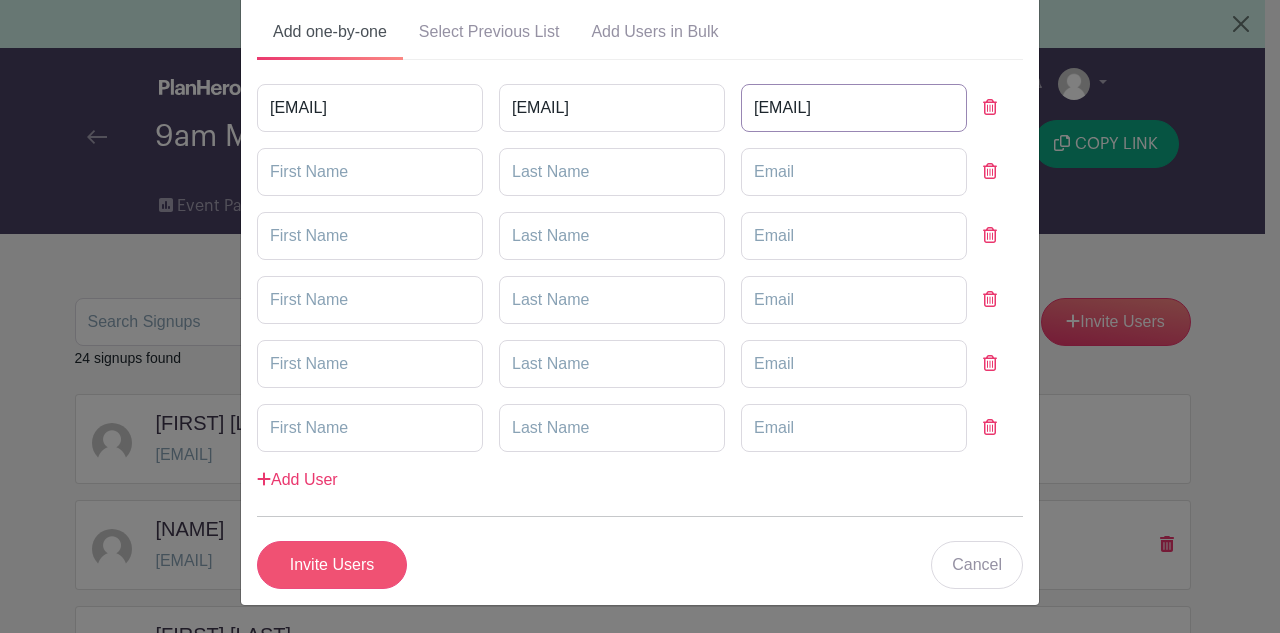 type on "[EMAIL]" 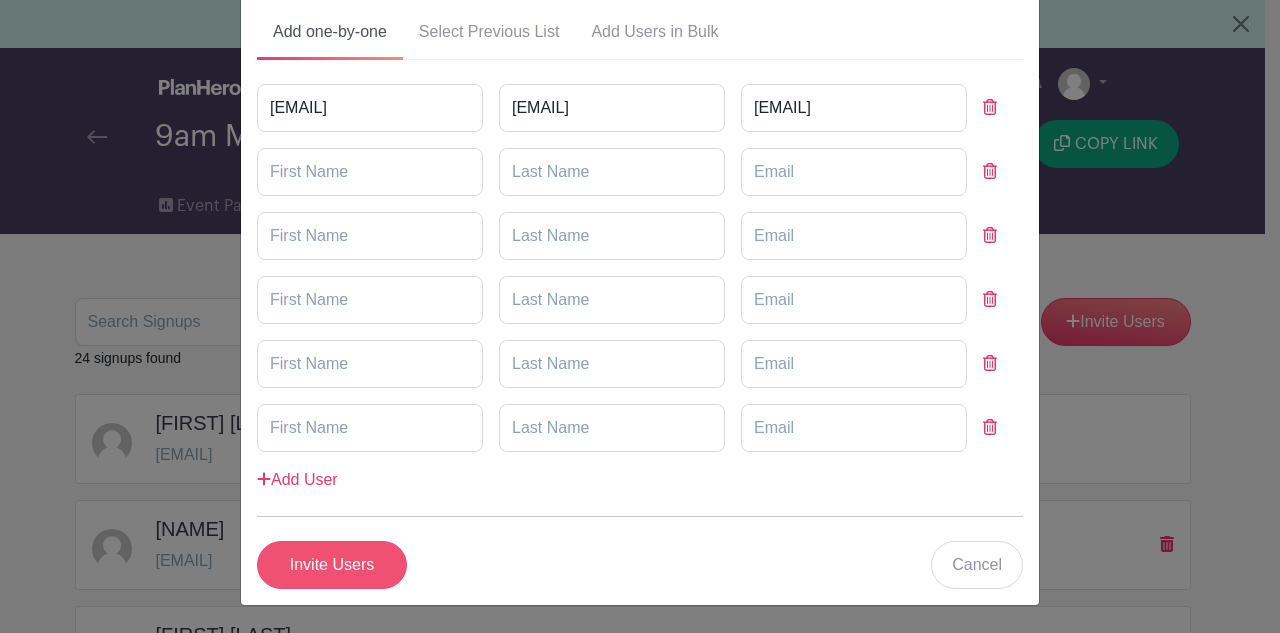 click on "Invite Users" at bounding box center [332, 565] 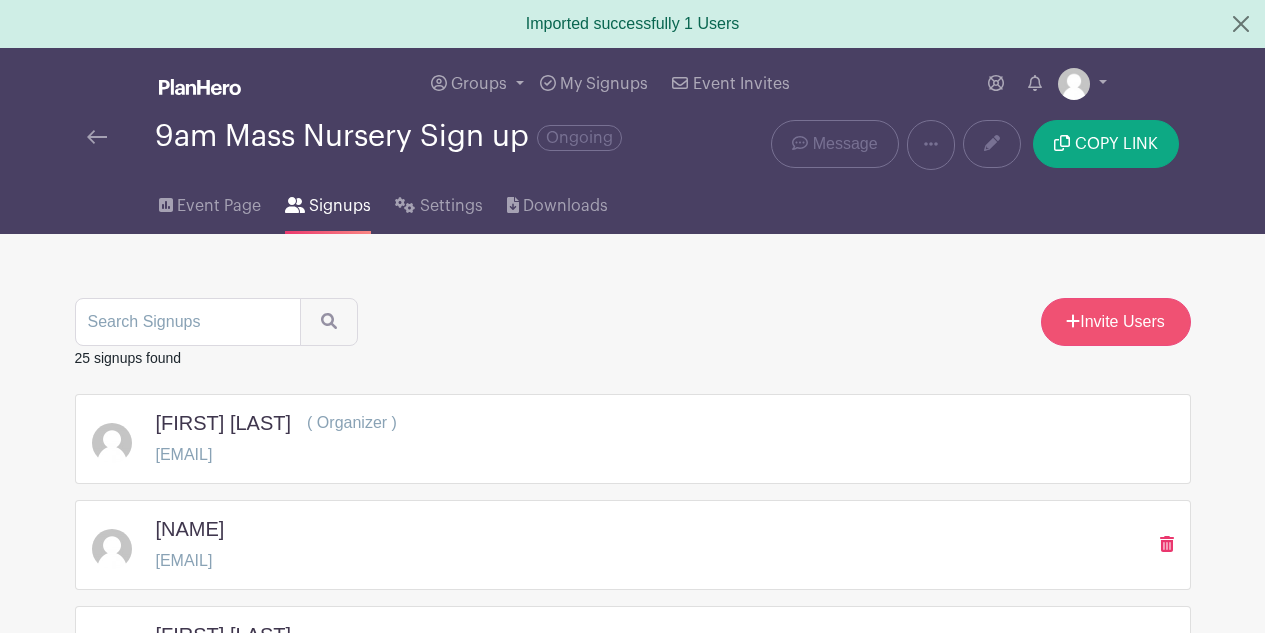 click on "Invite Users" at bounding box center (1116, 322) 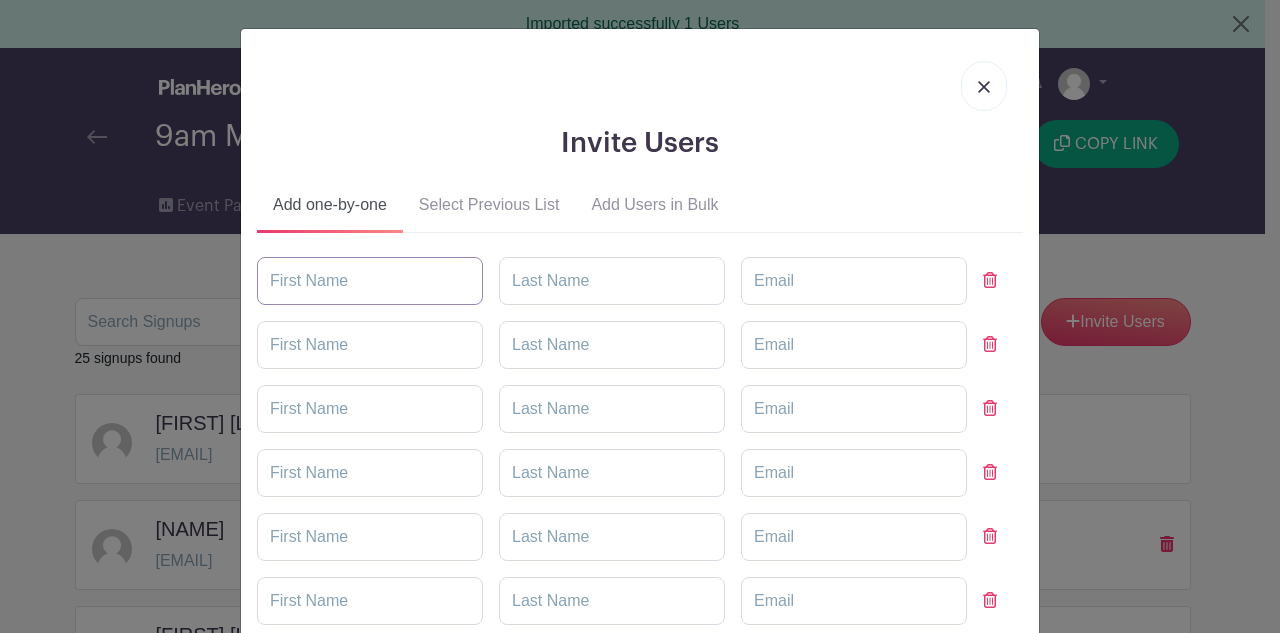 paste on "[EMAIL]" 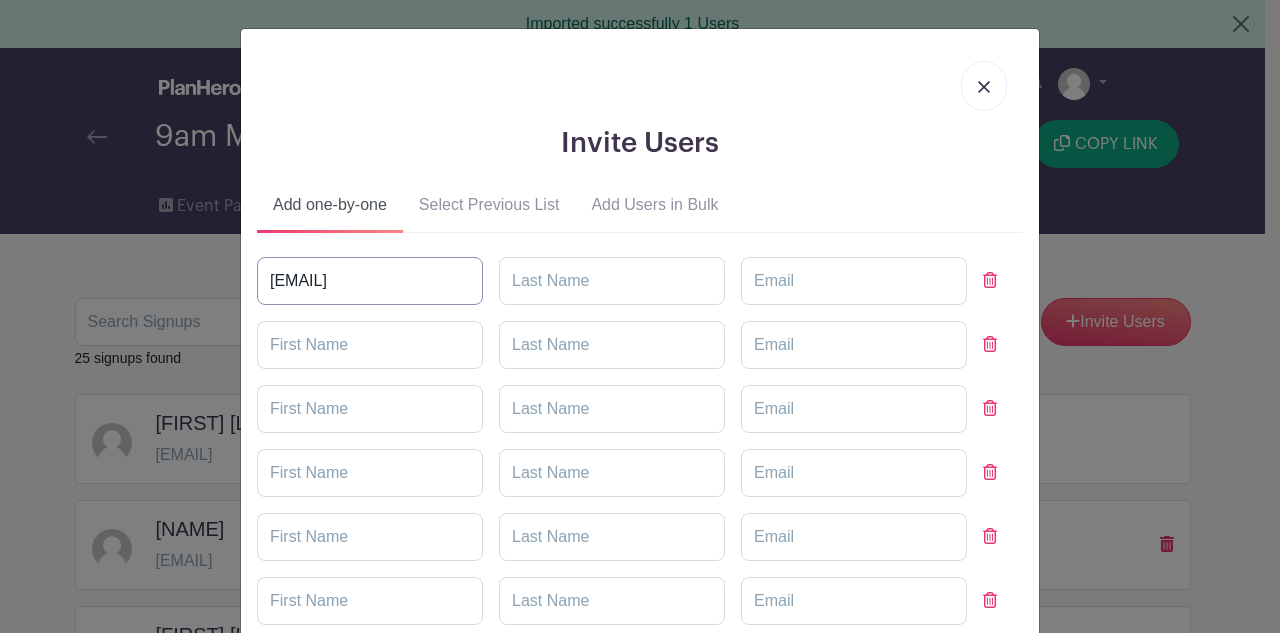 type on "[EMAIL]" 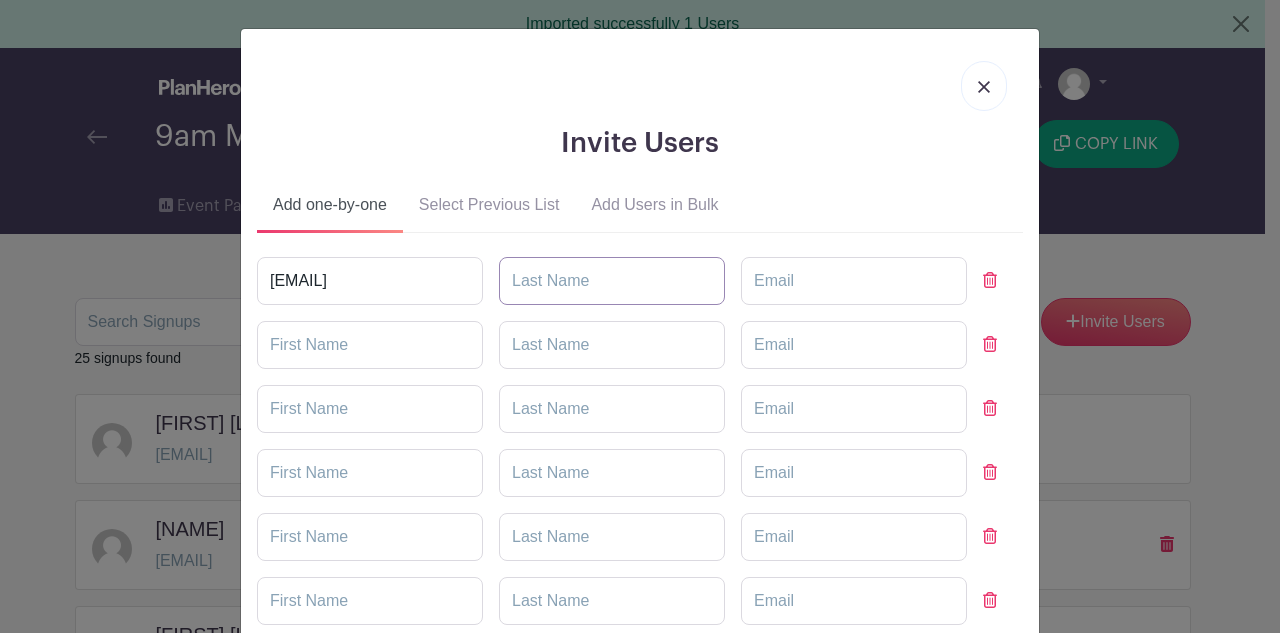 paste on "[EMAIL]" 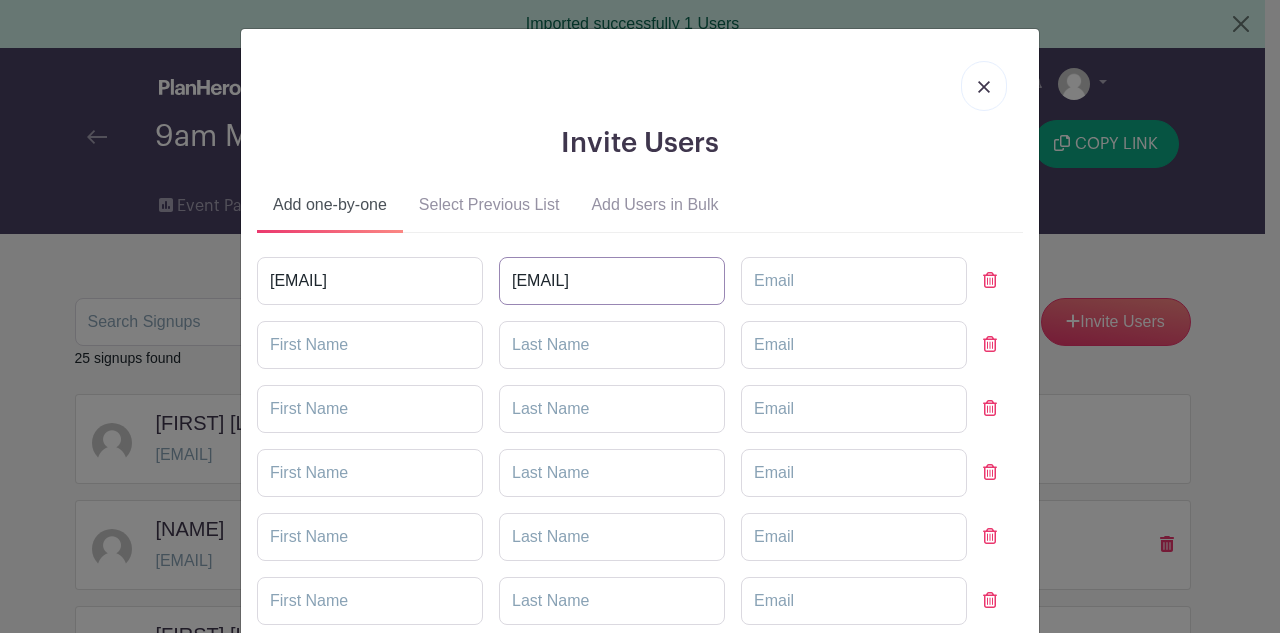 type on "[EMAIL]" 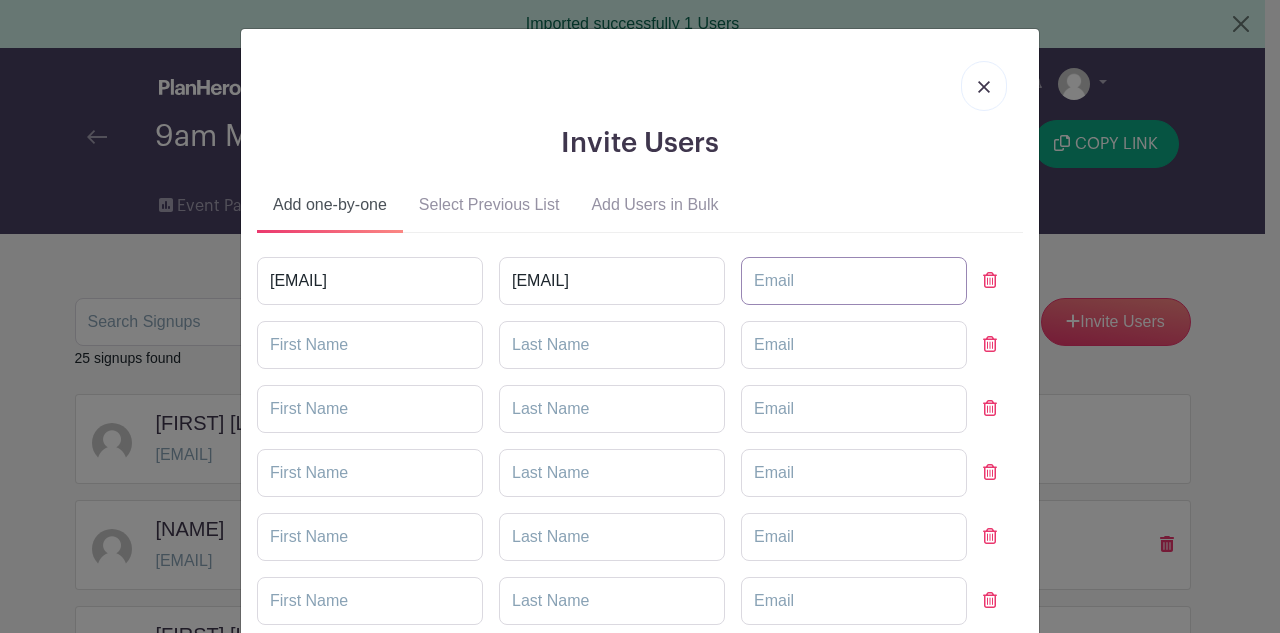 paste on "[EMAIL]" 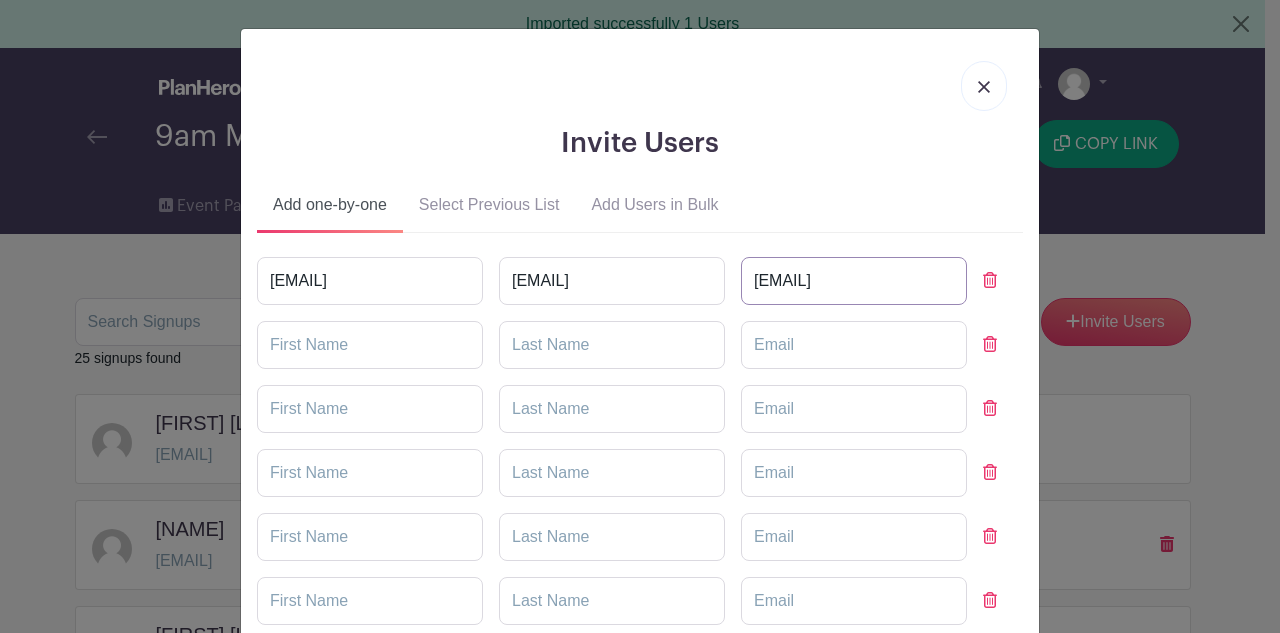 scroll, scrollTop: 173, scrollLeft: 0, axis: vertical 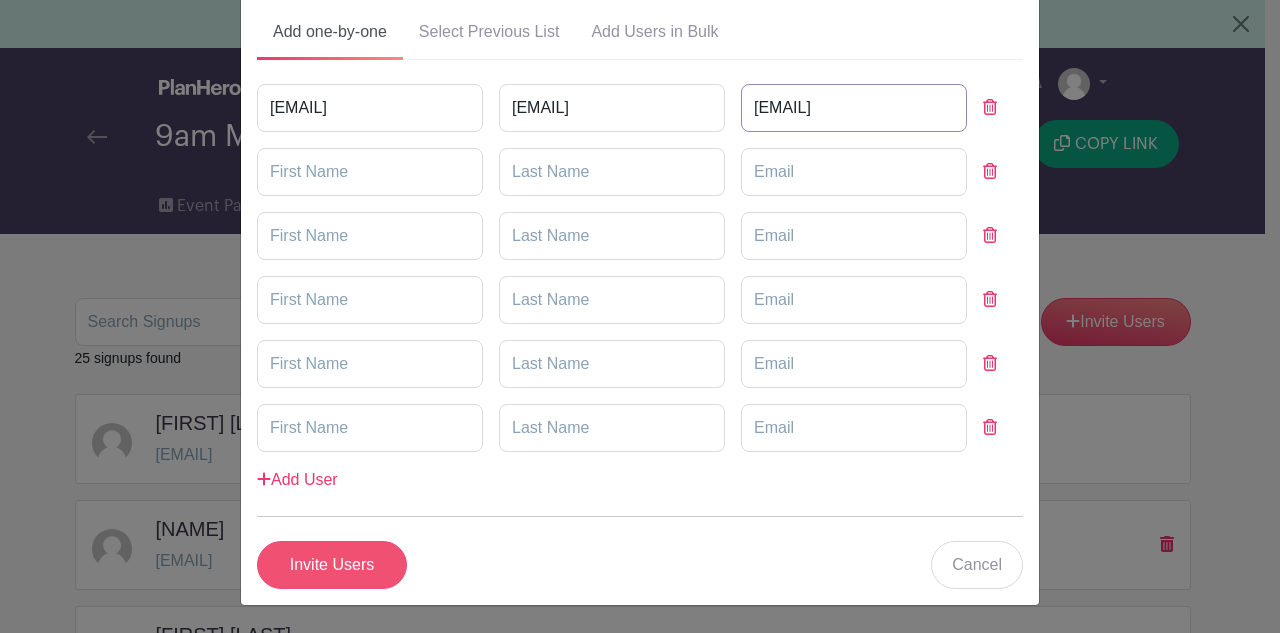 type on "[EMAIL]" 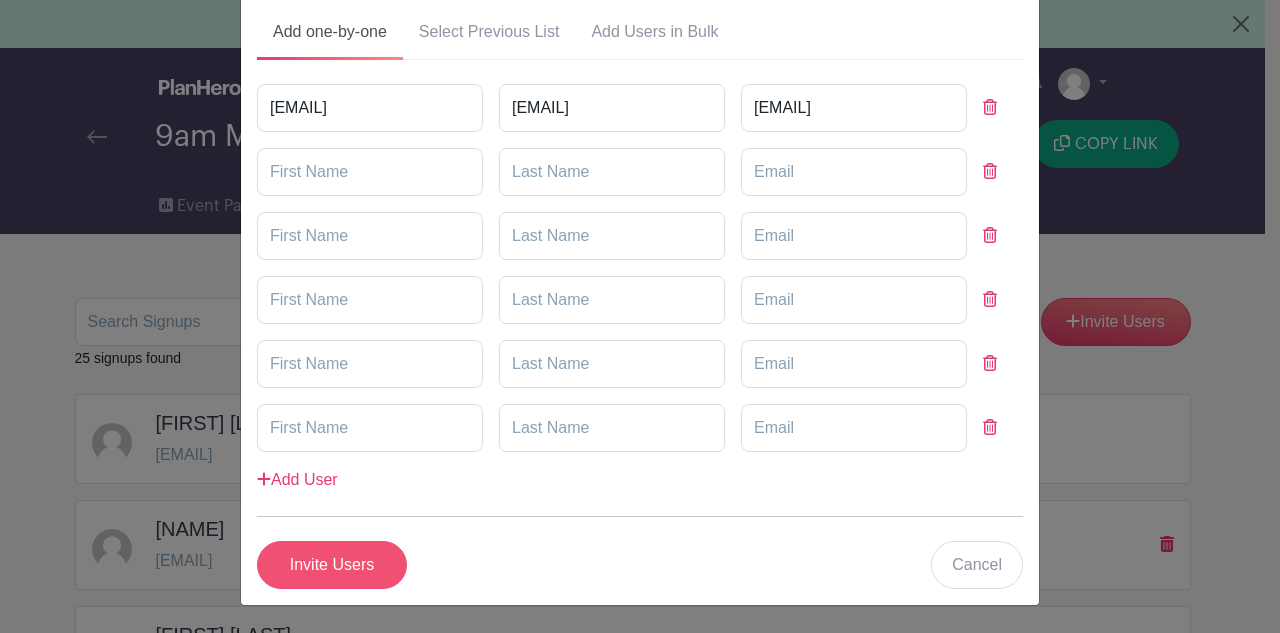 click on "Invite Users" at bounding box center [332, 565] 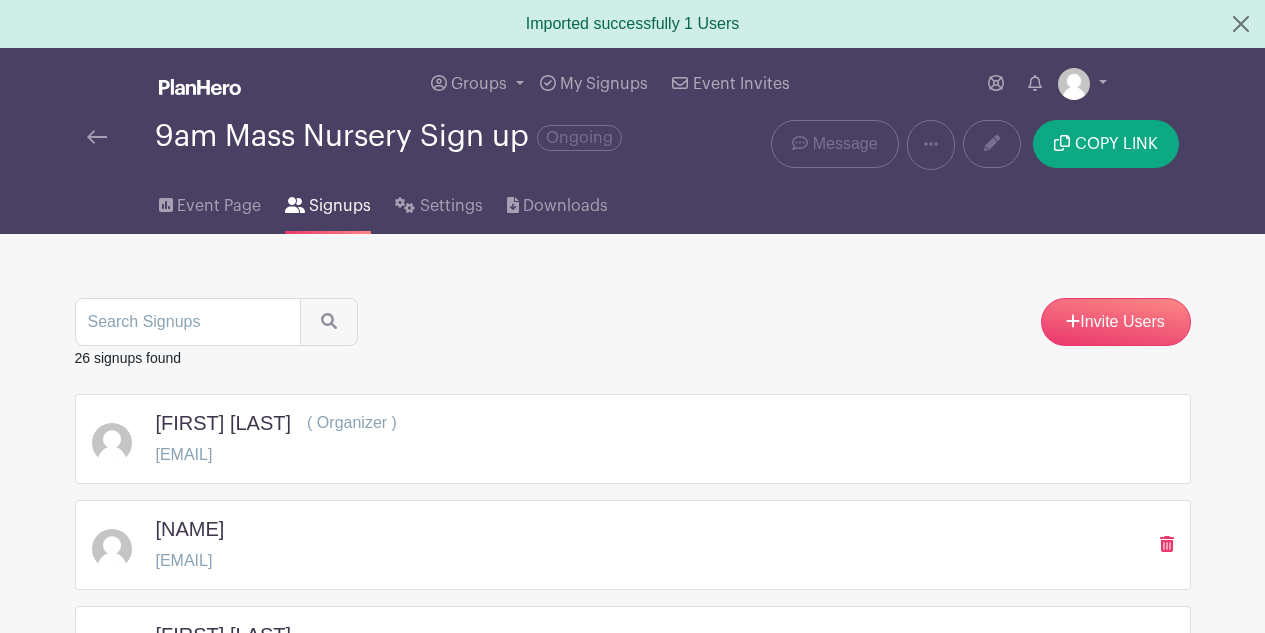 drag, startPoint x: 1101, startPoint y: 348, endPoint x: 1070, endPoint y: 348, distance: 31 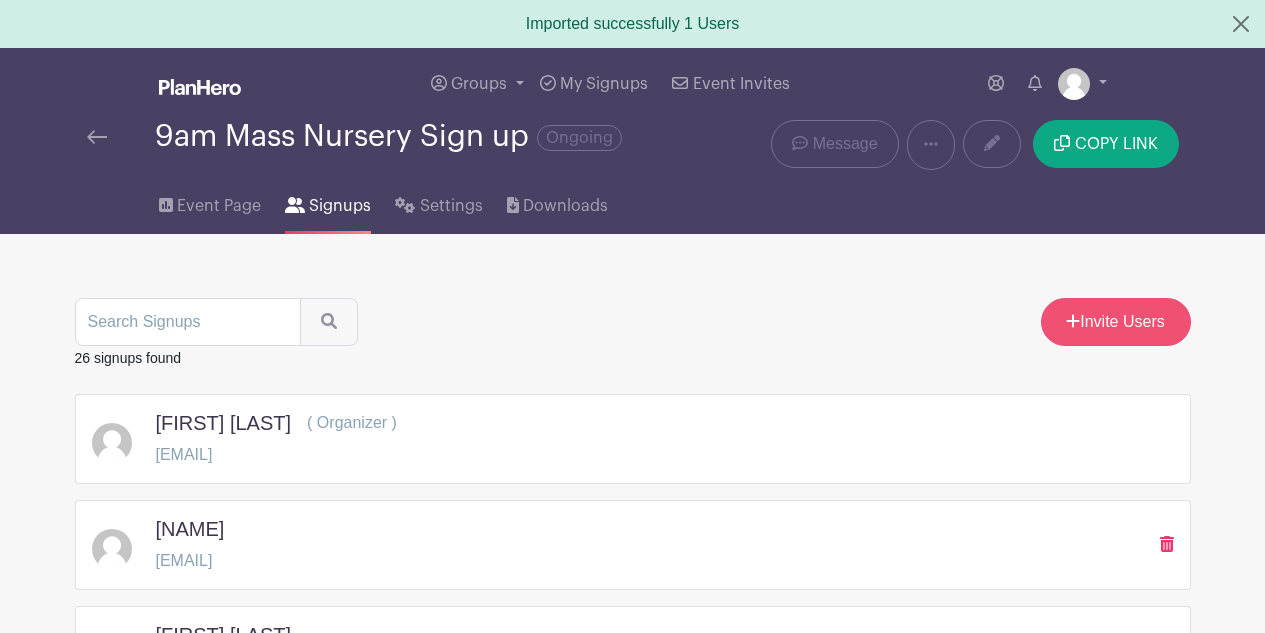 click on "Invite Users" at bounding box center (1116, 322) 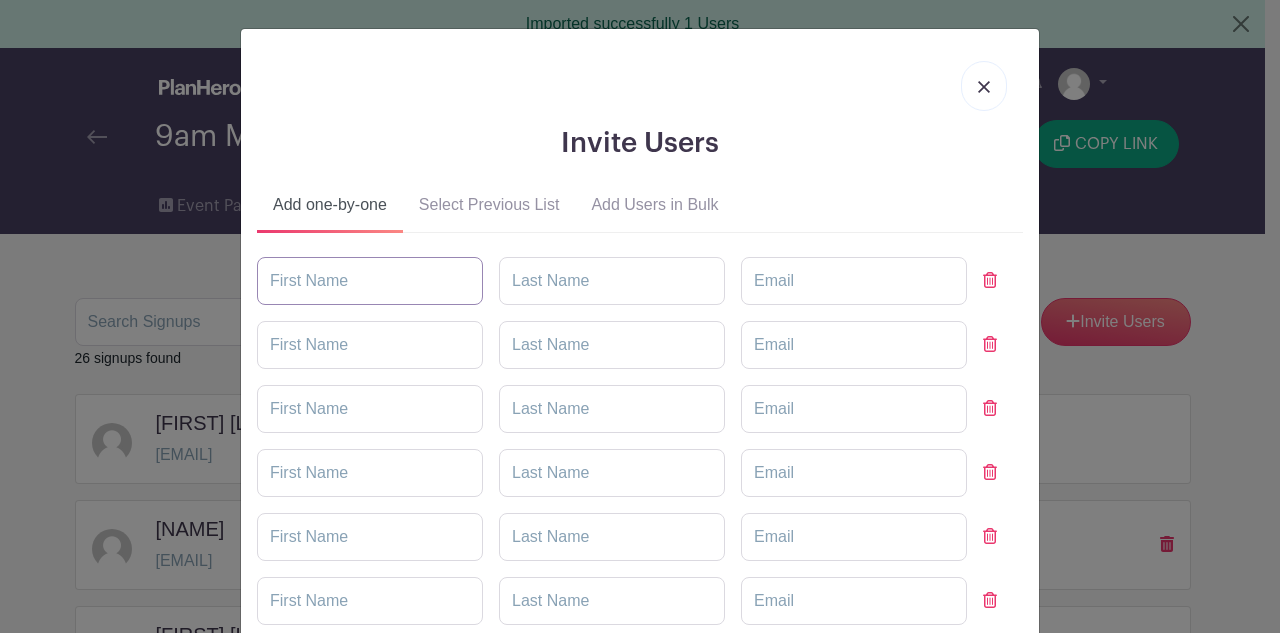 paste on "[EMAIL]" 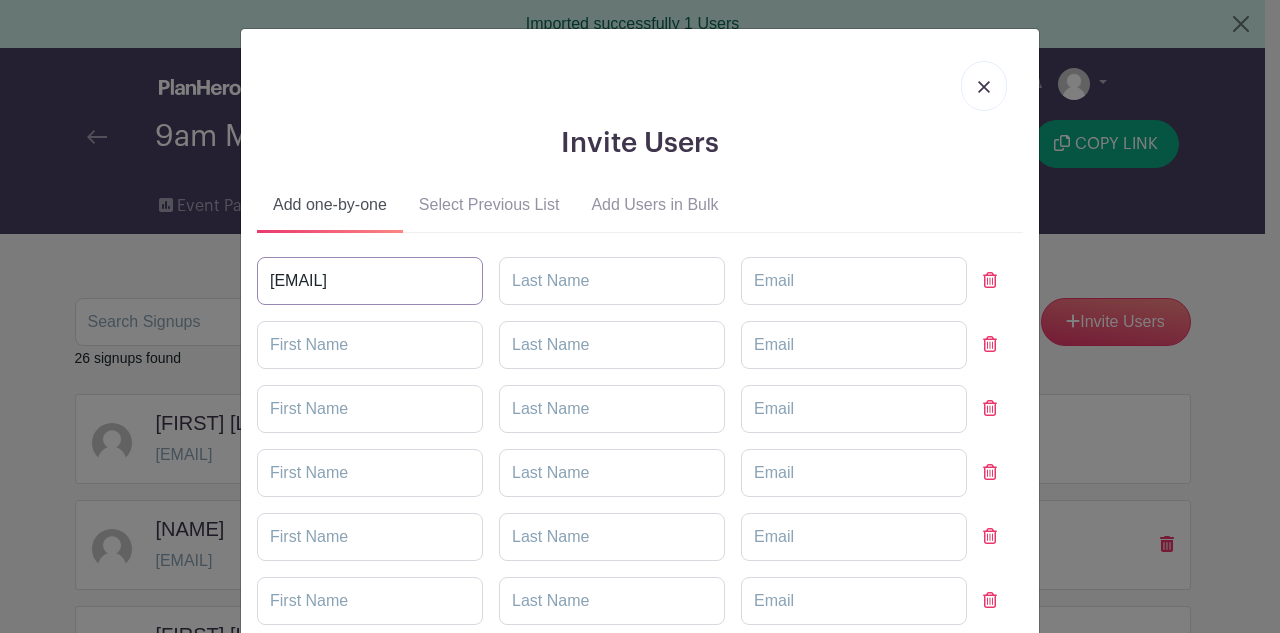 type on "[EMAIL]" 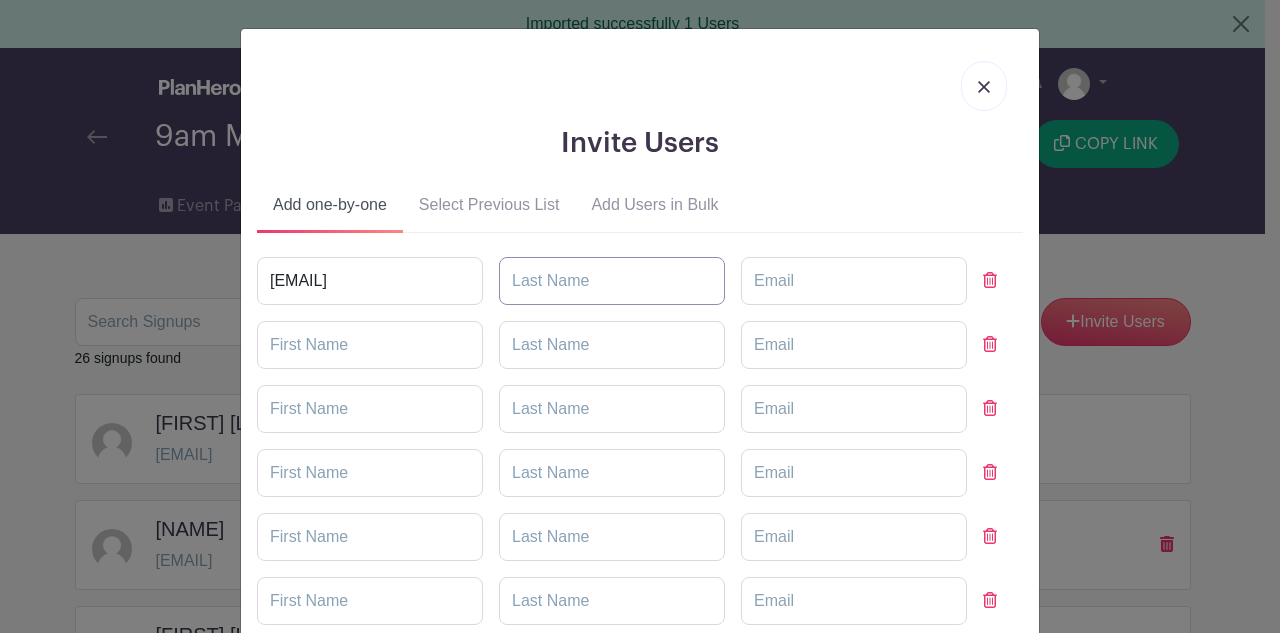 paste on "[EMAIL]" 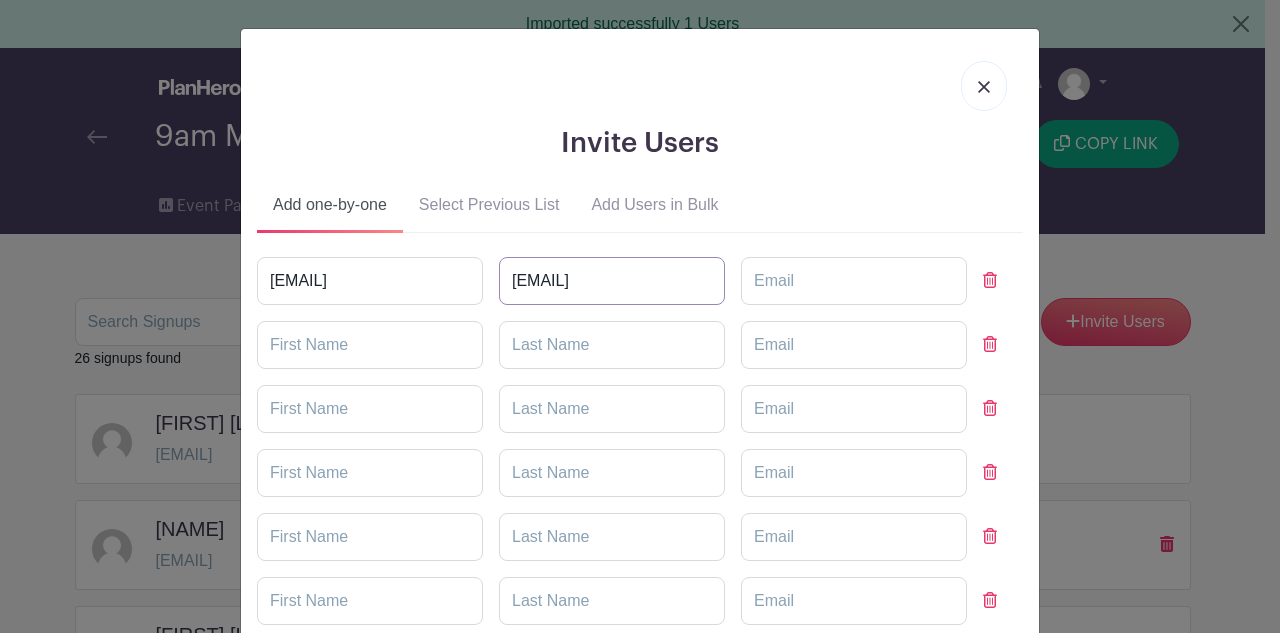type on "[EMAIL]" 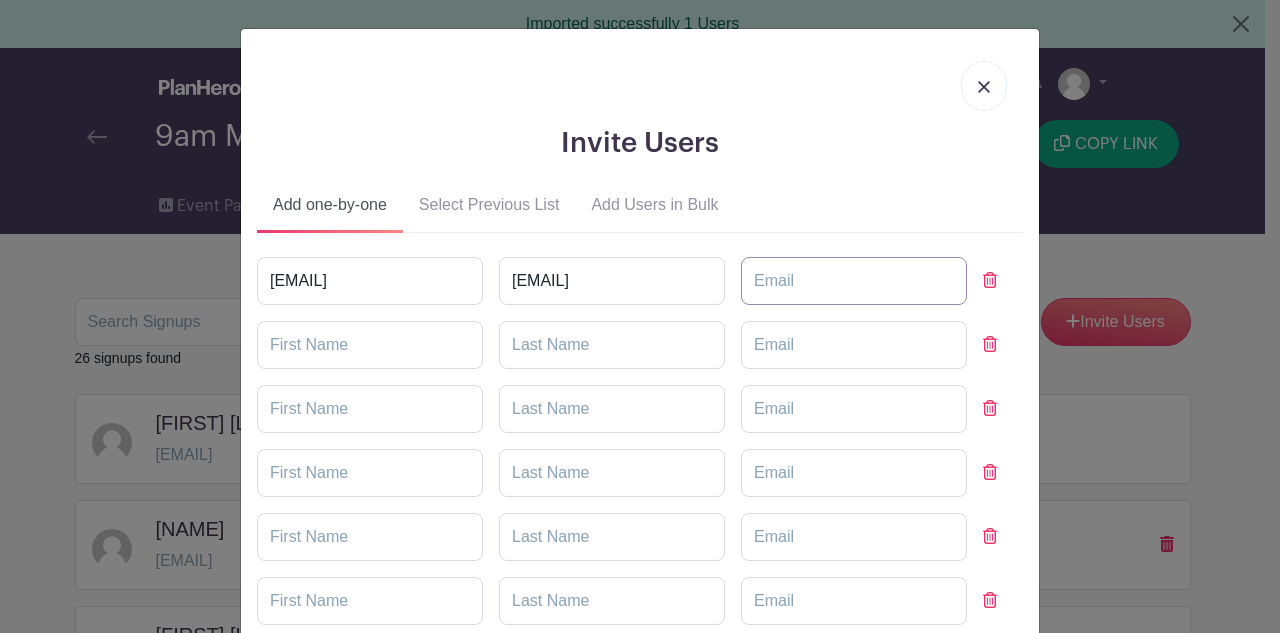 paste on "[EMAIL]" 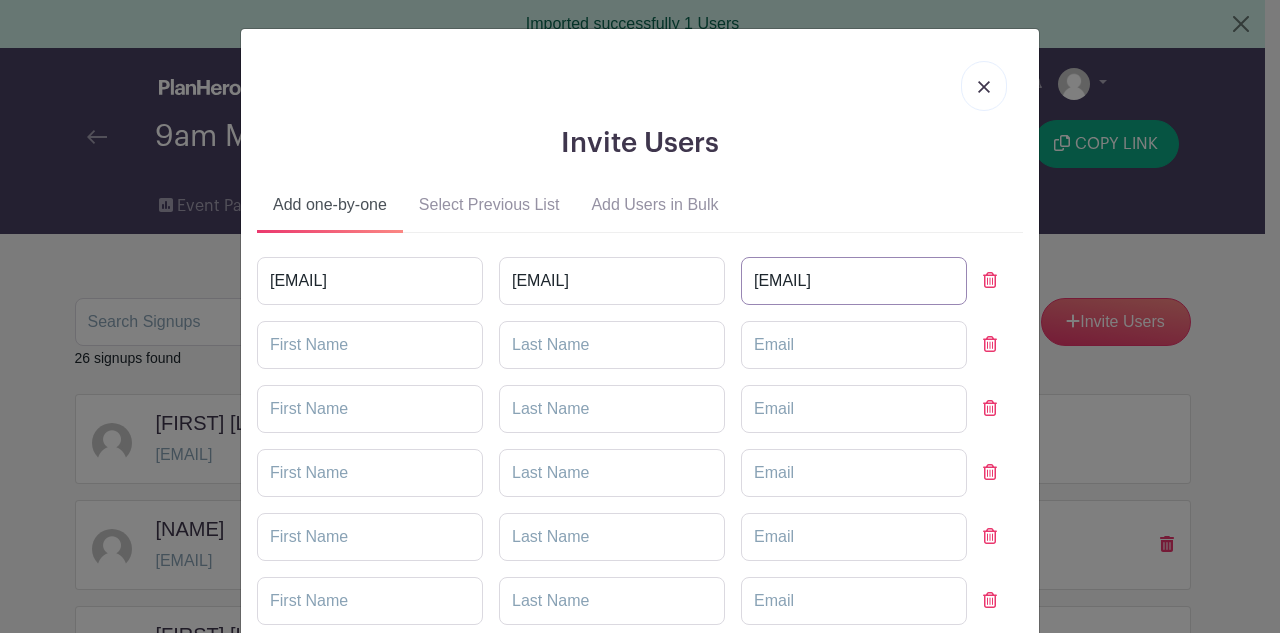 scroll, scrollTop: 173, scrollLeft: 0, axis: vertical 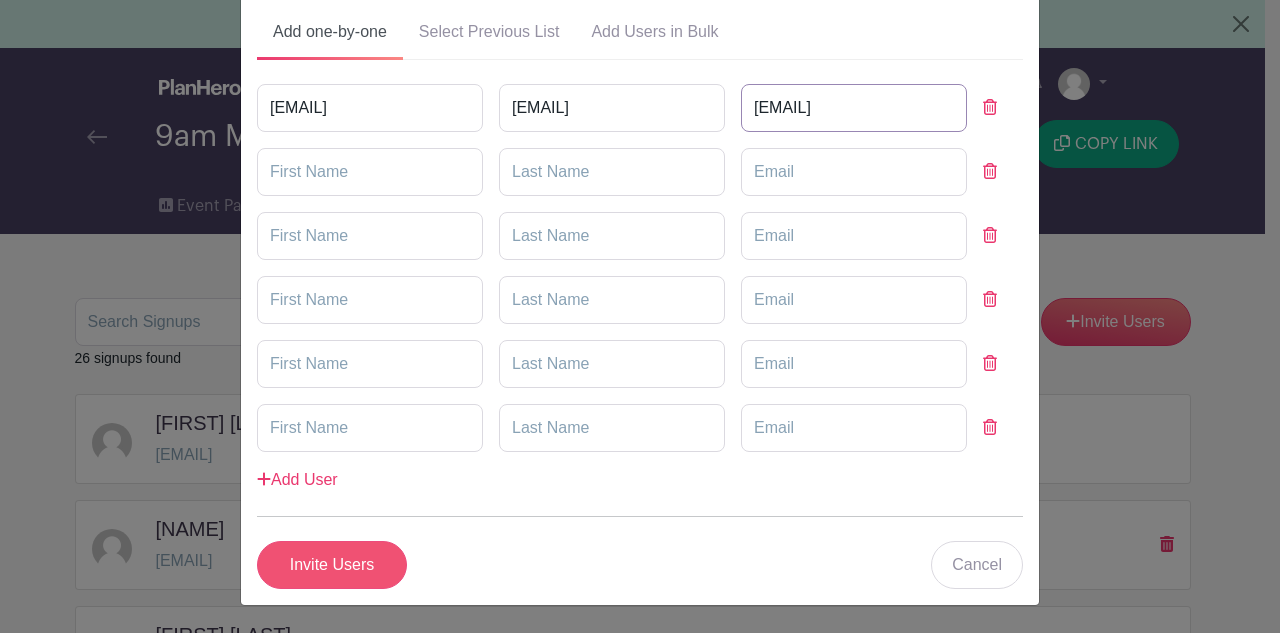 type on "[EMAIL]" 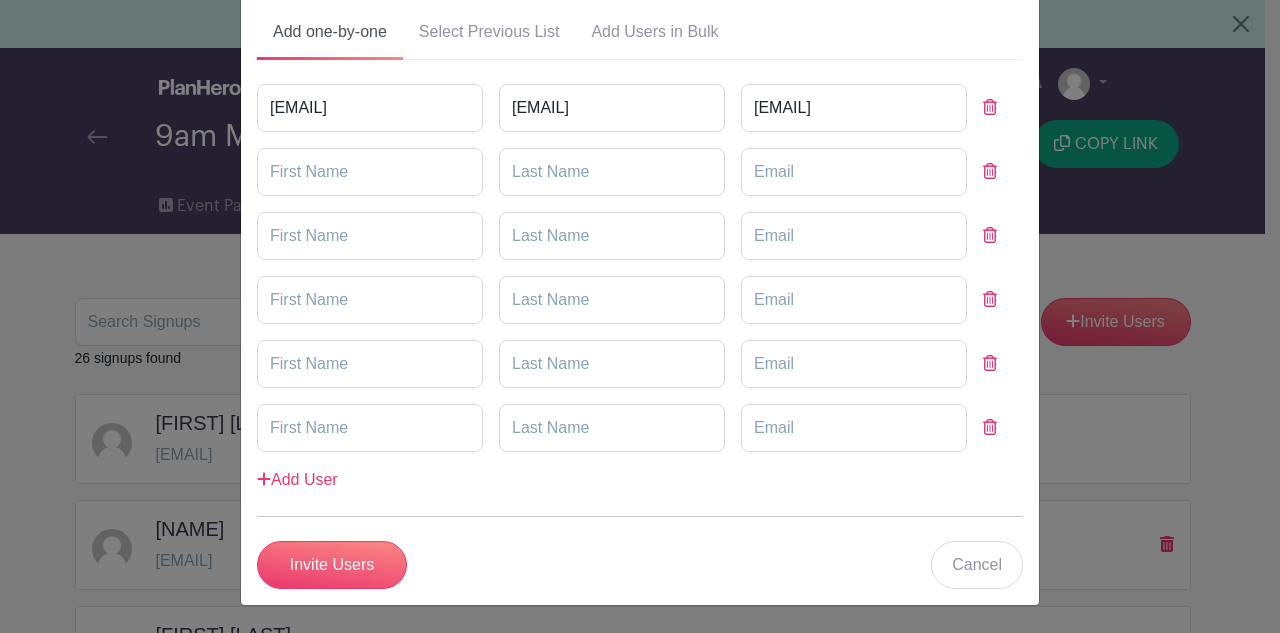 drag, startPoint x: 353, startPoint y: 558, endPoint x: 363, endPoint y: 556, distance: 10.198039 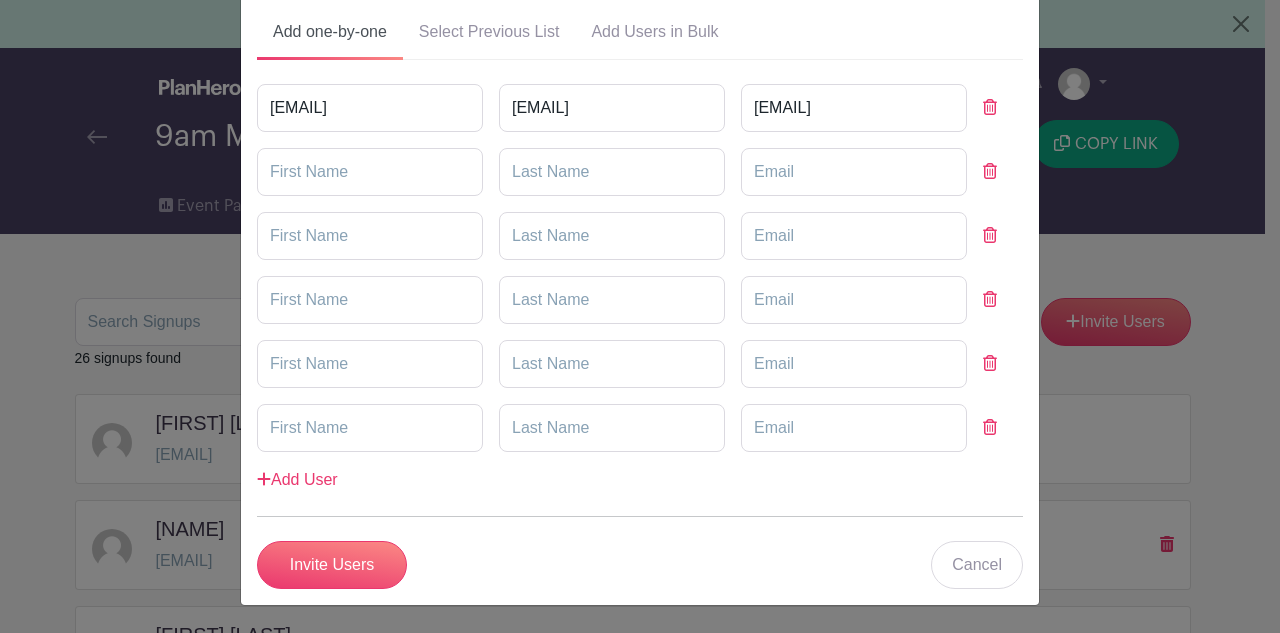 click on "Invite Users" at bounding box center (332, 565) 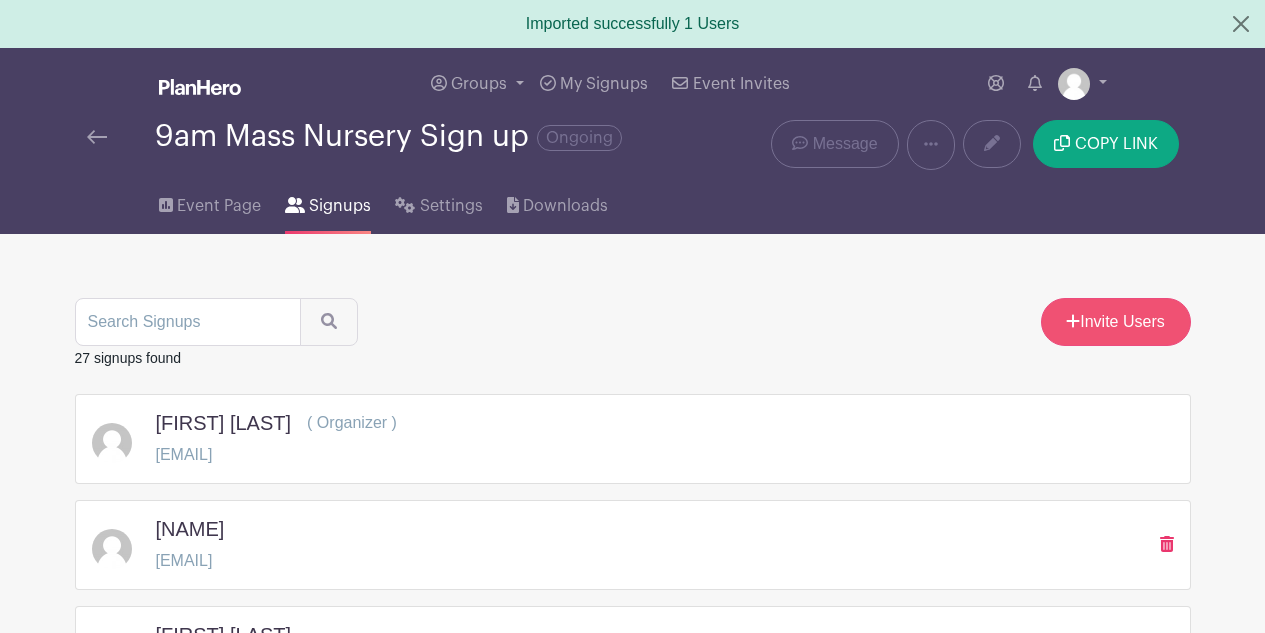 click on "Invite Users" at bounding box center (1116, 322) 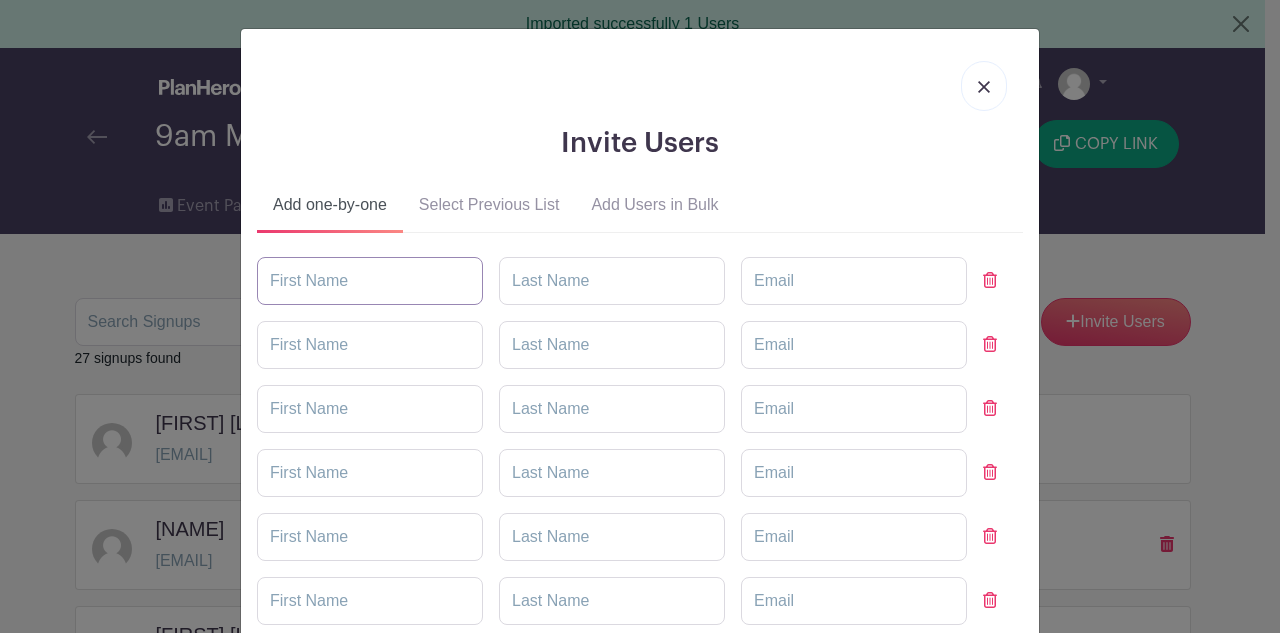 paste on "[EMAIL]" 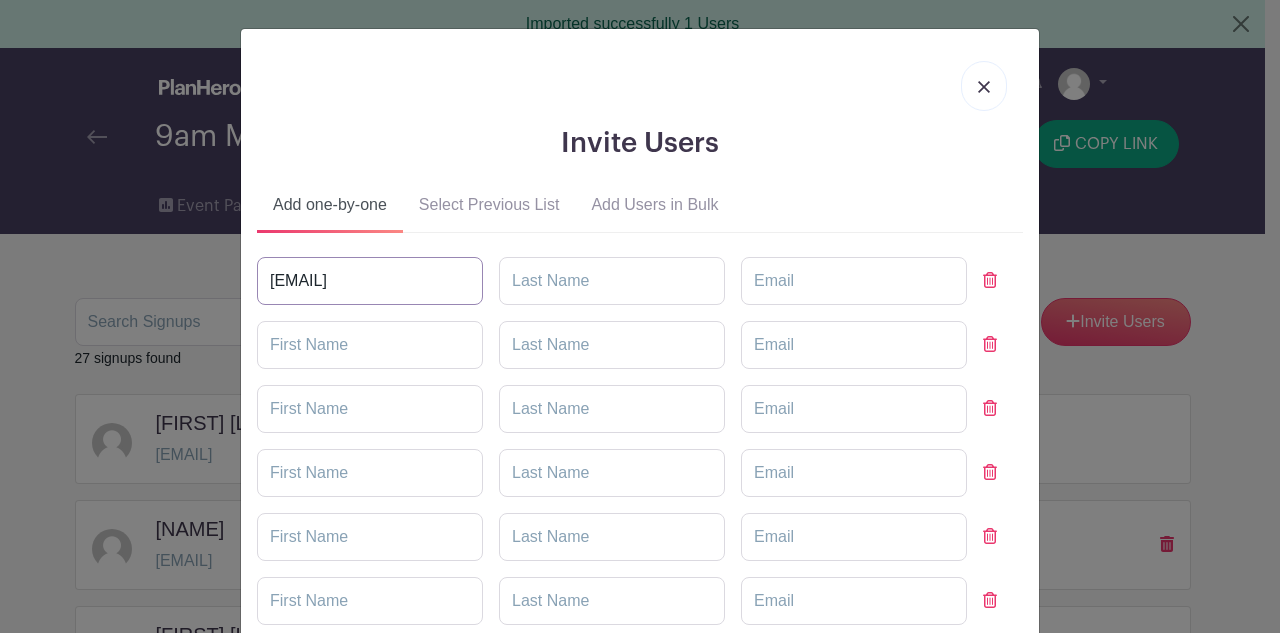 type on "[EMAIL]" 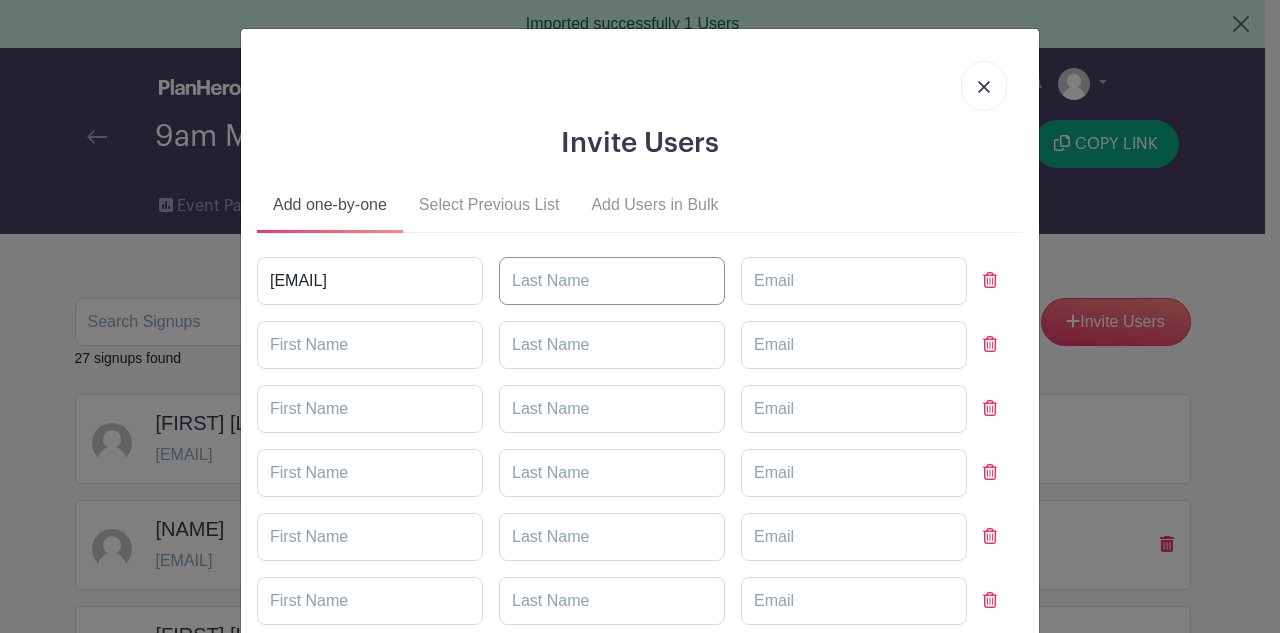 paste on "[EMAIL]" 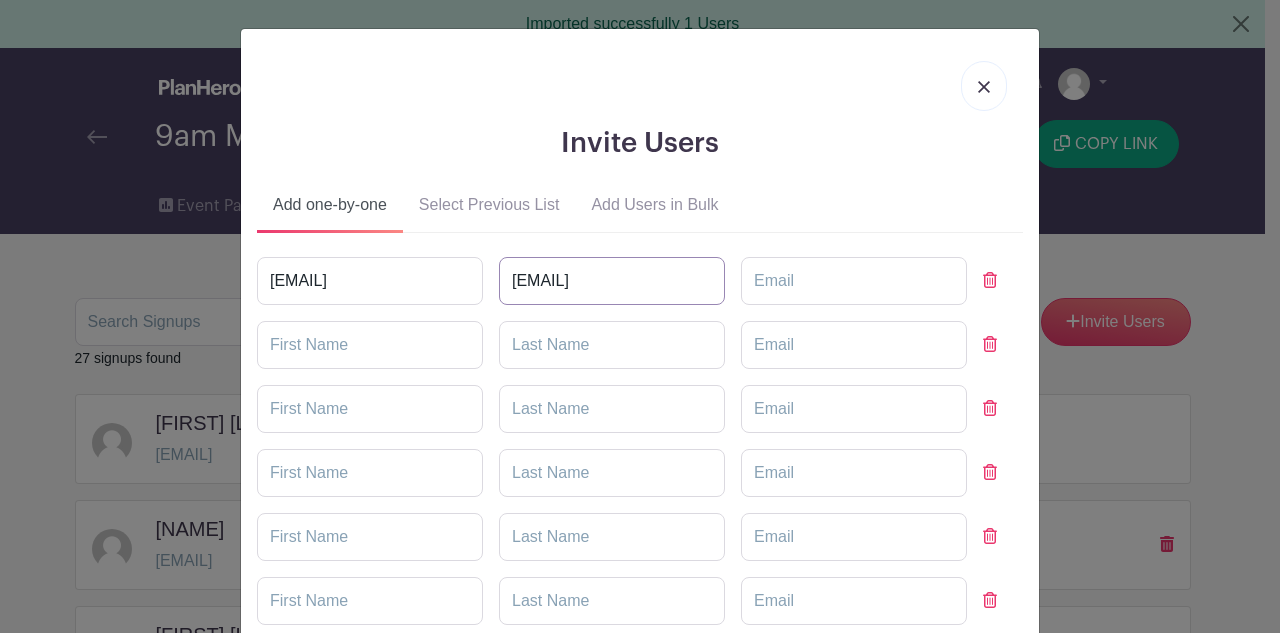 type on "[EMAIL]" 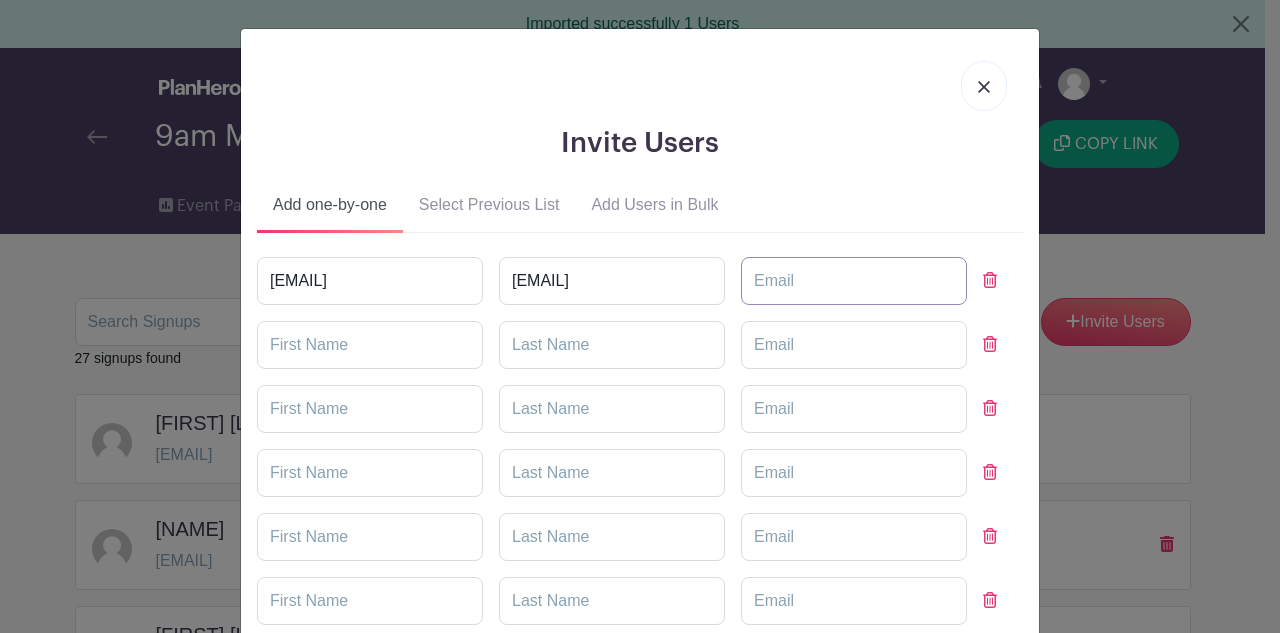 paste on "[EMAIL]" 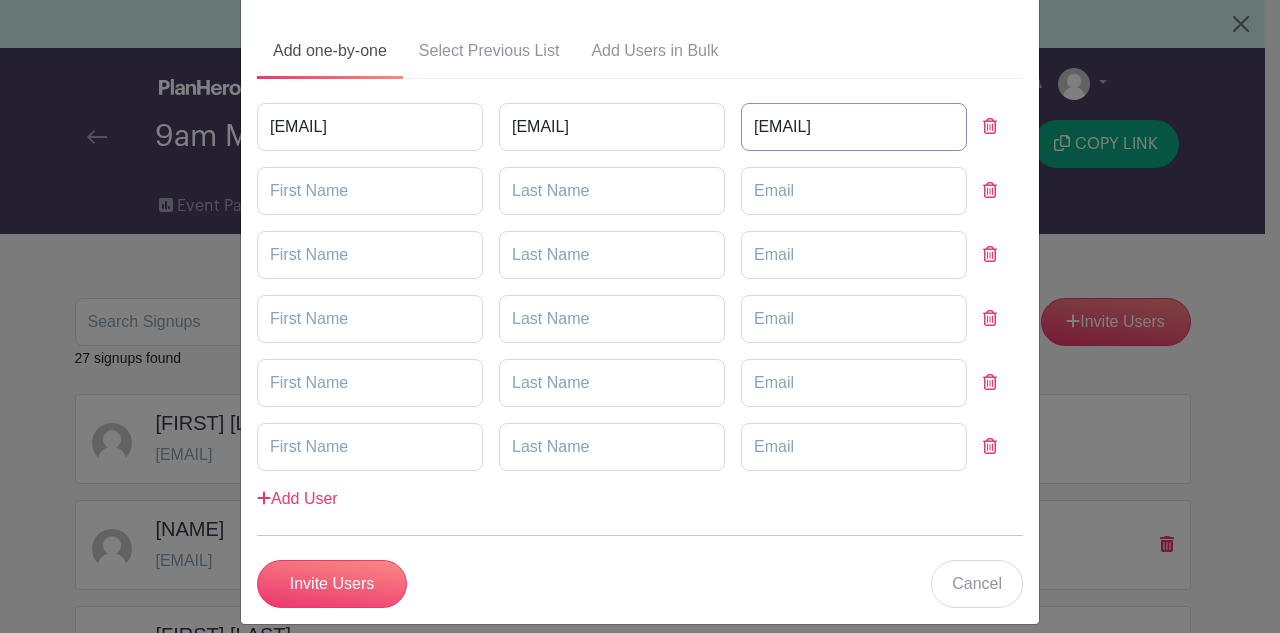 scroll, scrollTop: 173, scrollLeft: 0, axis: vertical 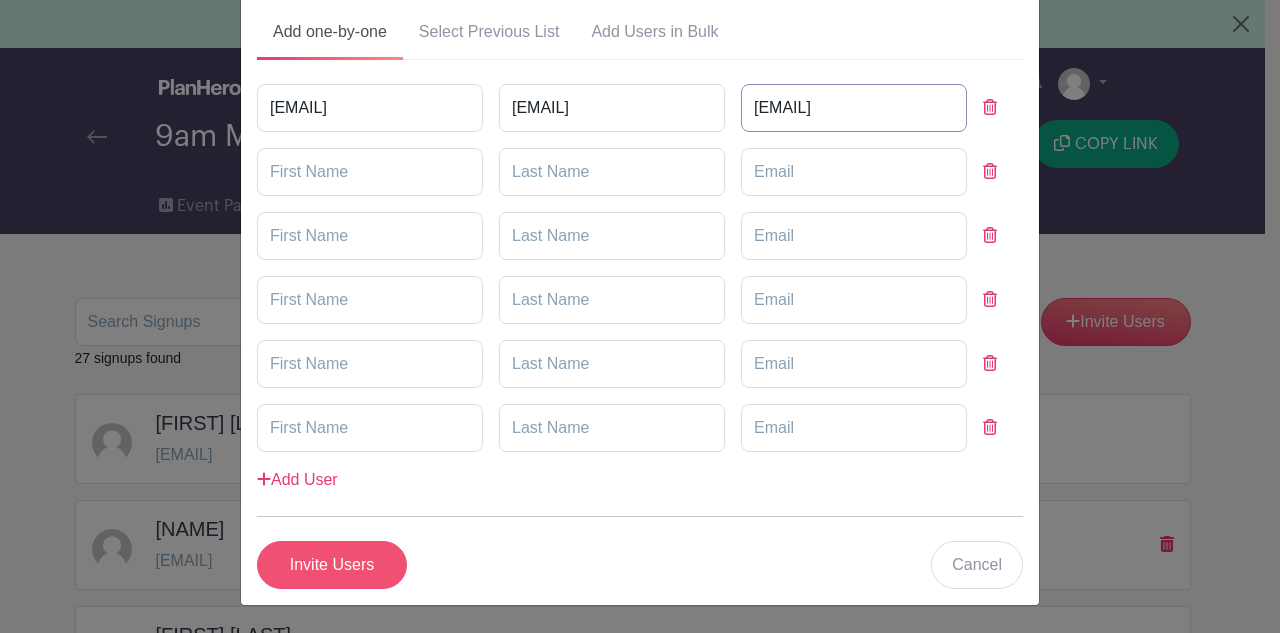 type on "[EMAIL]" 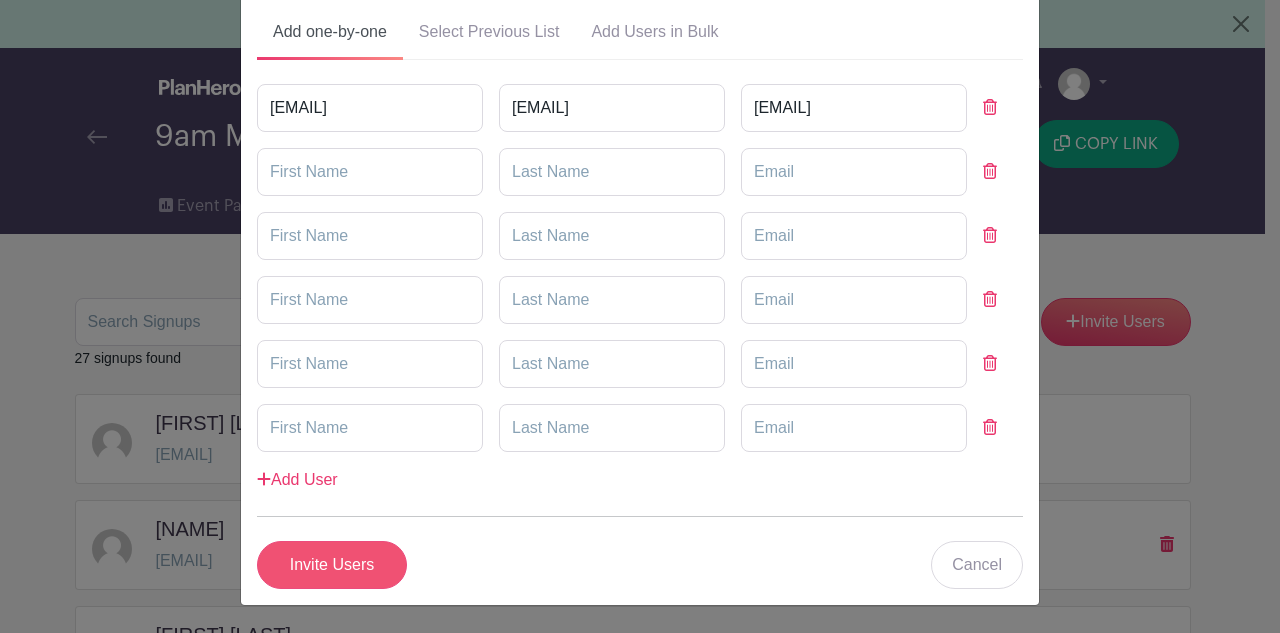 click on "Invite Users" at bounding box center (332, 565) 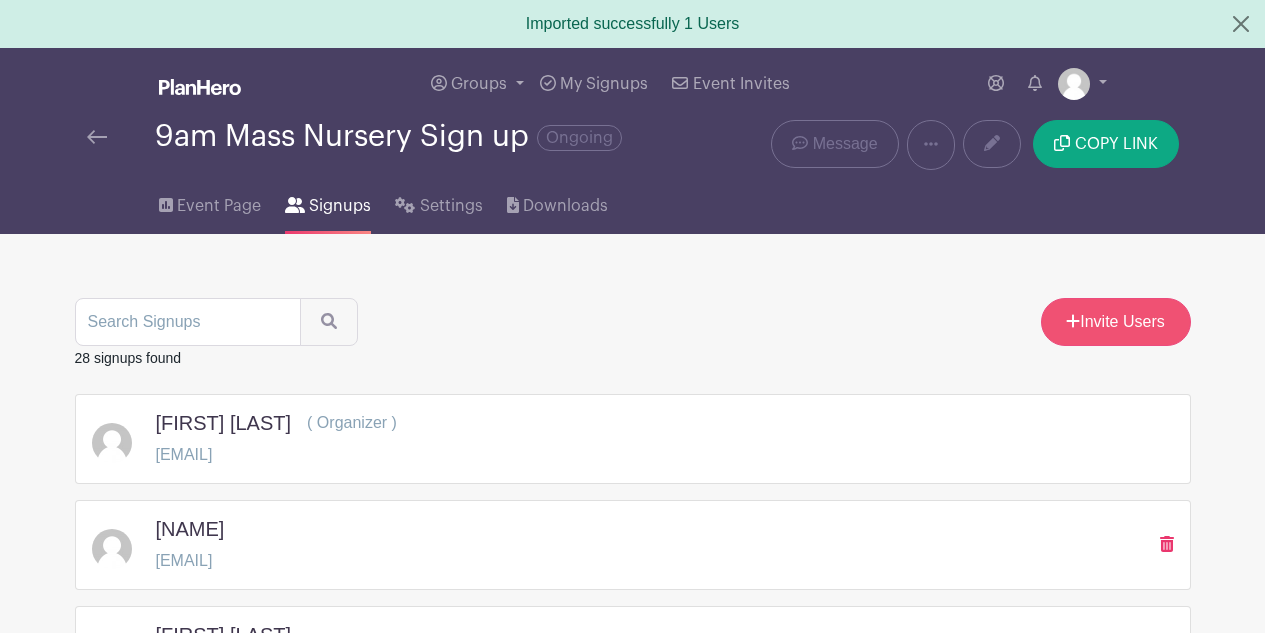 click on "Invite Users" at bounding box center (1116, 322) 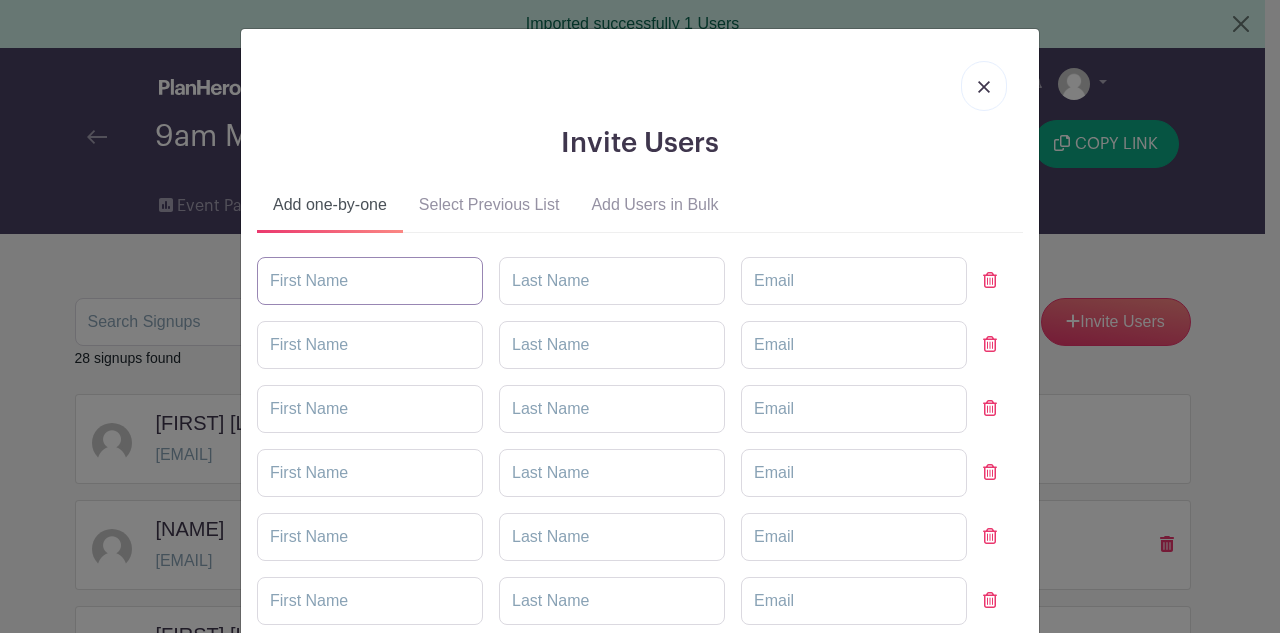 paste on "[EMAIL]" 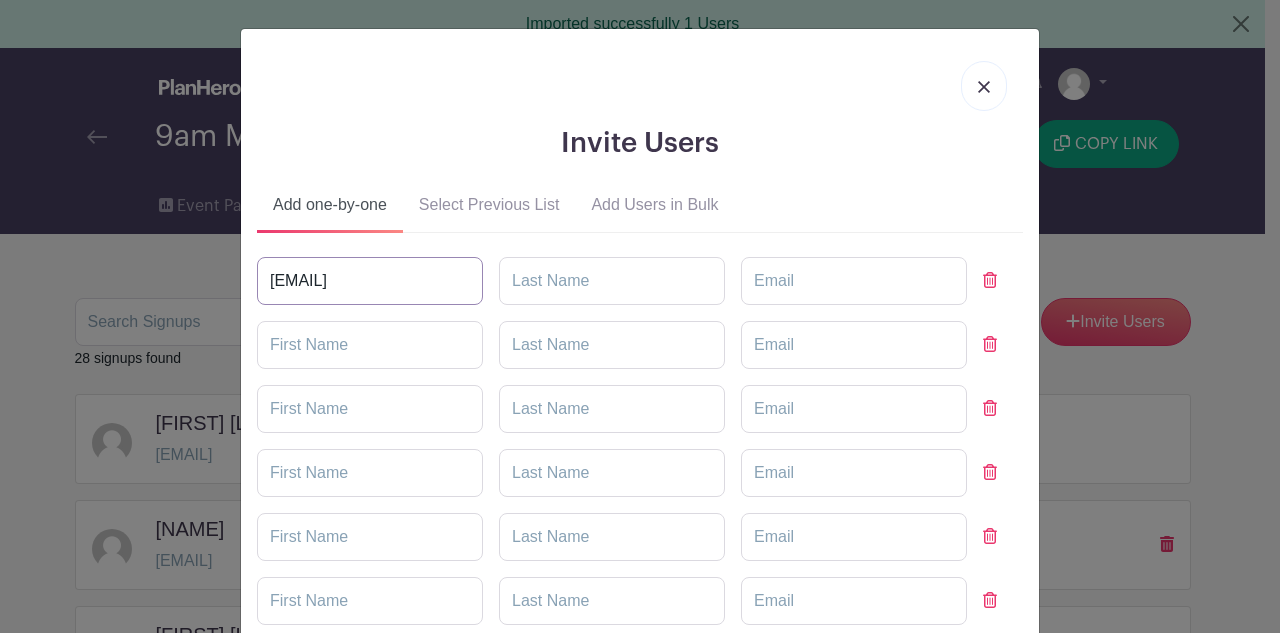 type on "[EMAIL]" 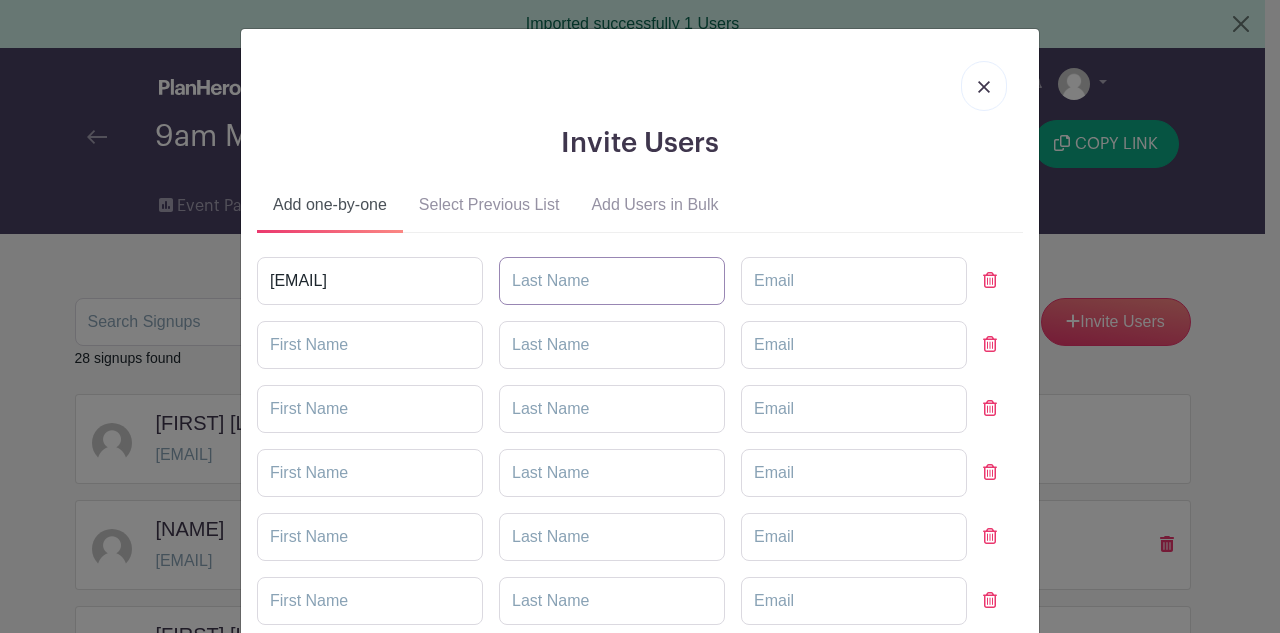 paste on "[EMAIL]" 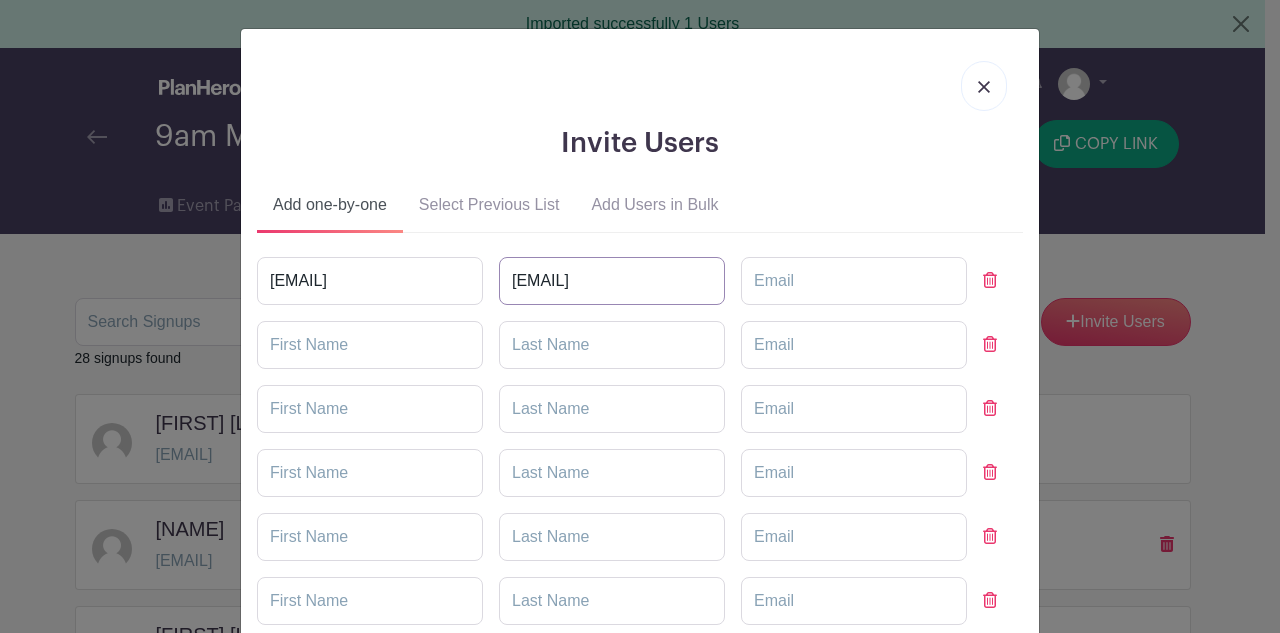 type on "[EMAIL]" 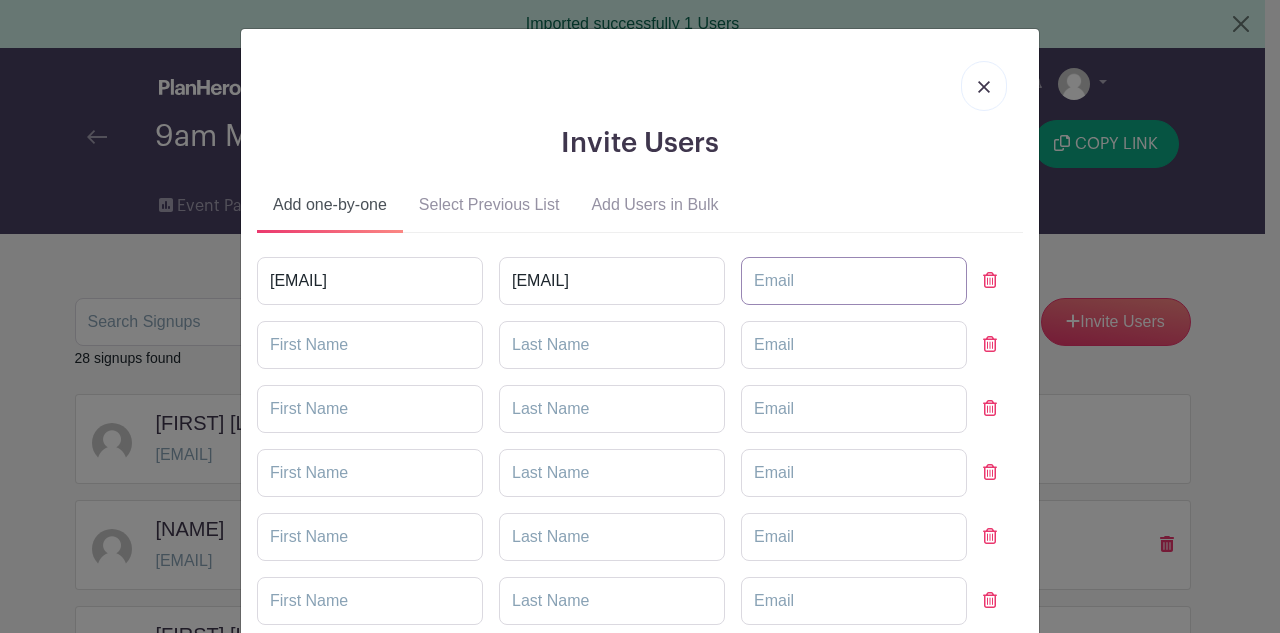 paste on "[EMAIL]" 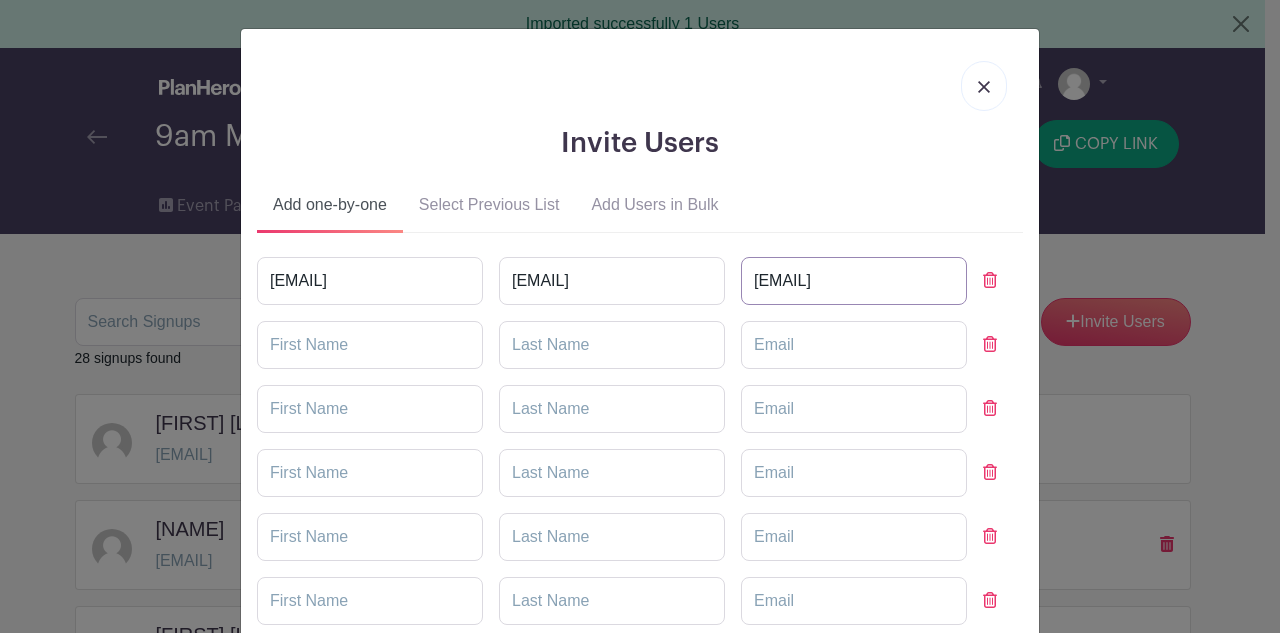 scroll, scrollTop: 173, scrollLeft: 0, axis: vertical 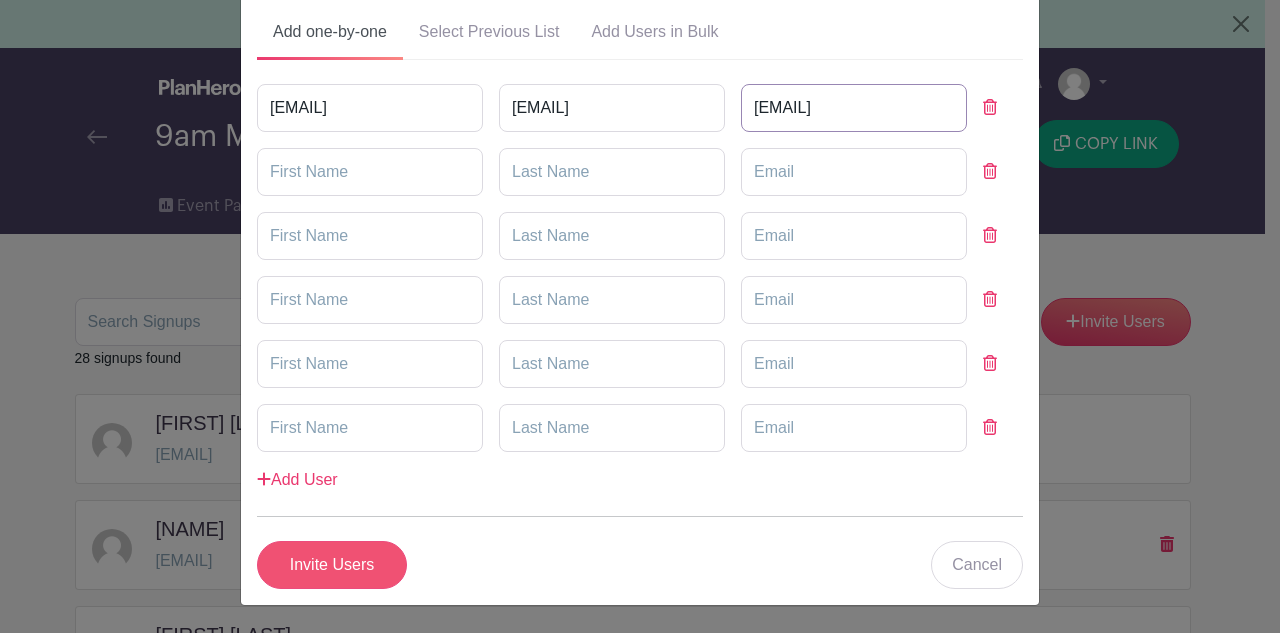 type on "[EMAIL]" 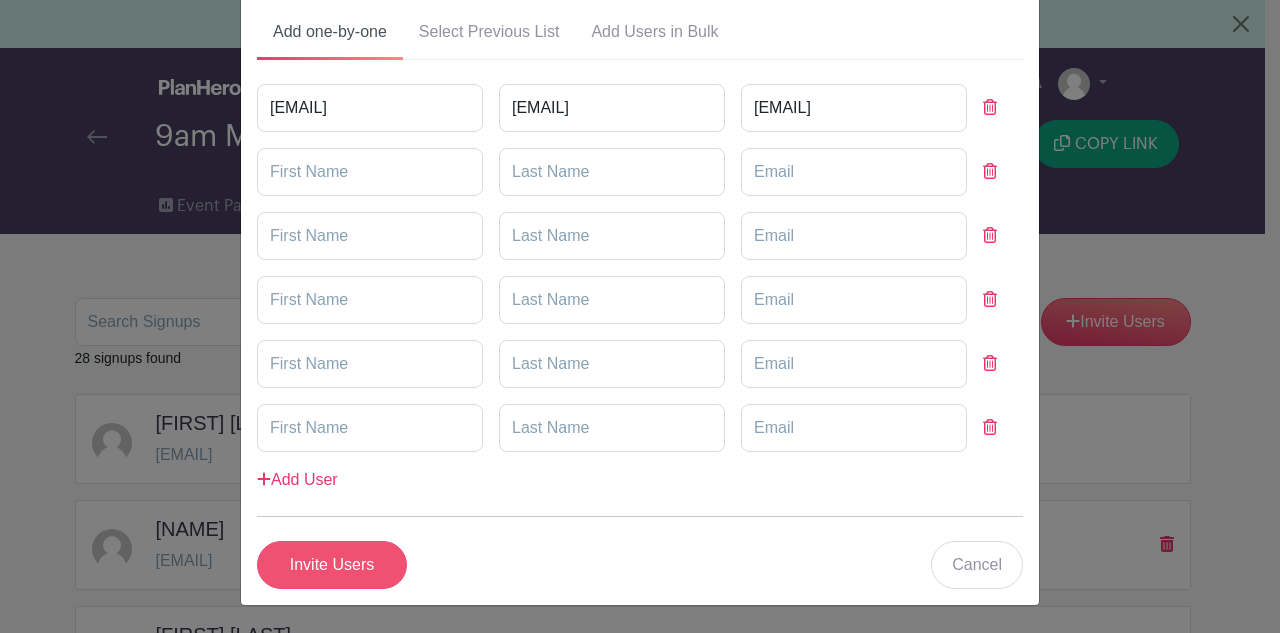 click on "Invite Users" at bounding box center (332, 565) 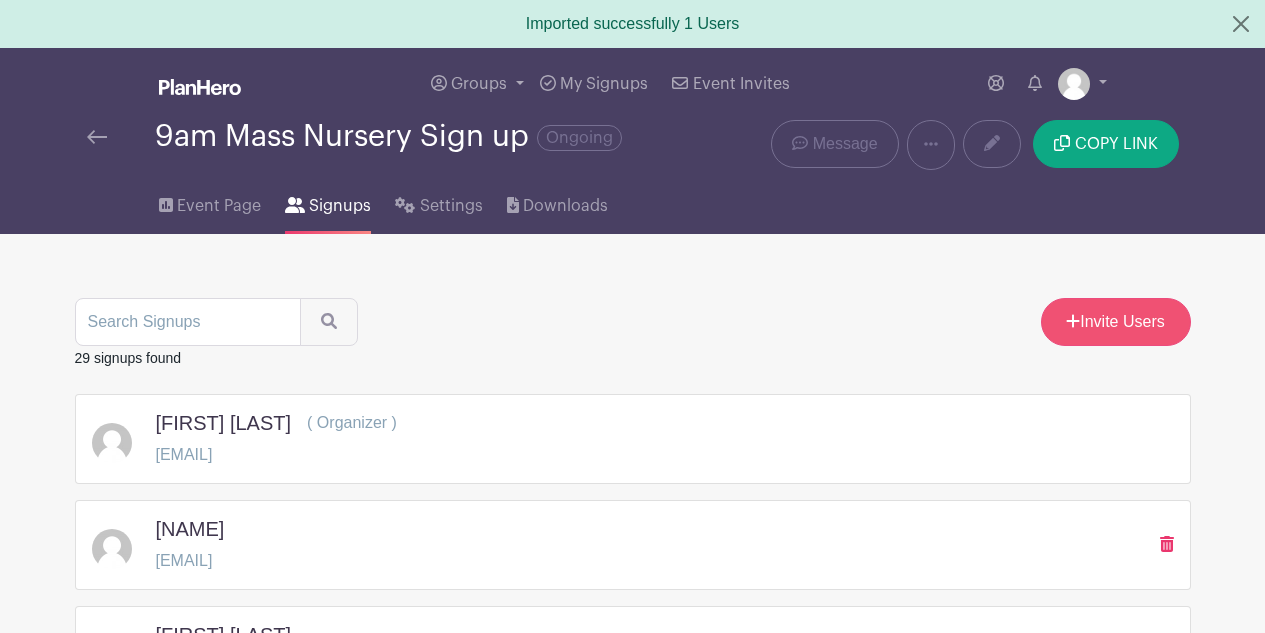 click on "Invite Users" at bounding box center [1116, 322] 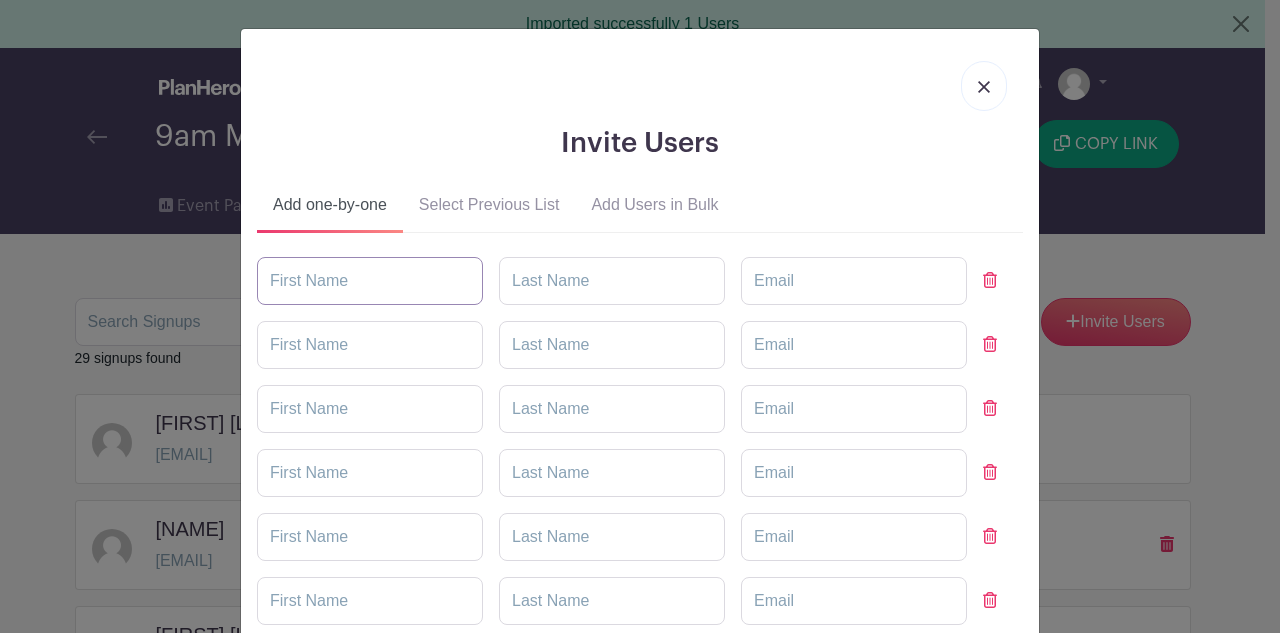 paste on "([EMAIL])" 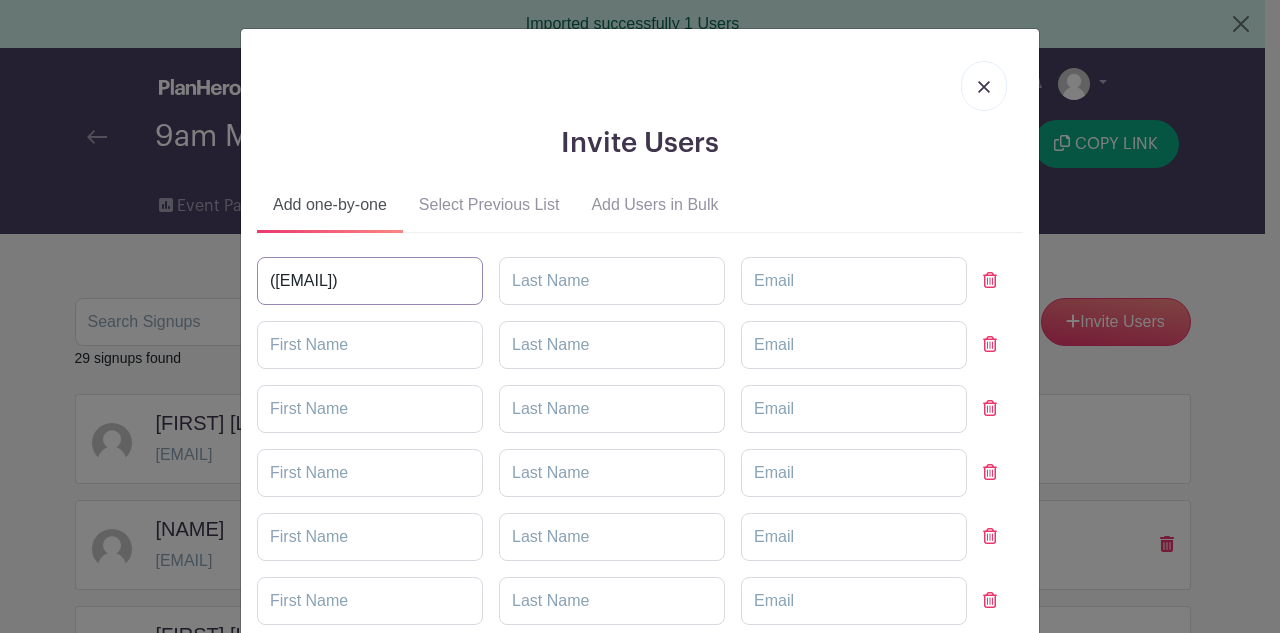 type on "([EMAIL])" 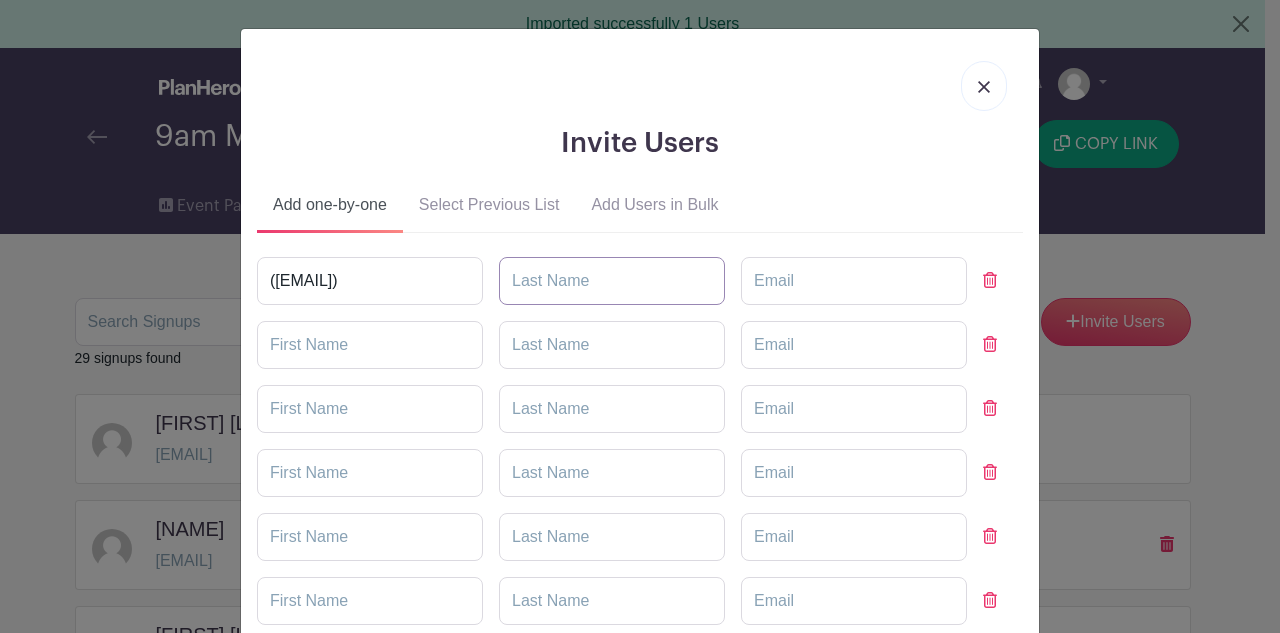 paste on "([EMAIL])" 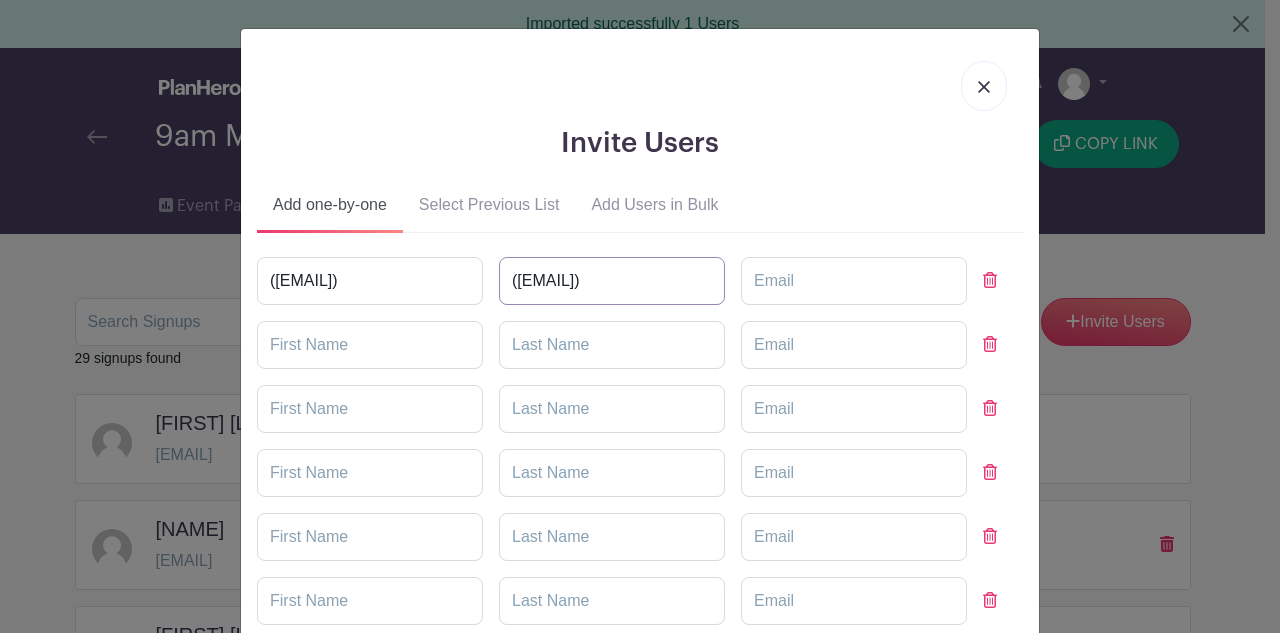 type on "([EMAIL])" 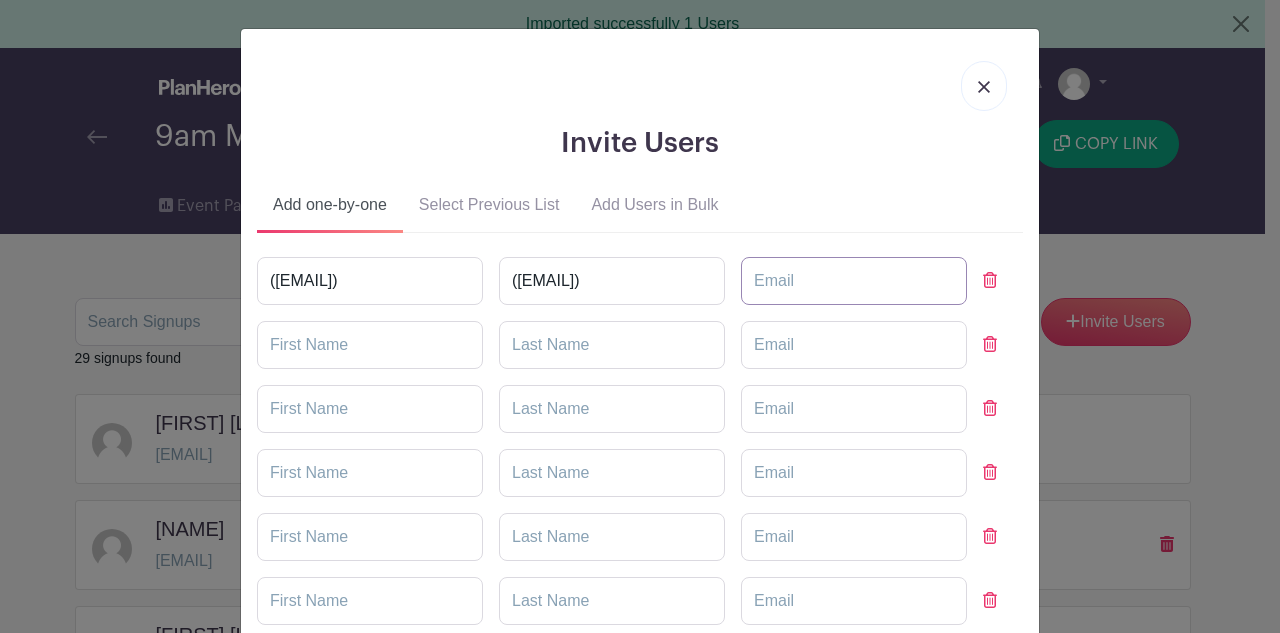 paste on "([EMAIL])" 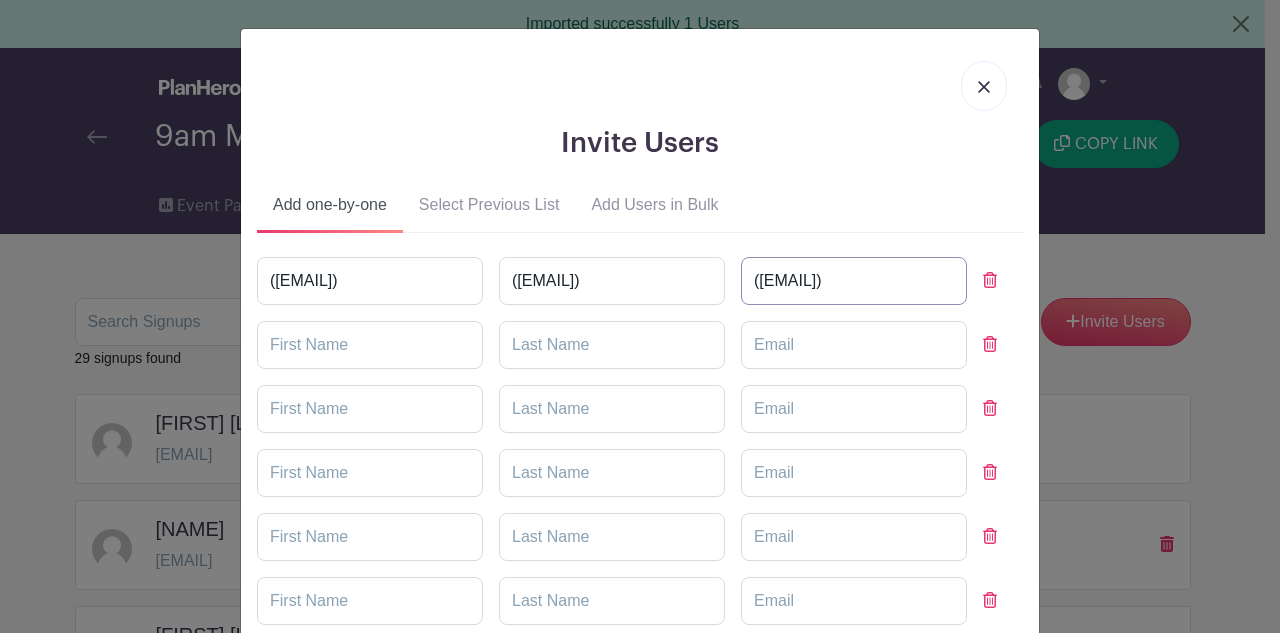 scroll, scrollTop: 173, scrollLeft: 0, axis: vertical 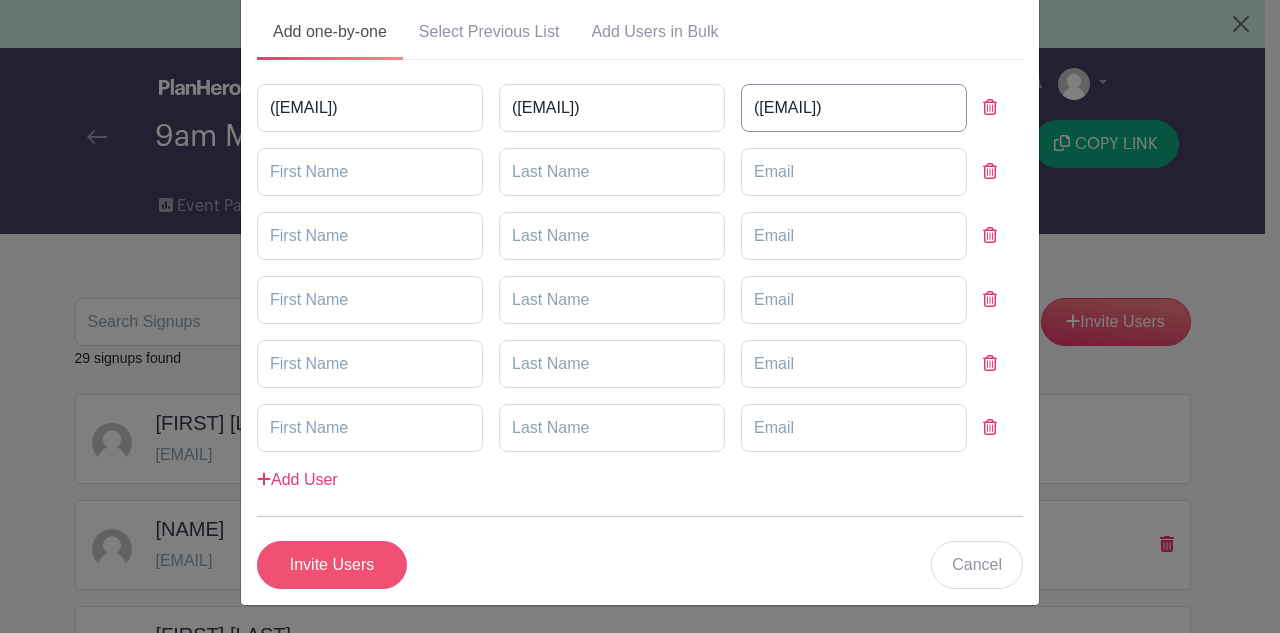 type on "([EMAIL])" 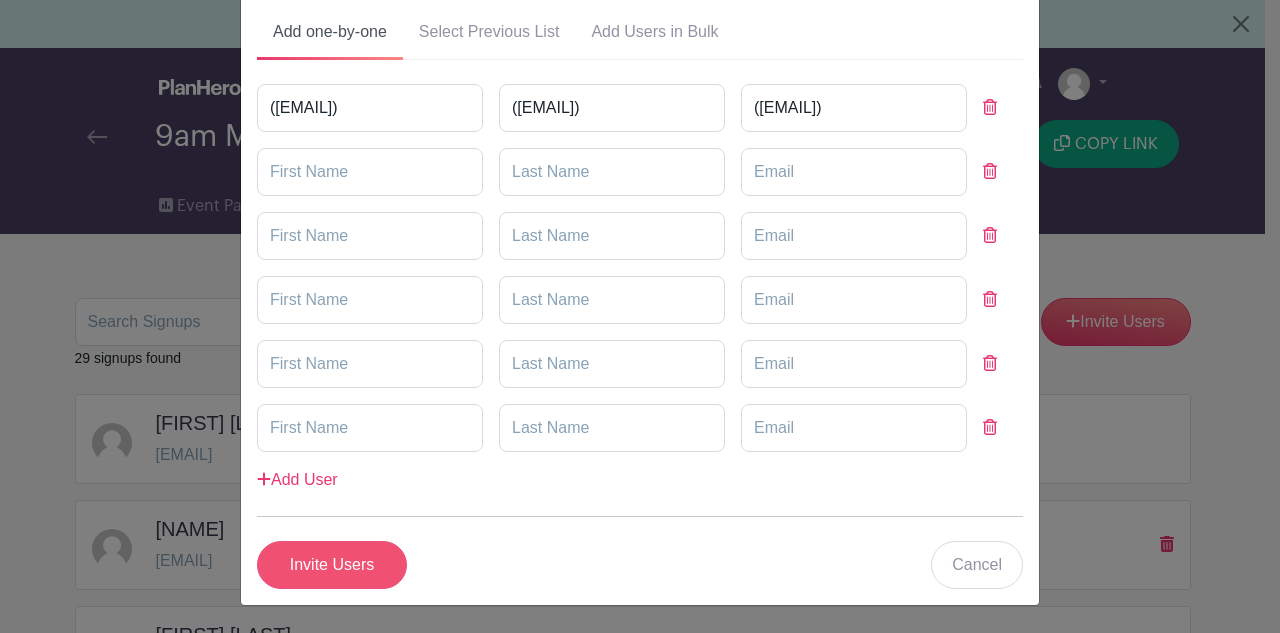 click on "Invite Users" at bounding box center (332, 565) 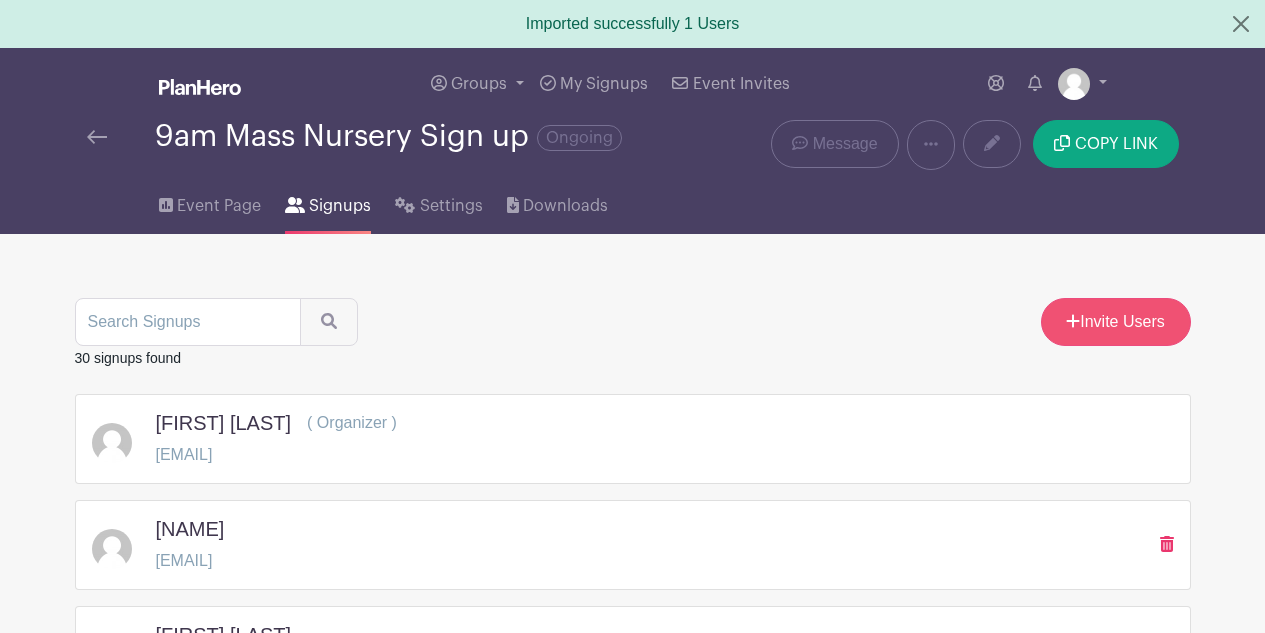 click on "Invite Users" at bounding box center [1116, 322] 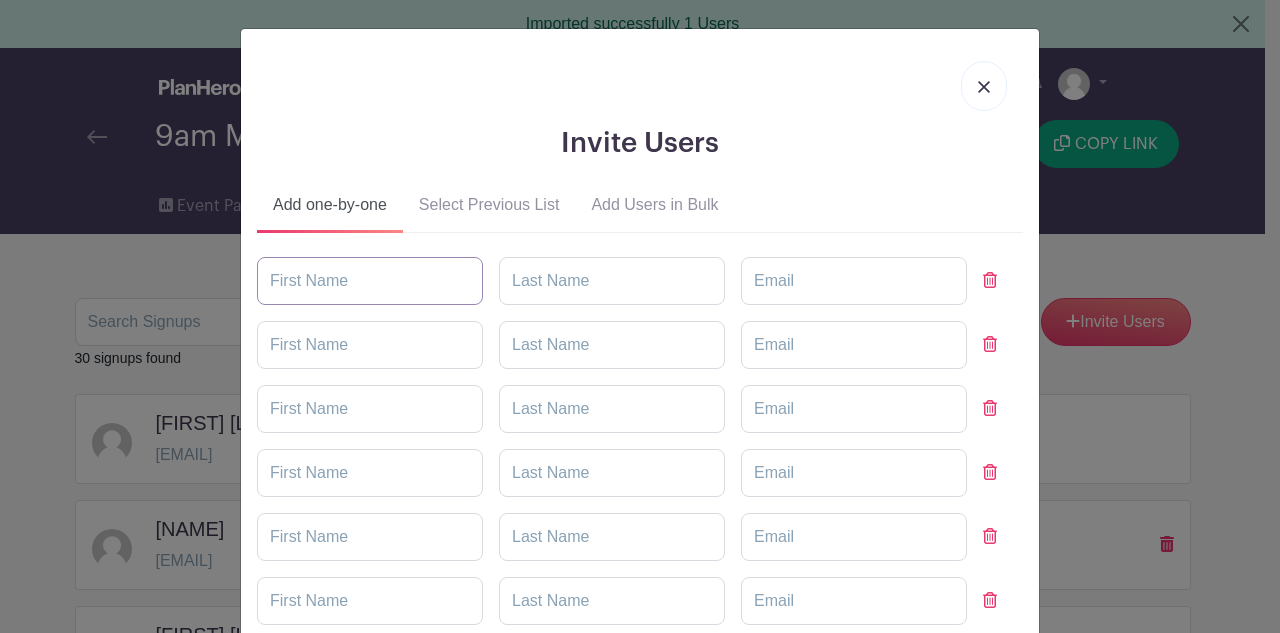 paste on "whitneylong40@[EXAMPLE.COM]" 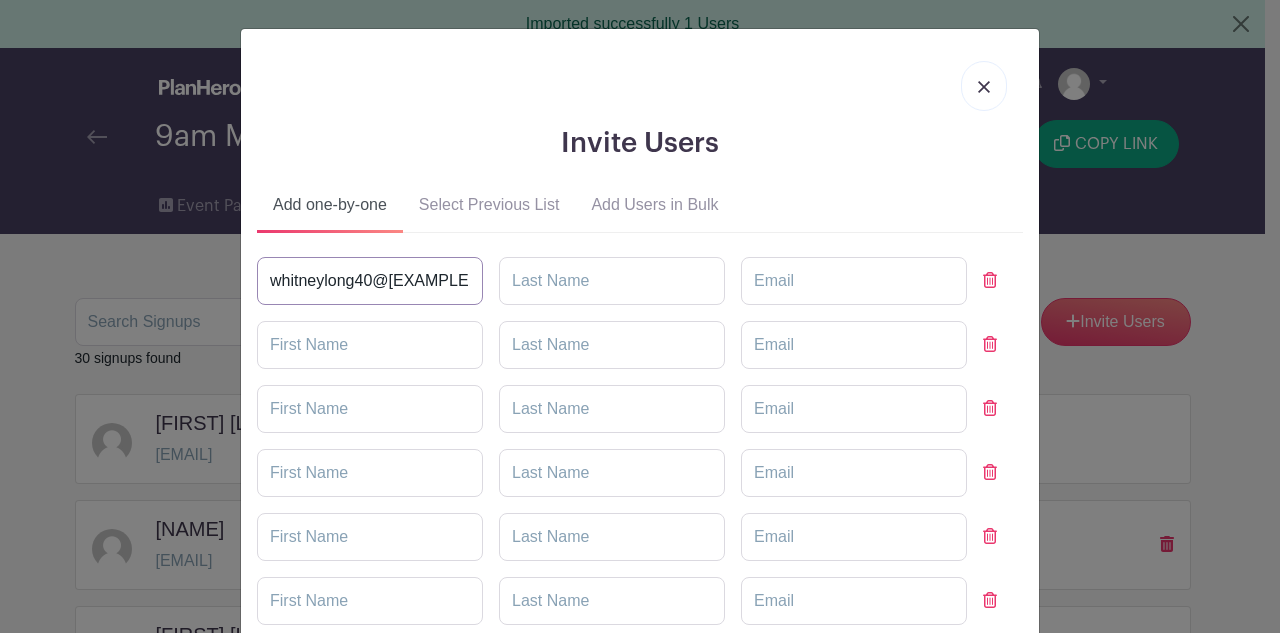 type on "whitneylong40@[EXAMPLE.COM]" 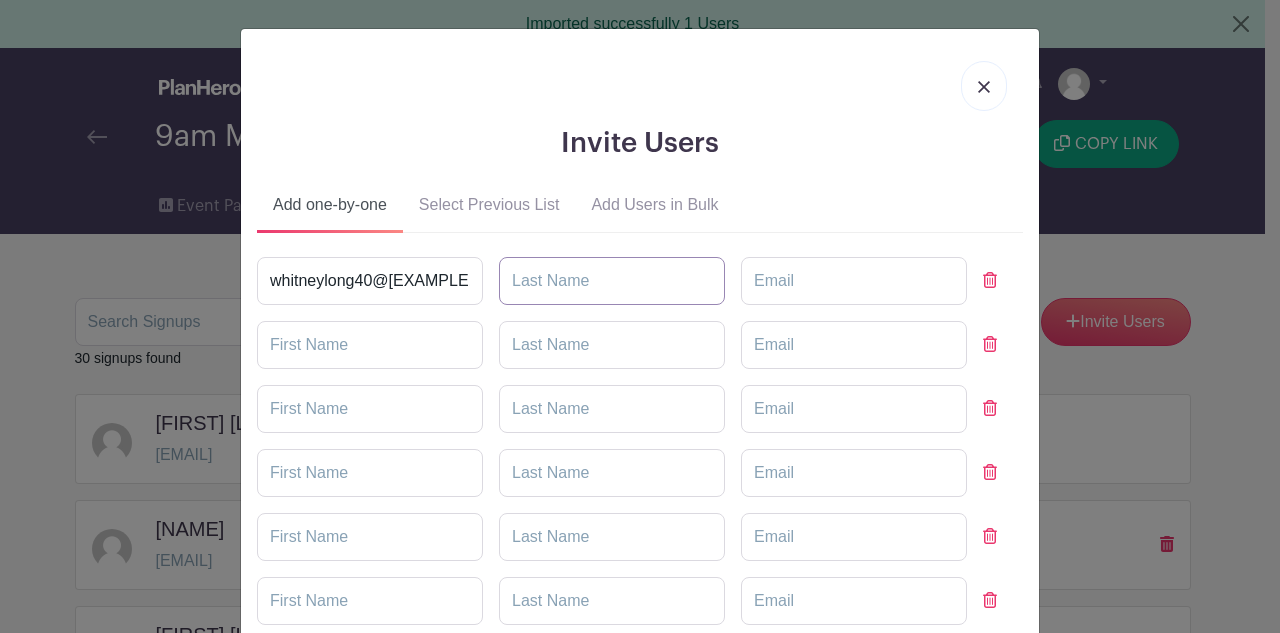 paste on "whitneylong40@[EXAMPLE.COM]" 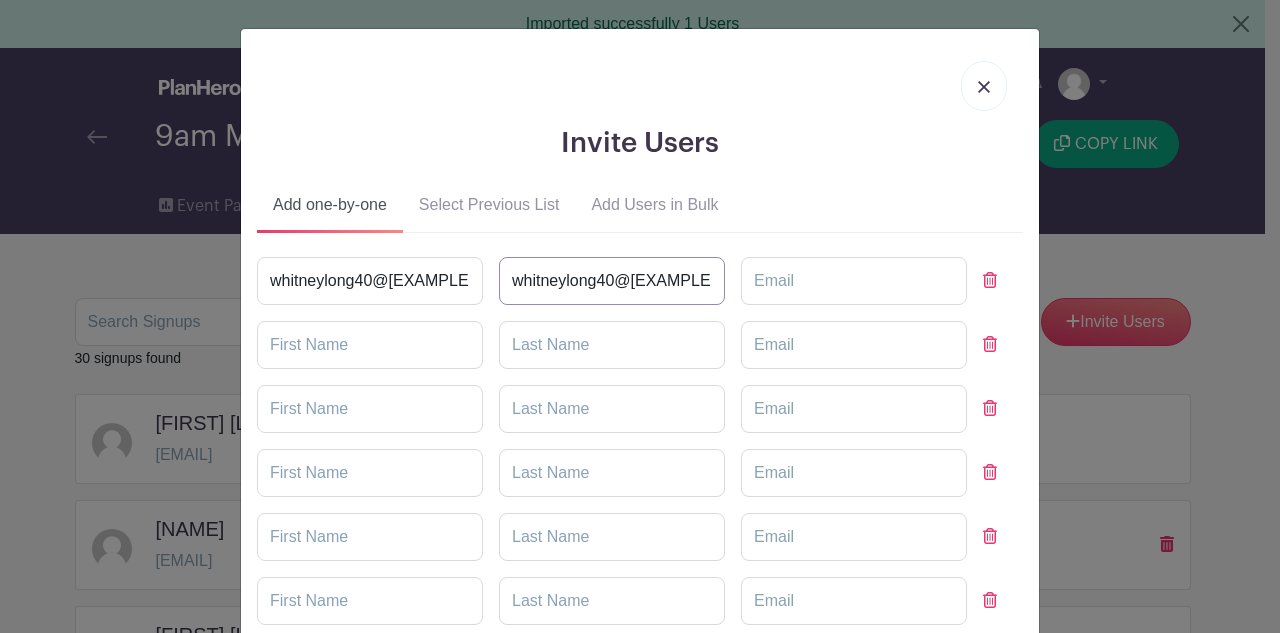 type on "whitneylong40@[EXAMPLE.COM]" 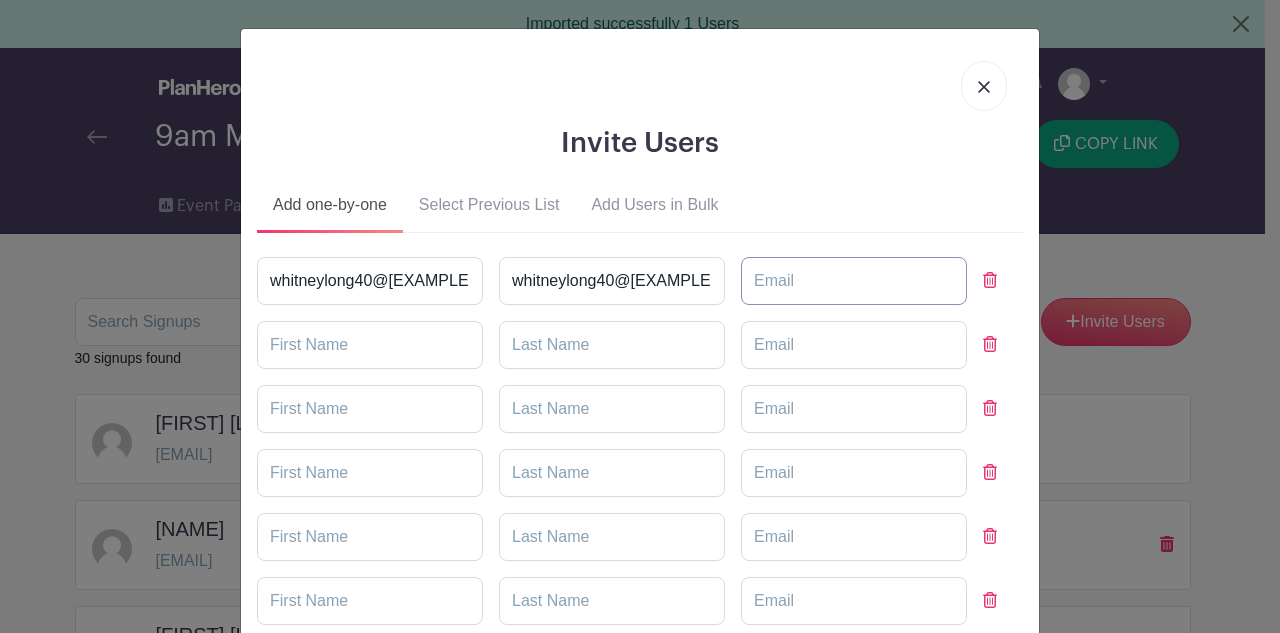 paste on "whitneylong40@[EXAMPLE.COM]" 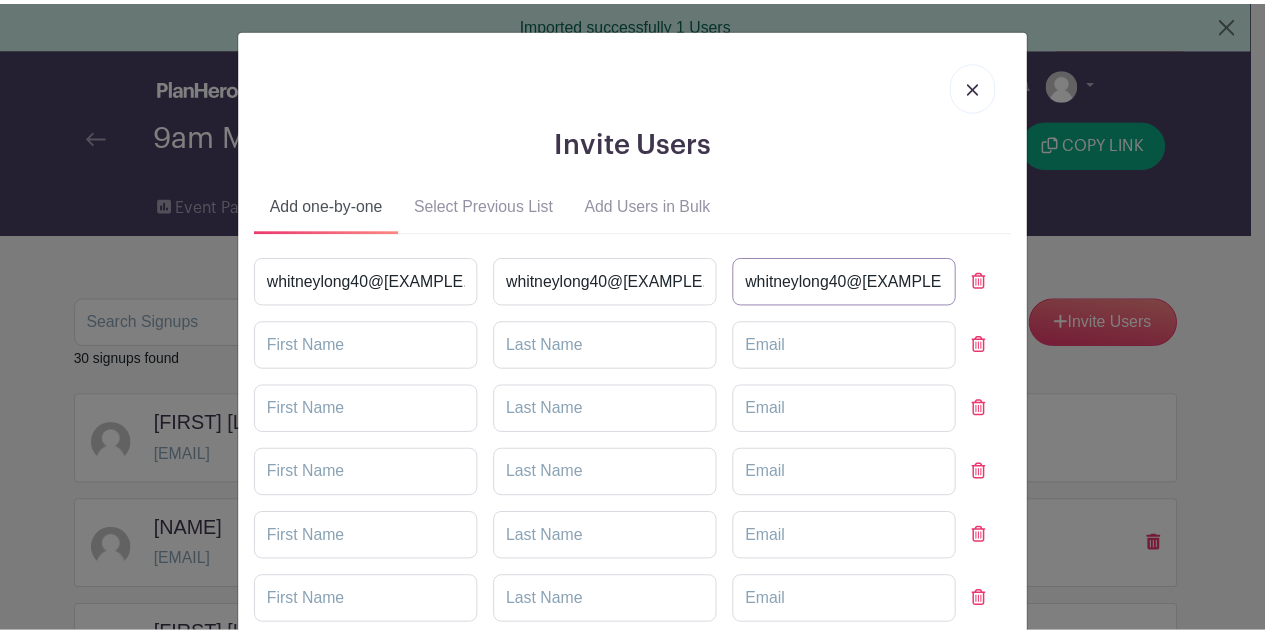 scroll, scrollTop: 173, scrollLeft: 0, axis: vertical 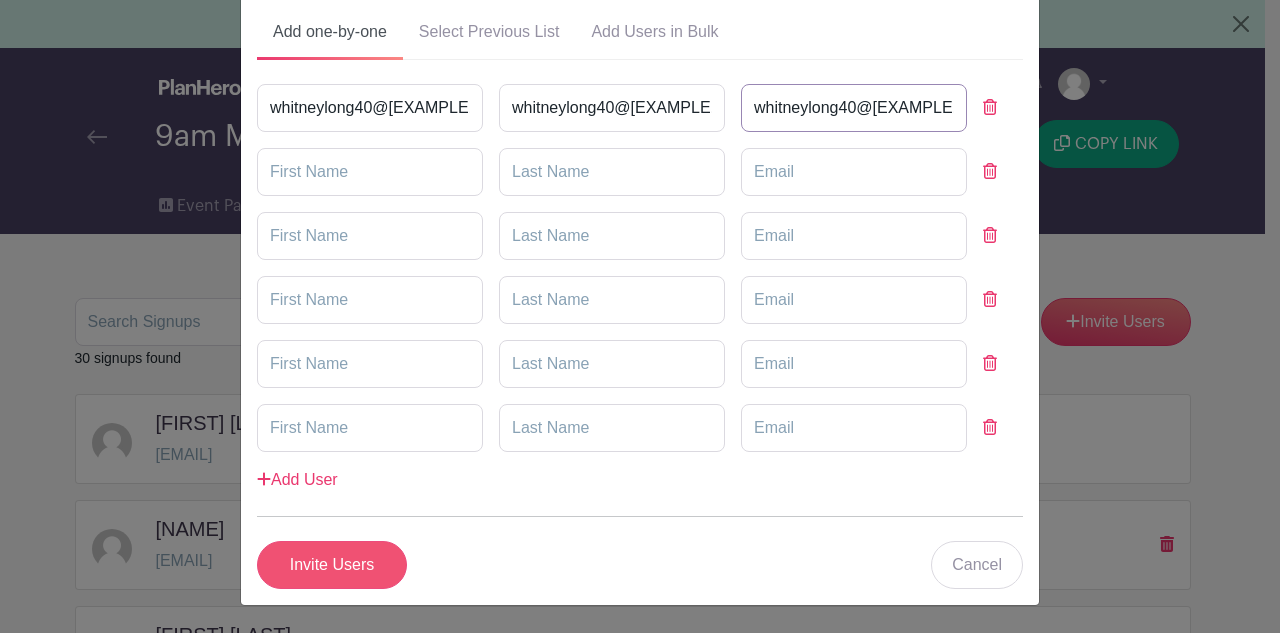 type on "whitneylong40@[EXAMPLE.COM]" 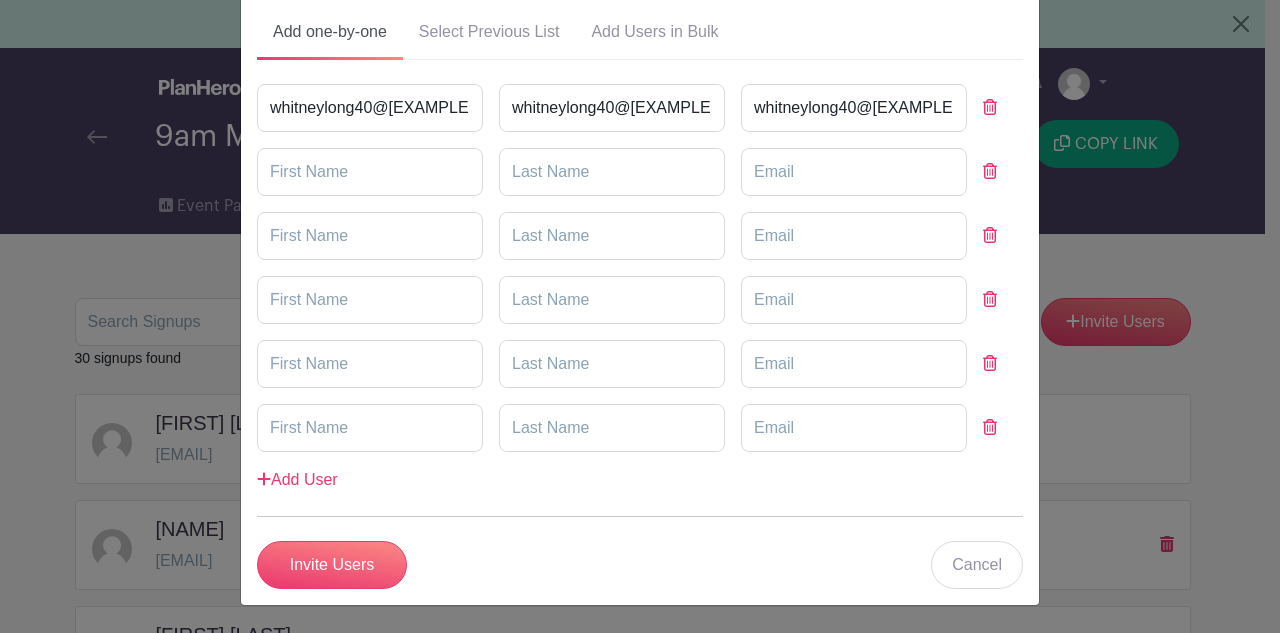 click on "Invite Users" at bounding box center (332, 565) 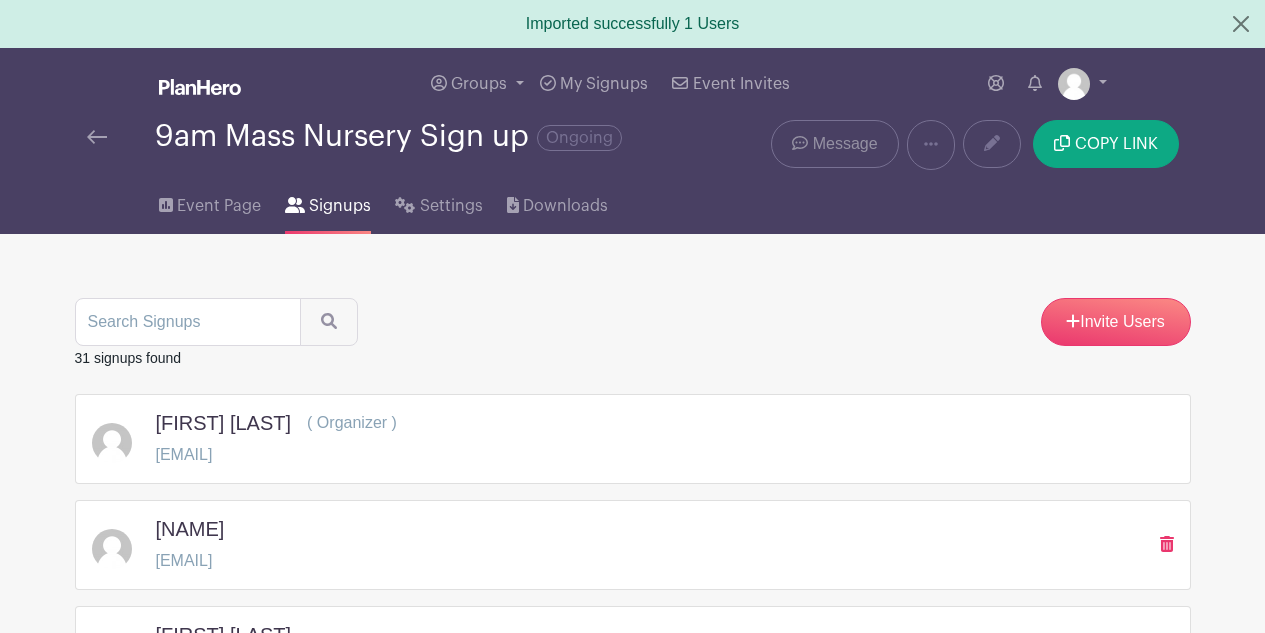 click on "Message" at bounding box center (845, 144) 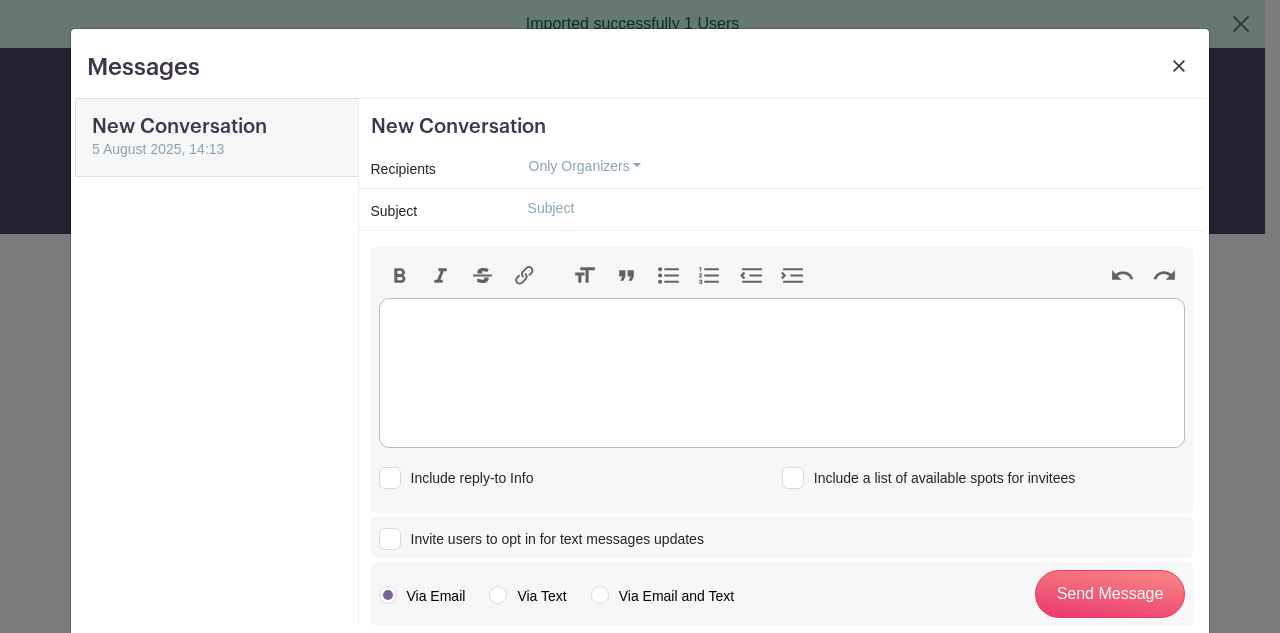 click at bounding box center (782, 373) 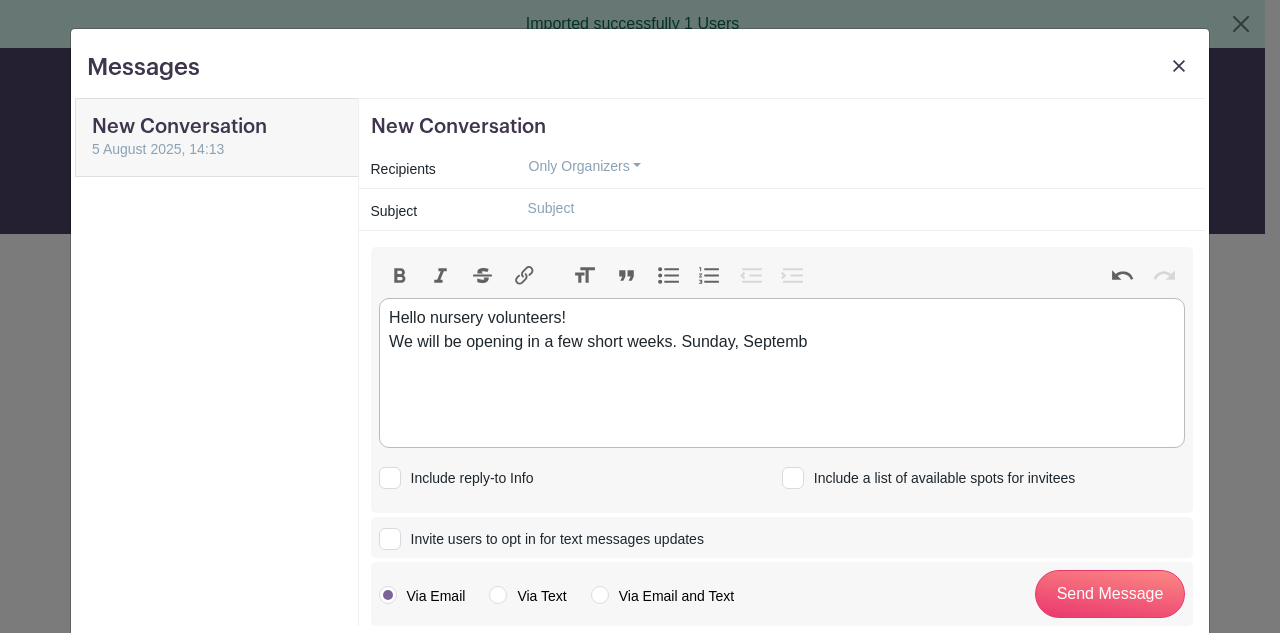 type on "<div>Hello nursery volunteers!<br>We will be opening in a few short weeks. Sunday, September&nbsp;</div>" 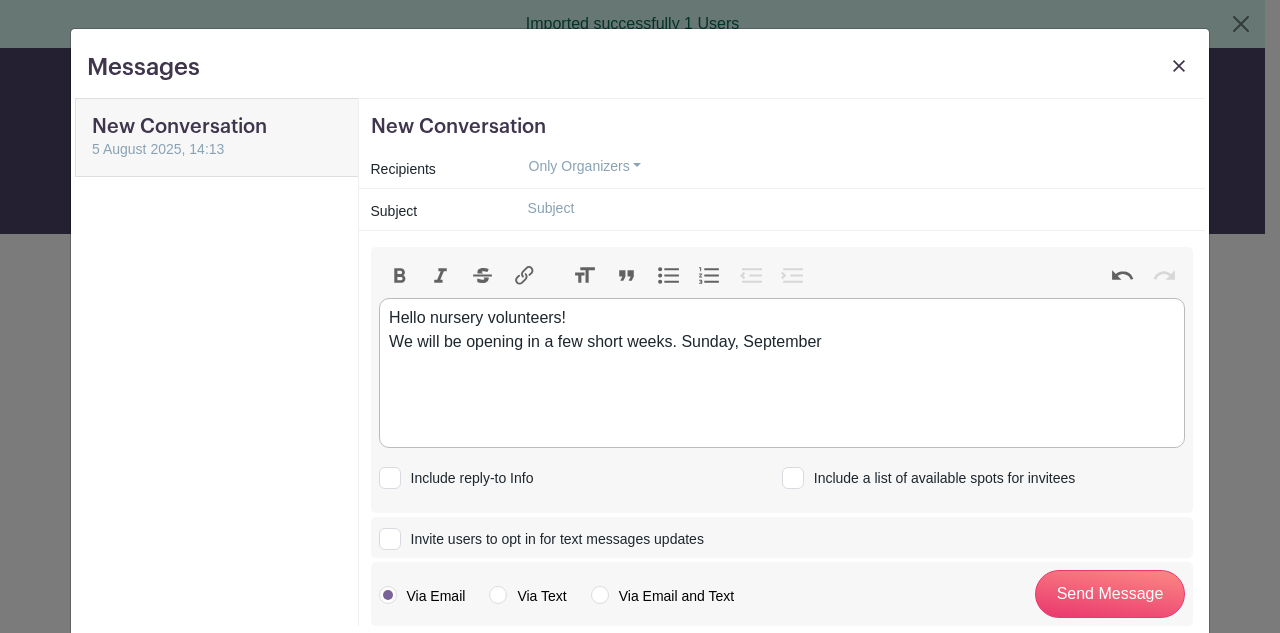 drag, startPoint x: 807, startPoint y: 362, endPoint x: 308, endPoint y: 236, distance: 514.66205 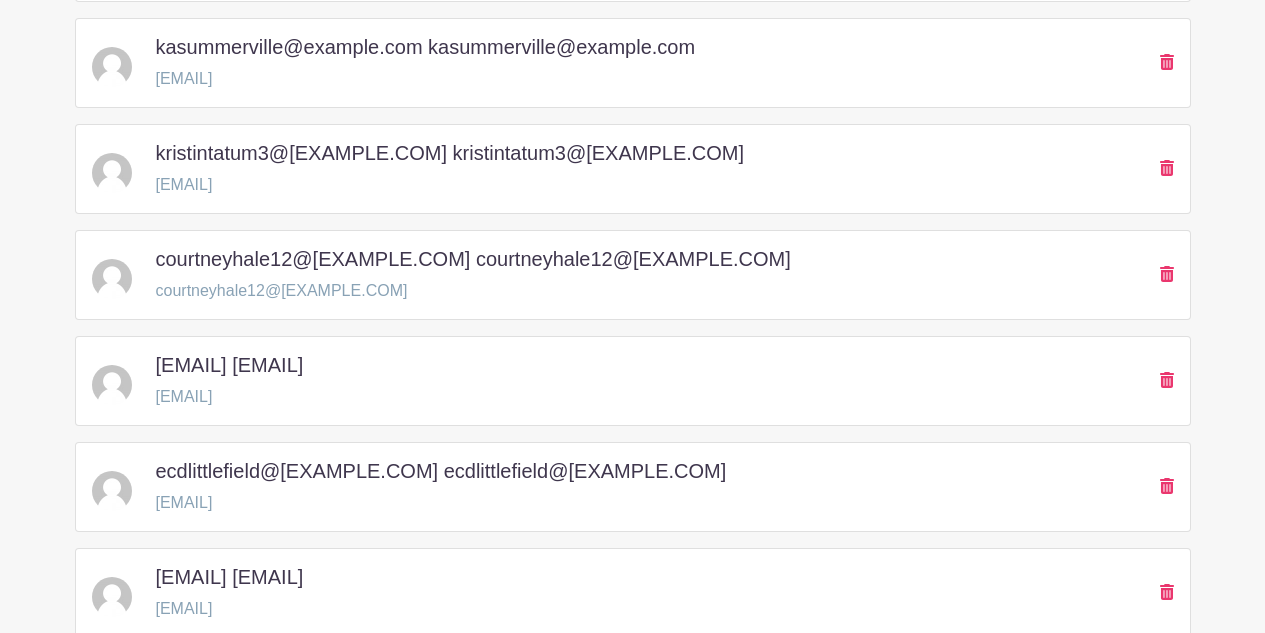 scroll, scrollTop: 902, scrollLeft: 0, axis: vertical 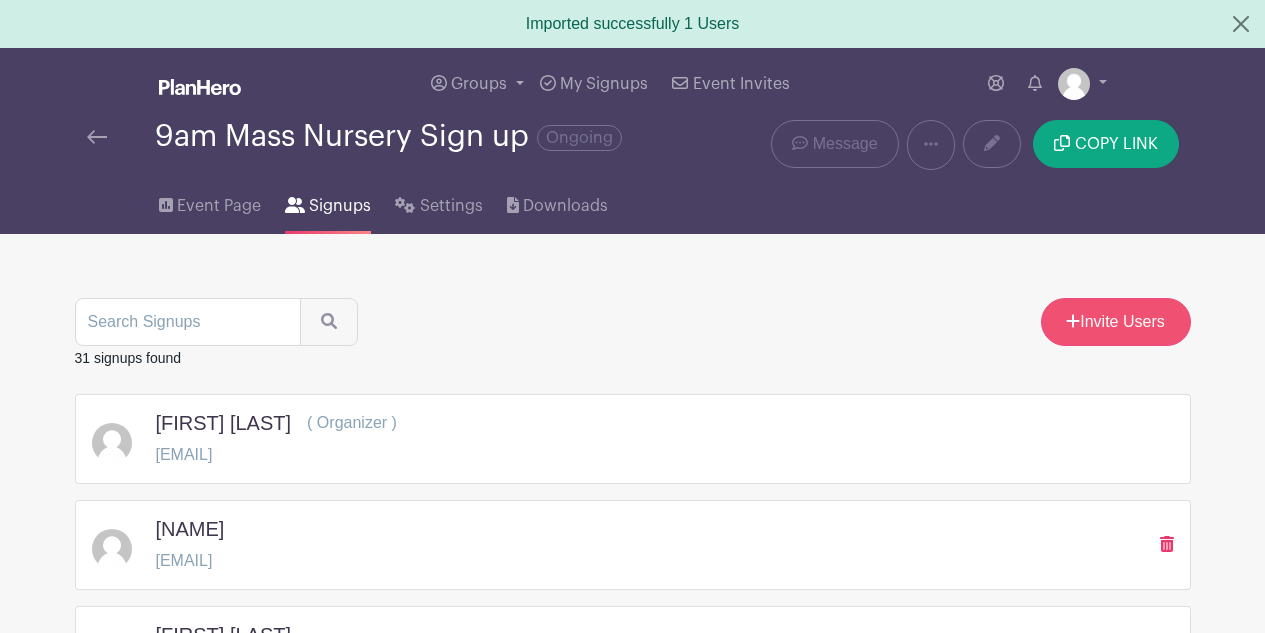 click on "Invite Users" at bounding box center (1116, 322) 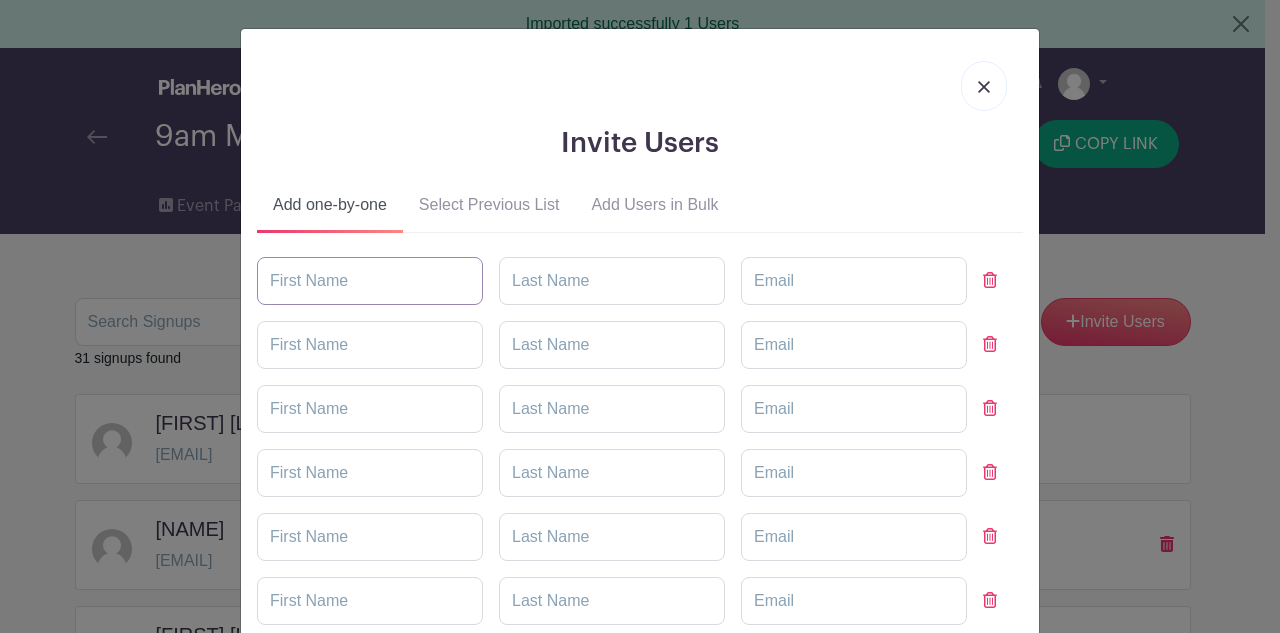 paste on "([EMAIL])" 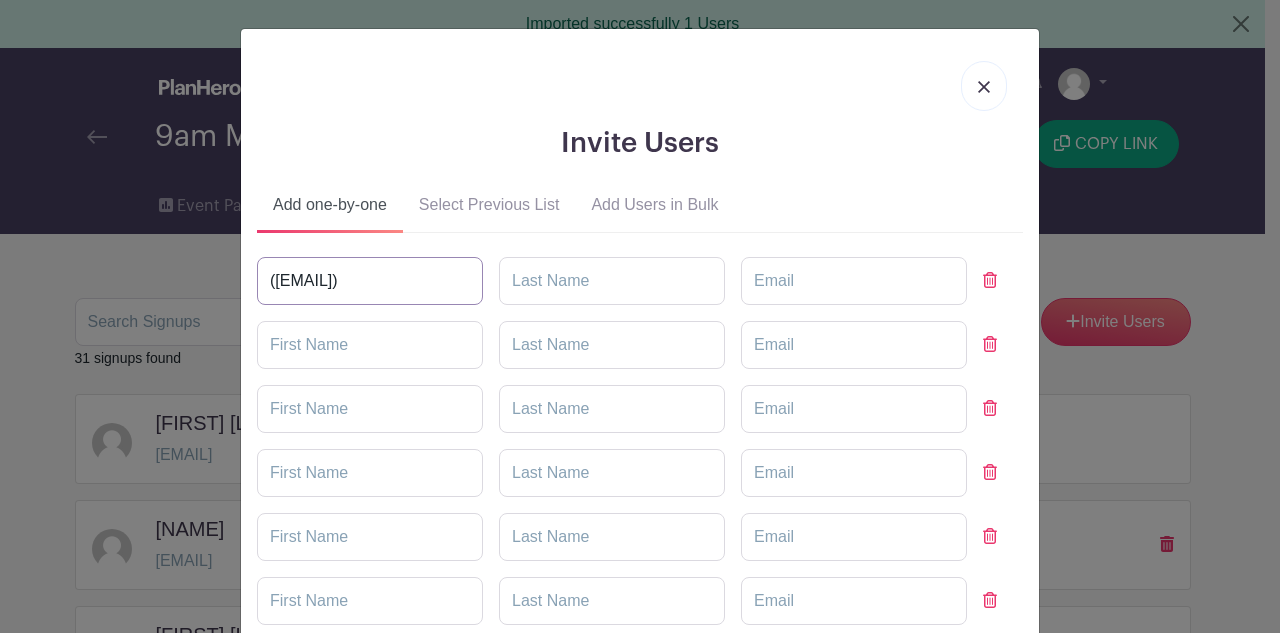 type on "([EMAIL])" 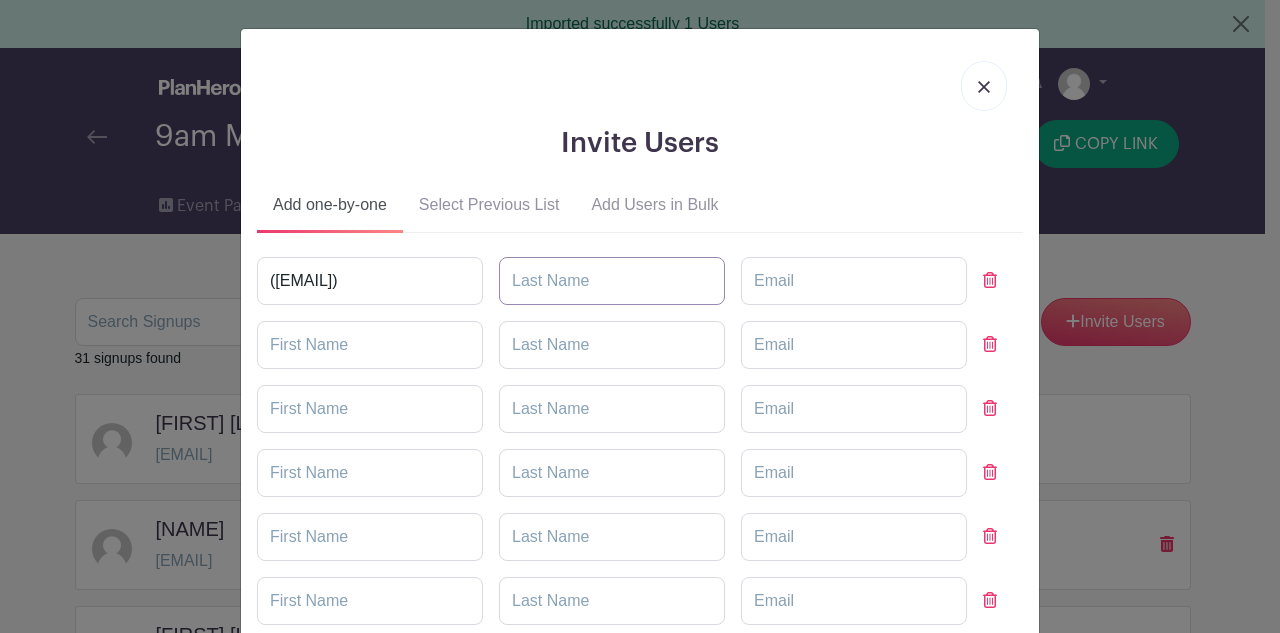 paste on "([EMAIL])" 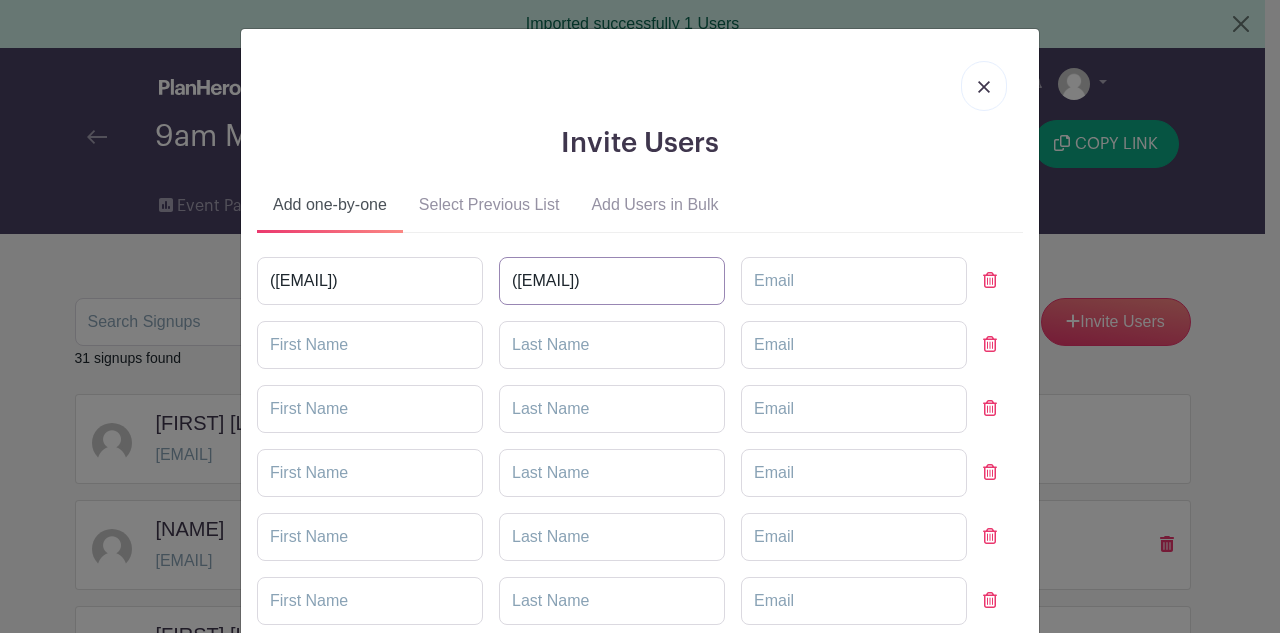 type on "([EMAIL])" 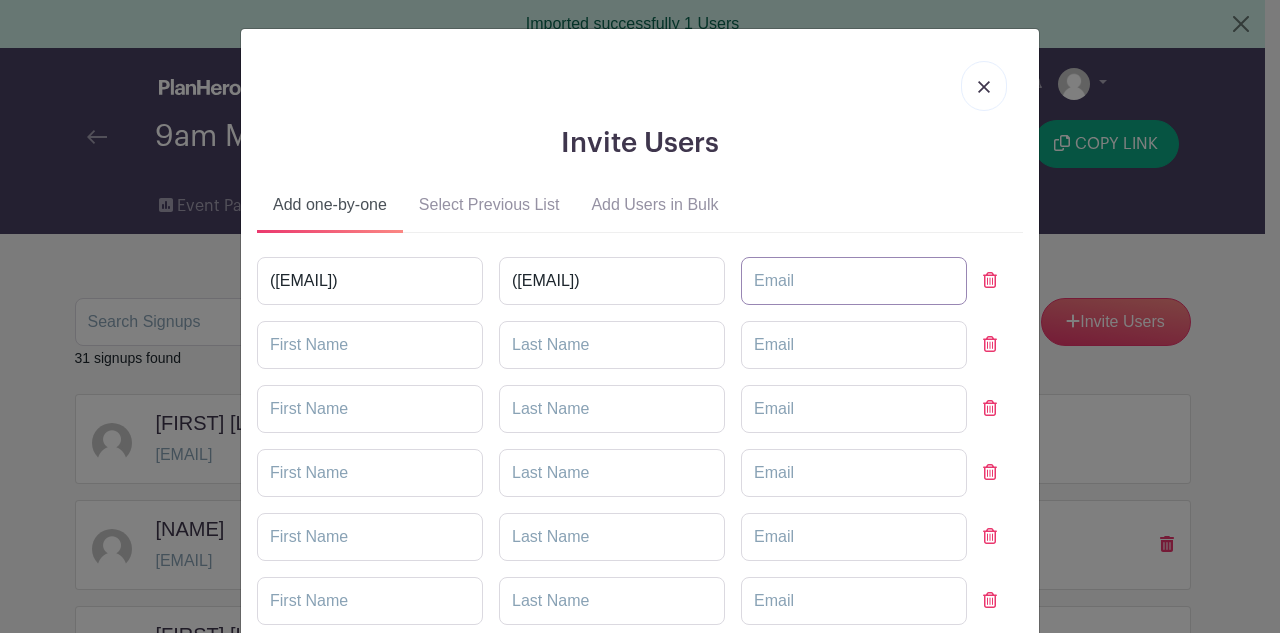 paste on "([EMAIL])" 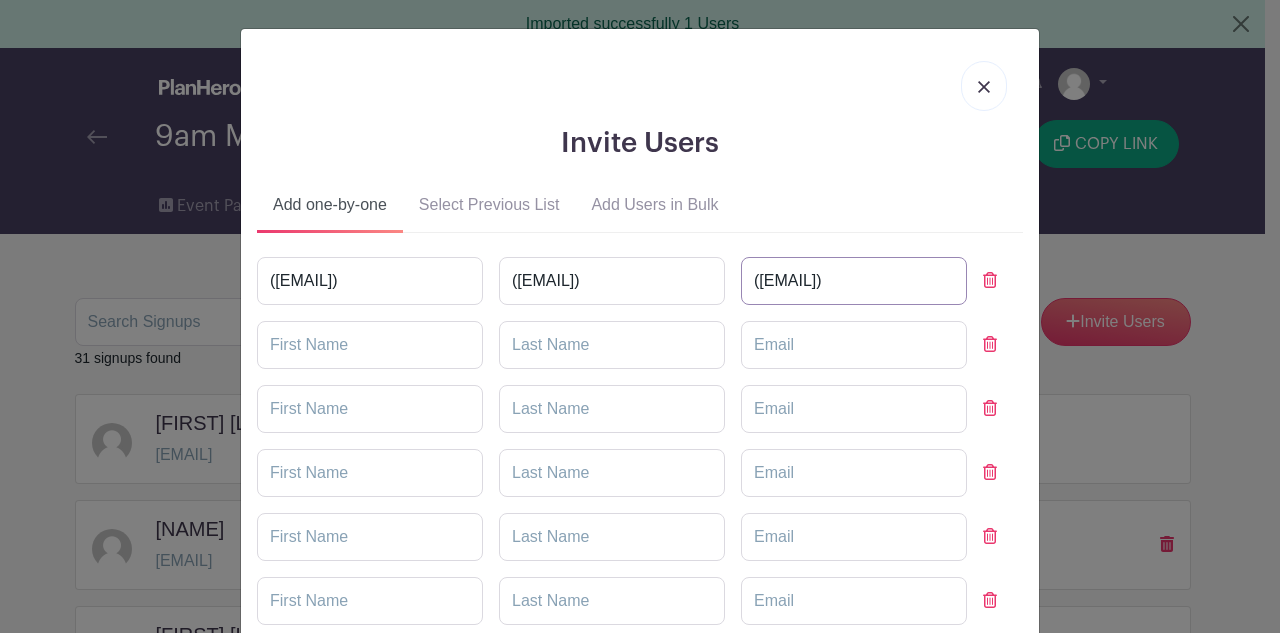 scroll, scrollTop: 173, scrollLeft: 0, axis: vertical 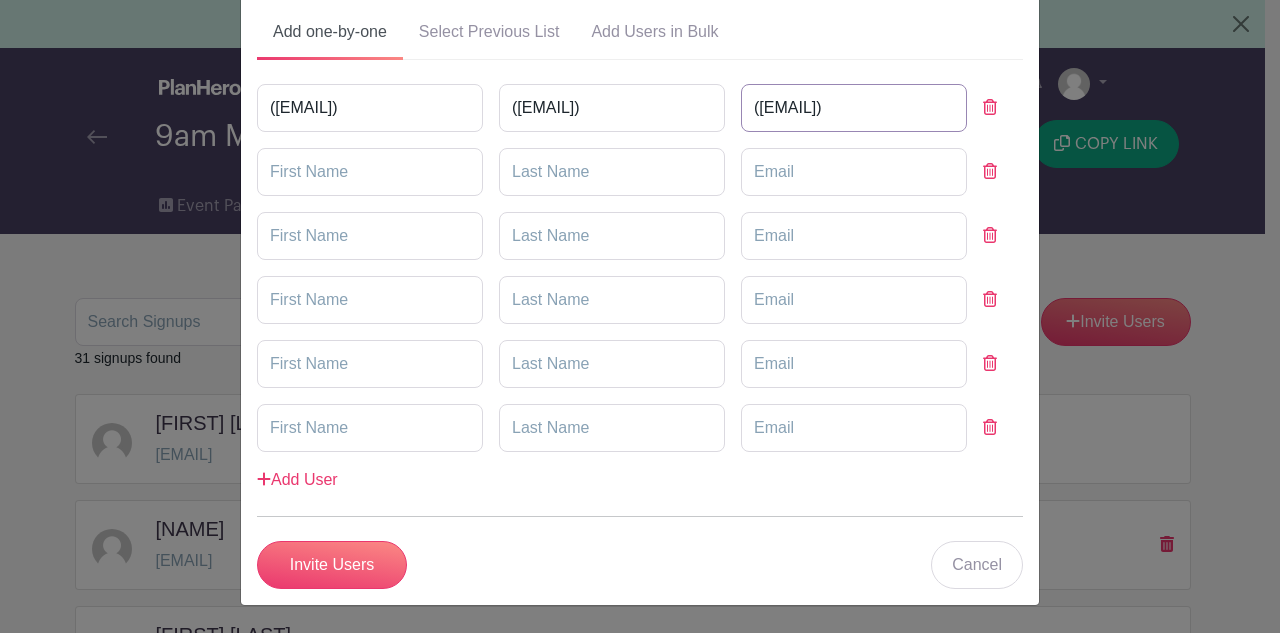 type on "([EMAIL])" 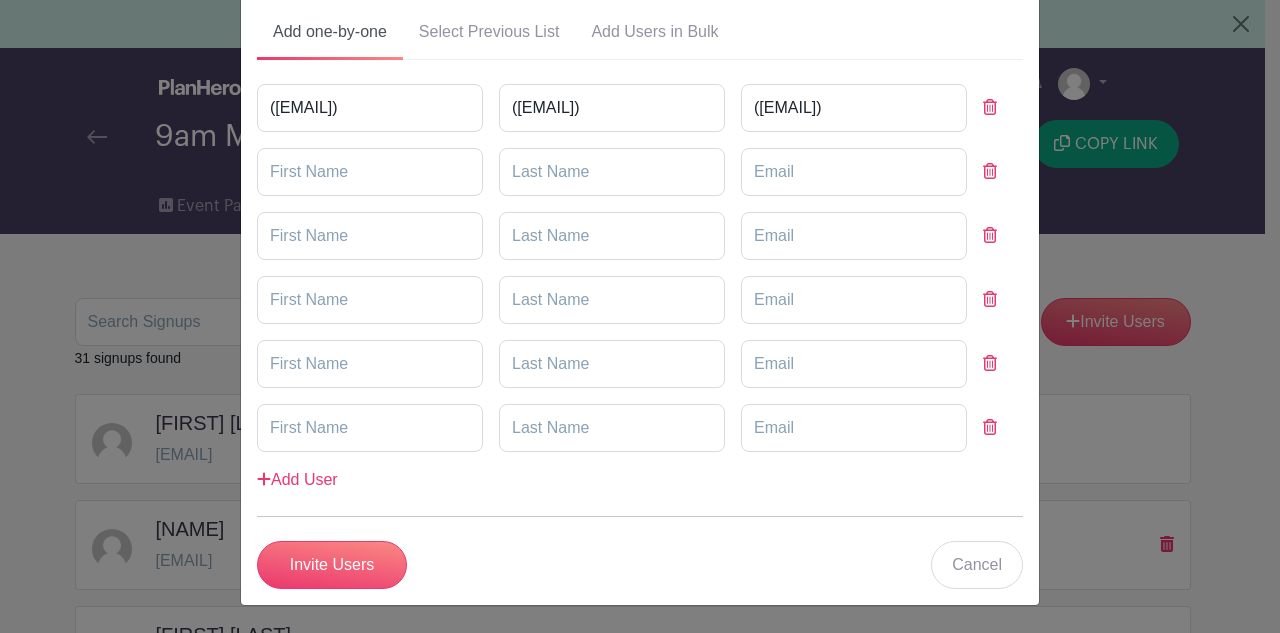 click on "Invite Users
Cancel" at bounding box center (640, 565) 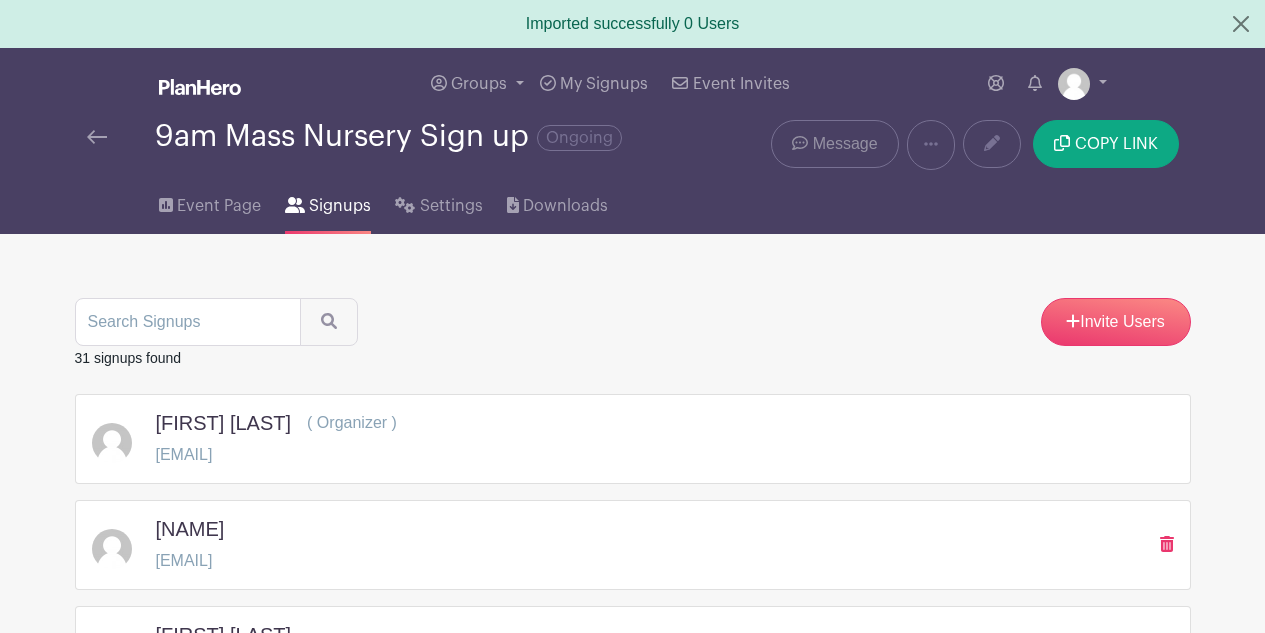 click on "Message" at bounding box center [834, 144] 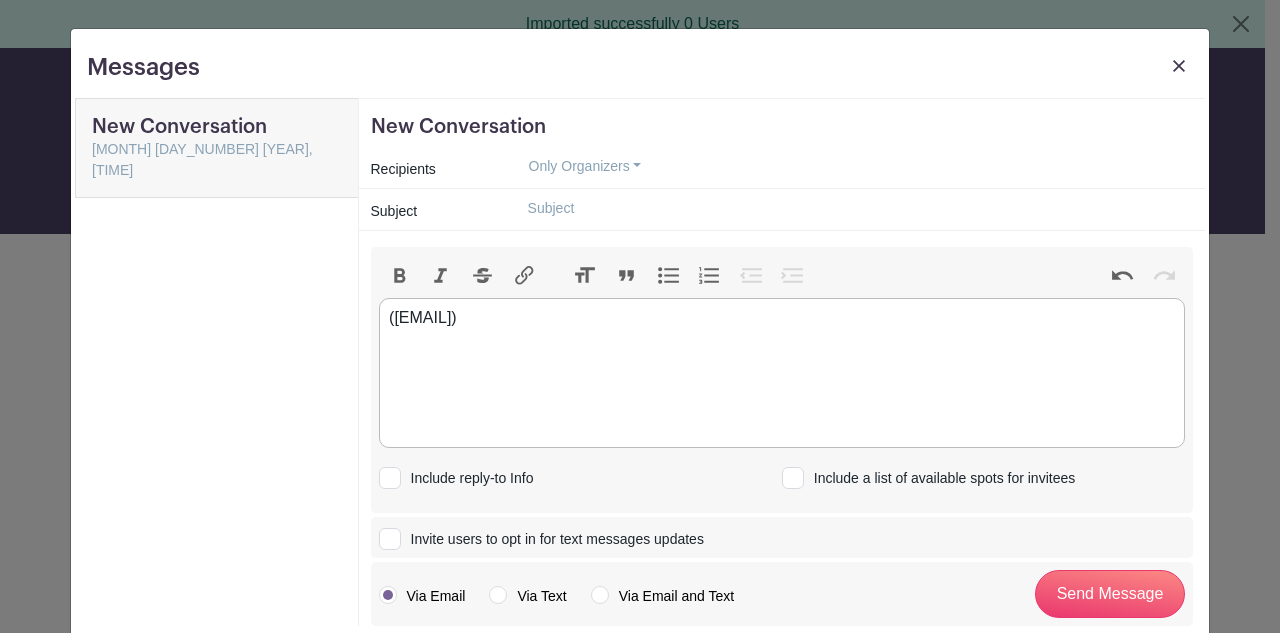 drag, startPoint x: 628, startPoint y: 359, endPoint x: 378, endPoint y: 293, distance: 258.56528 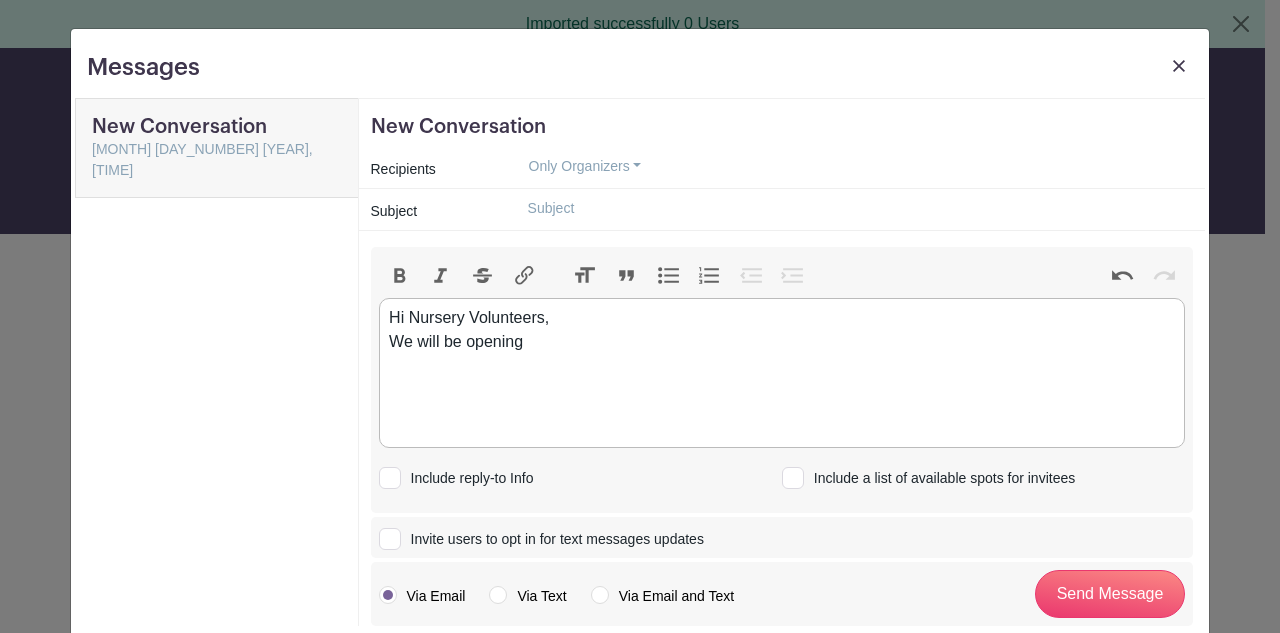 click on "Hi Nursery Volunteers, We will be opening" at bounding box center (781, 330) 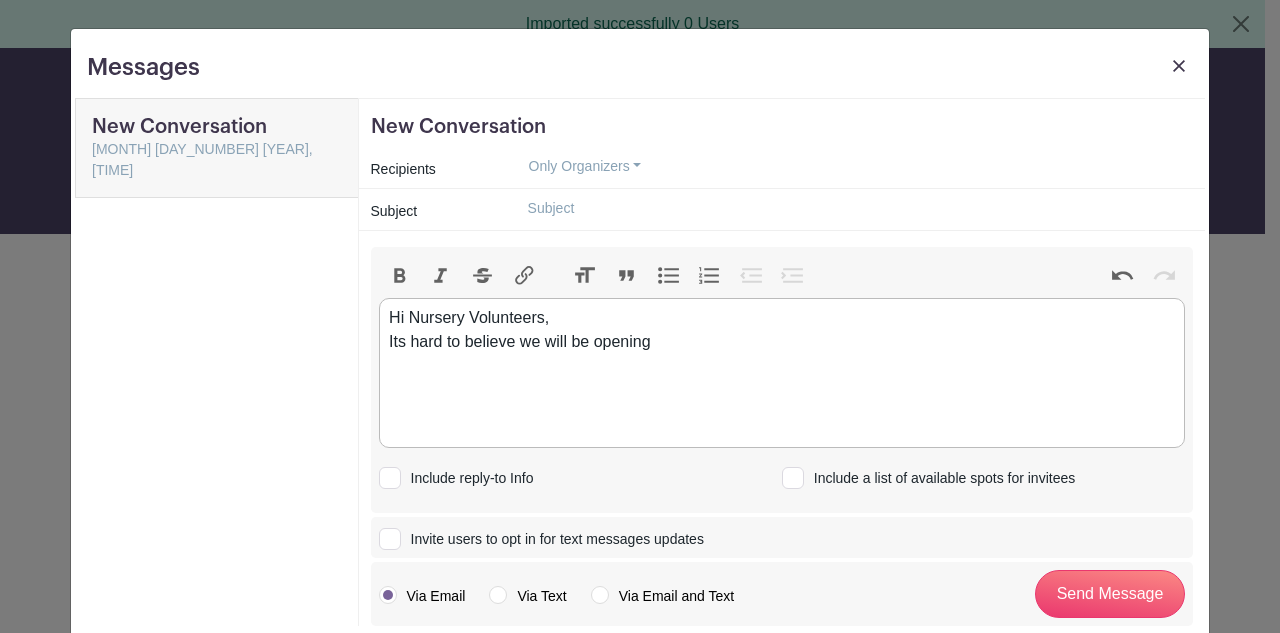 drag, startPoint x: 629, startPoint y: 354, endPoint x: 665, endPoint y: 339, distance: 39 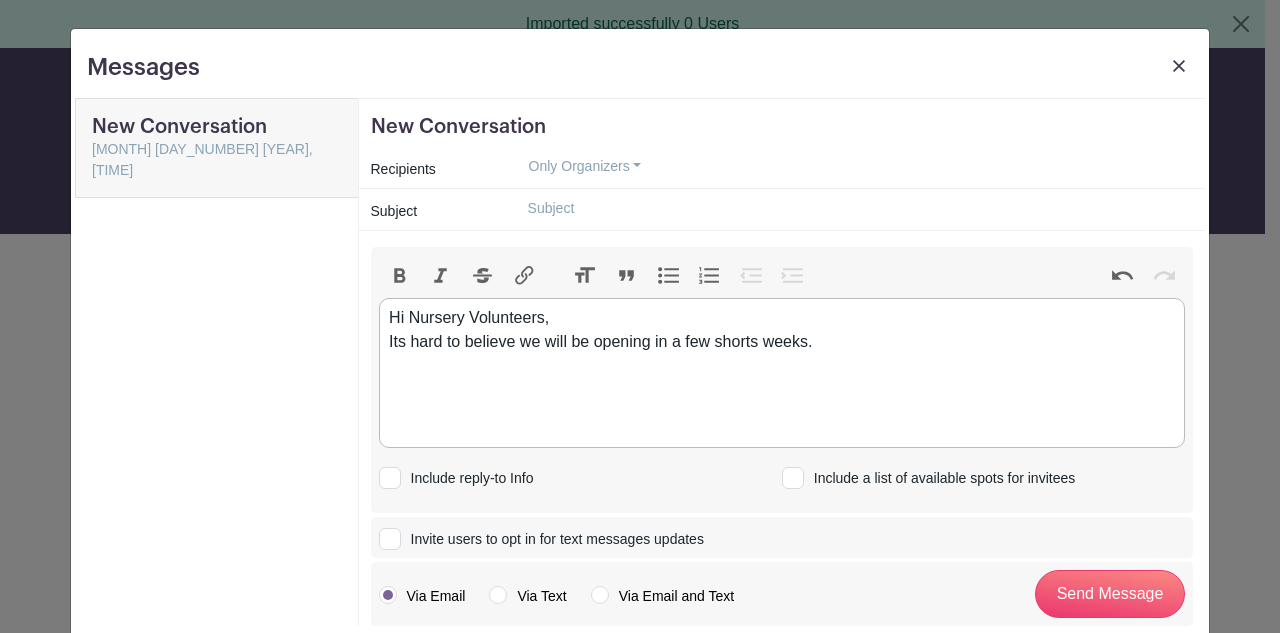 click on "Hi Nursery Volunteers, Its hard to believe we will be opening in a few shorts weeks." at bounding box center [781, 330] 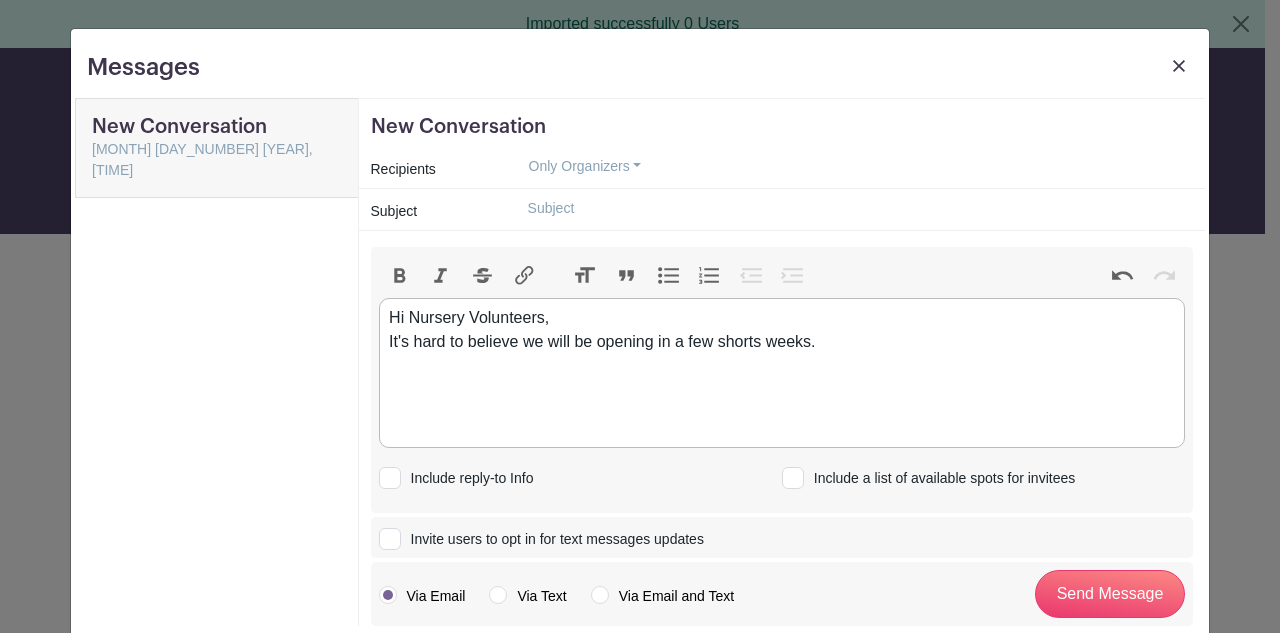 click on "Hi Nursery Volunteers, It's hard to believe we will be opening in a few shorts weeks." at bounding box center (781, 330) 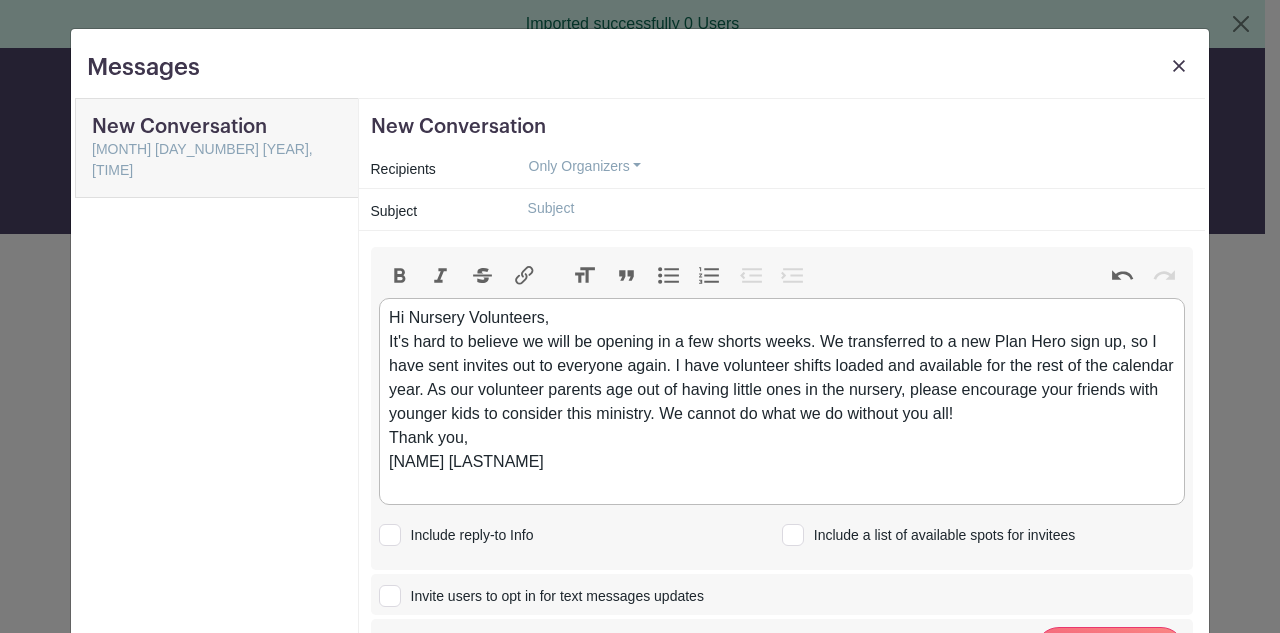 type on "Hi Nursery Volunteers,<br>It's hard to believe we will be opening in a few shorts weeks. We transferred to a new Plan Hero sign up, so I have sent invites out to everyone again. I have volunteer shifts loaded and available for the rest of the calendar year. As our volunteer parents age out of having little ones in the nursery, please encourage your friends with younger kids to consider this ministry. We cannot do what we do without you all!<br>Thank you,<br>[FIRST] [LAST]<br><br>" 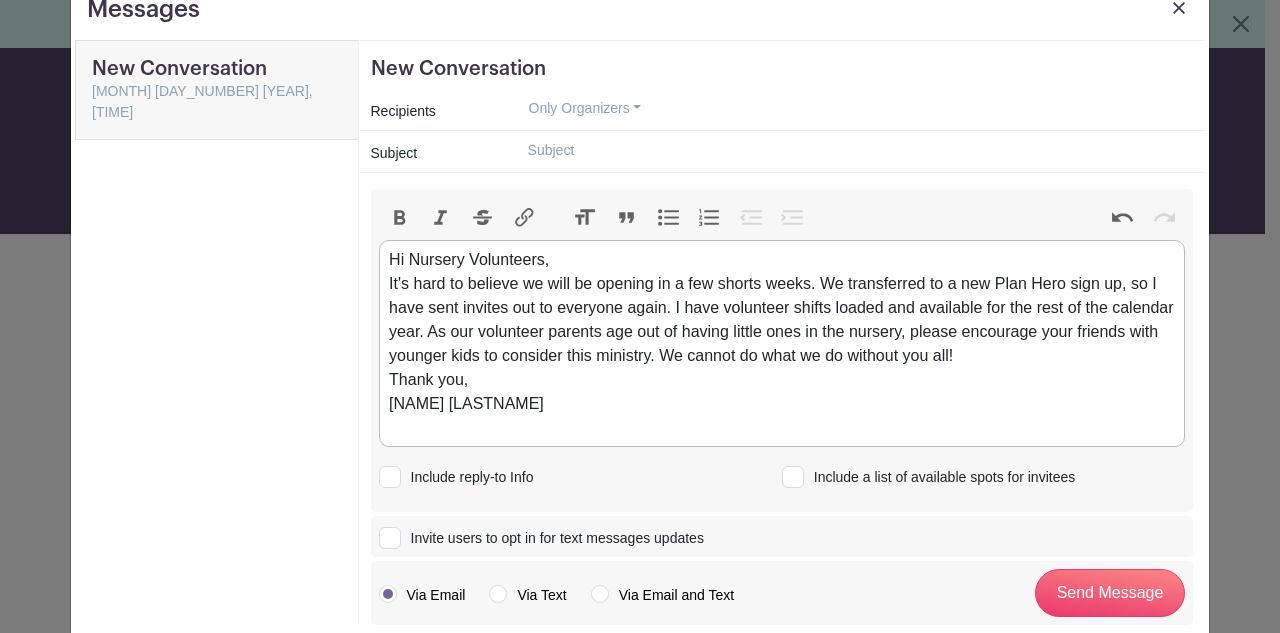 scroll, scrollTop: 71, scrollLeft: 0, axis: vertical 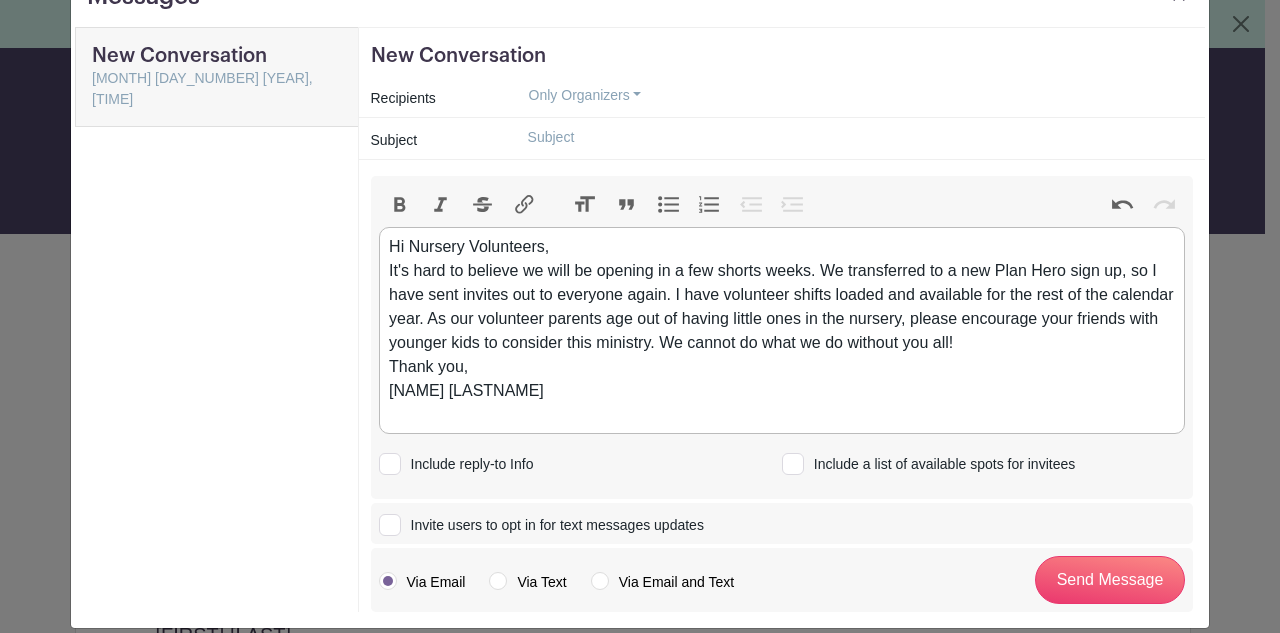 click on "Include reply-to Info" at bounding box center (385, 460) 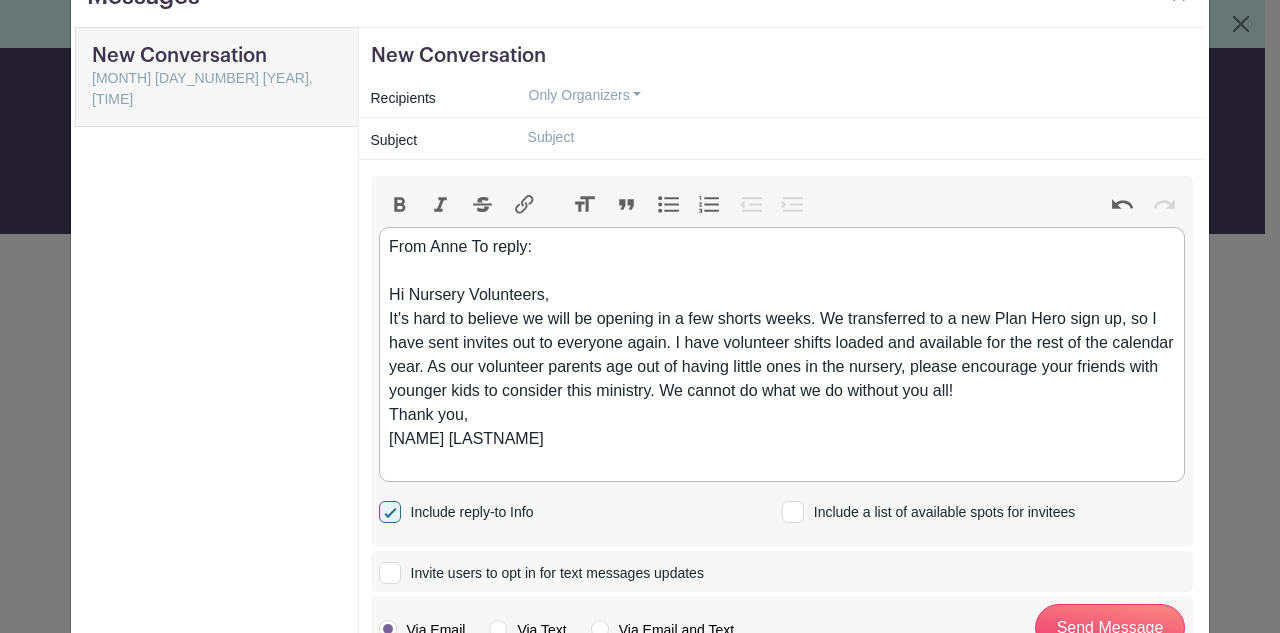 click on "Include reply-to Info" at bounding box center [385, 508] 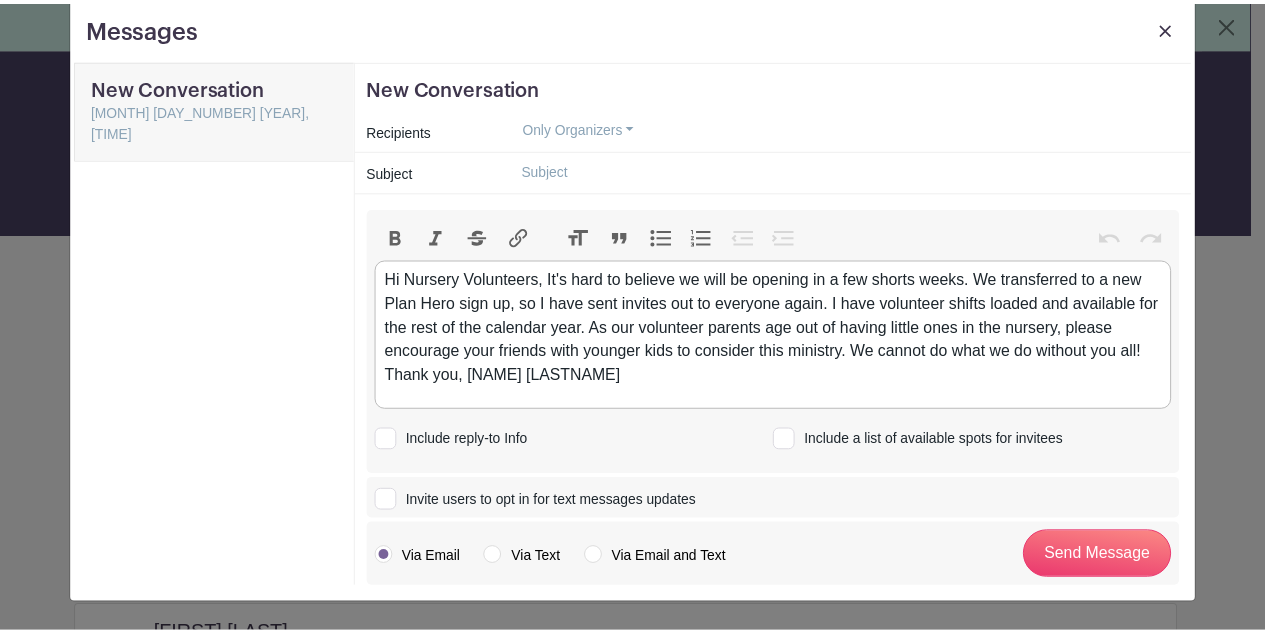 scroll, scrollTop: 38, scrollLeft: 0, axis: vertical 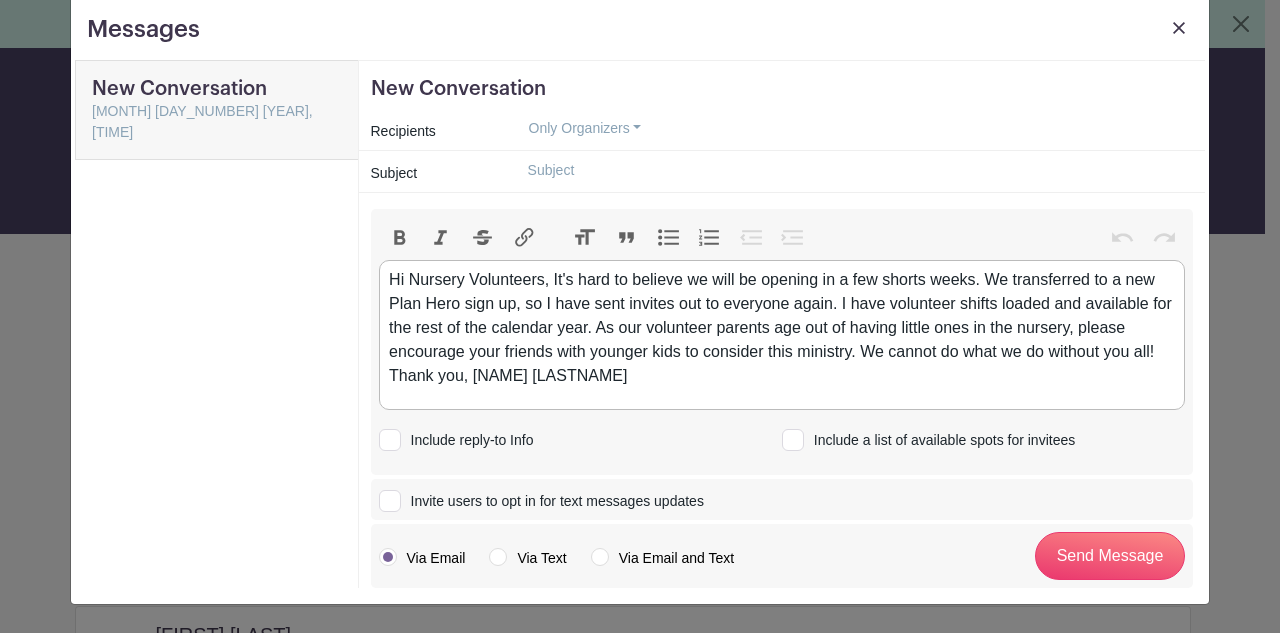 click at bounding box center [390, 440] 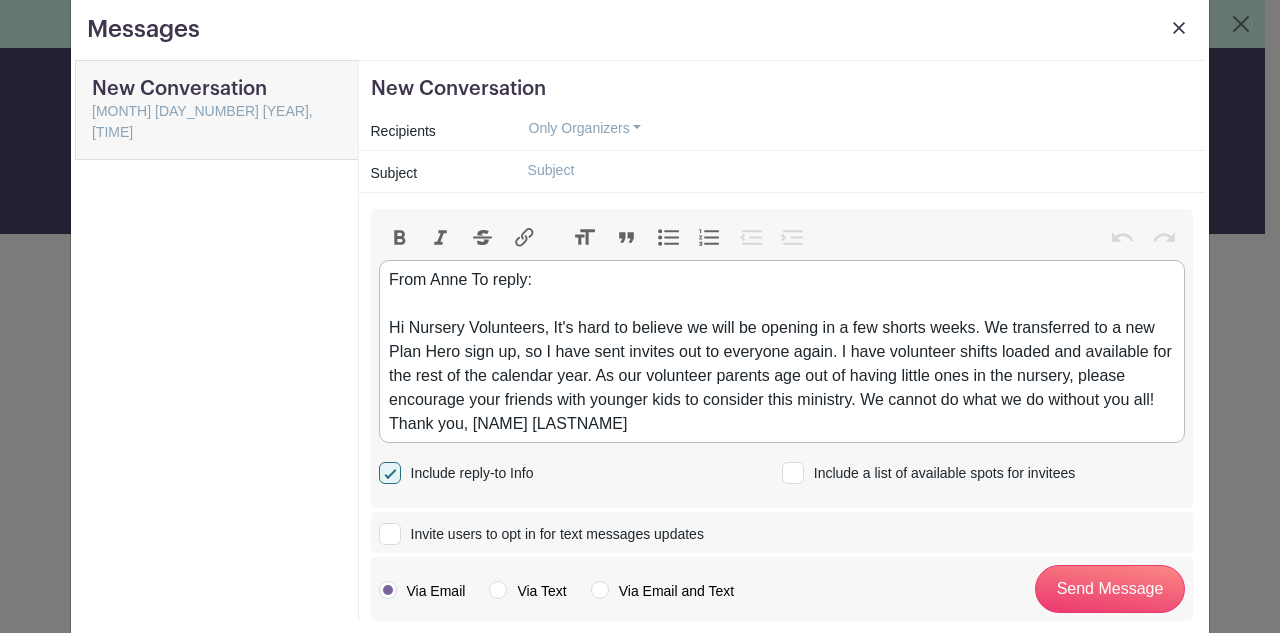 click at bounding box center (390, 473) 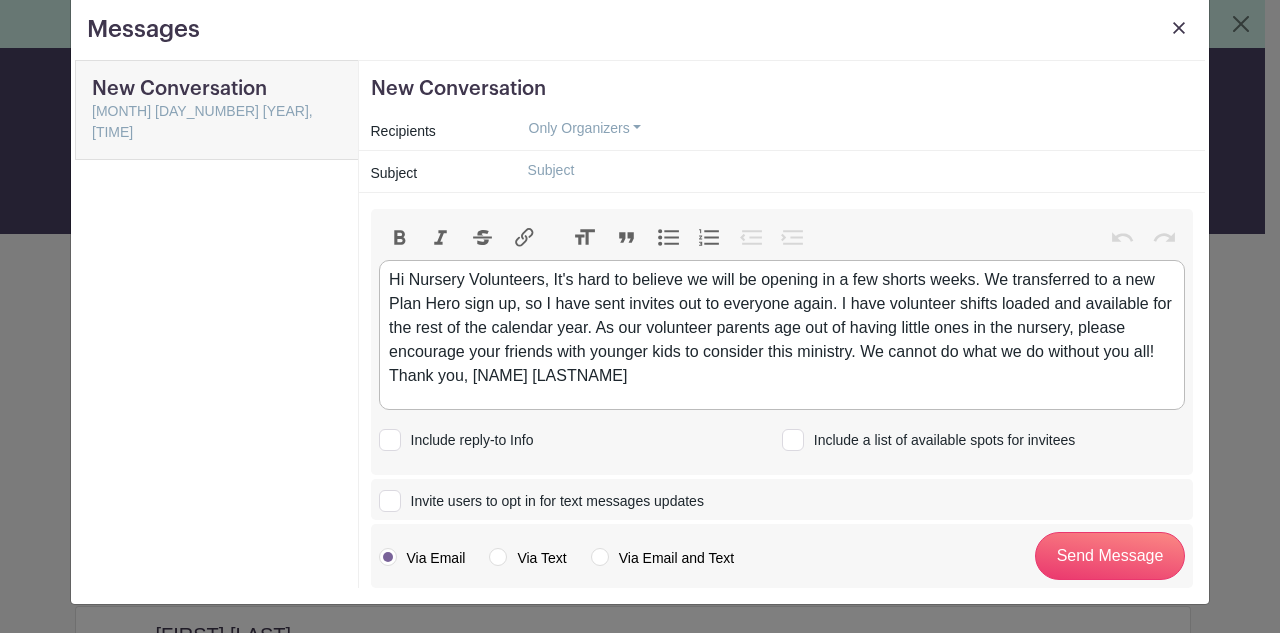 click at bounding box center (793, 440) 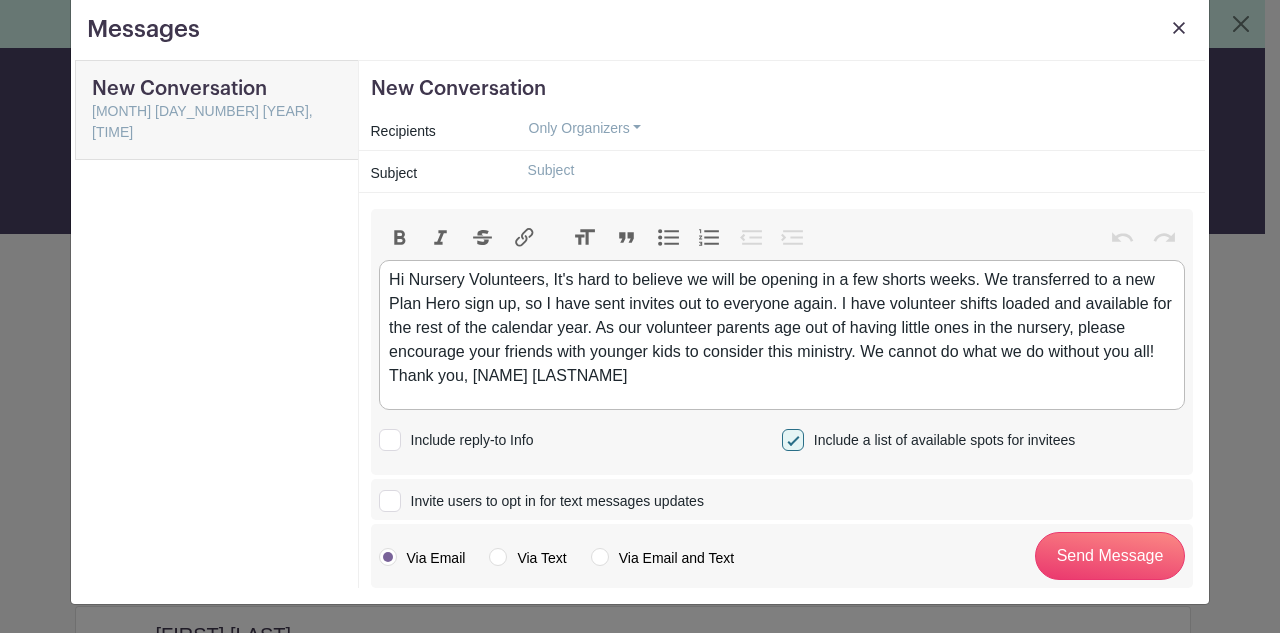click on "Only Organizers" at bounding box center [585, 128] 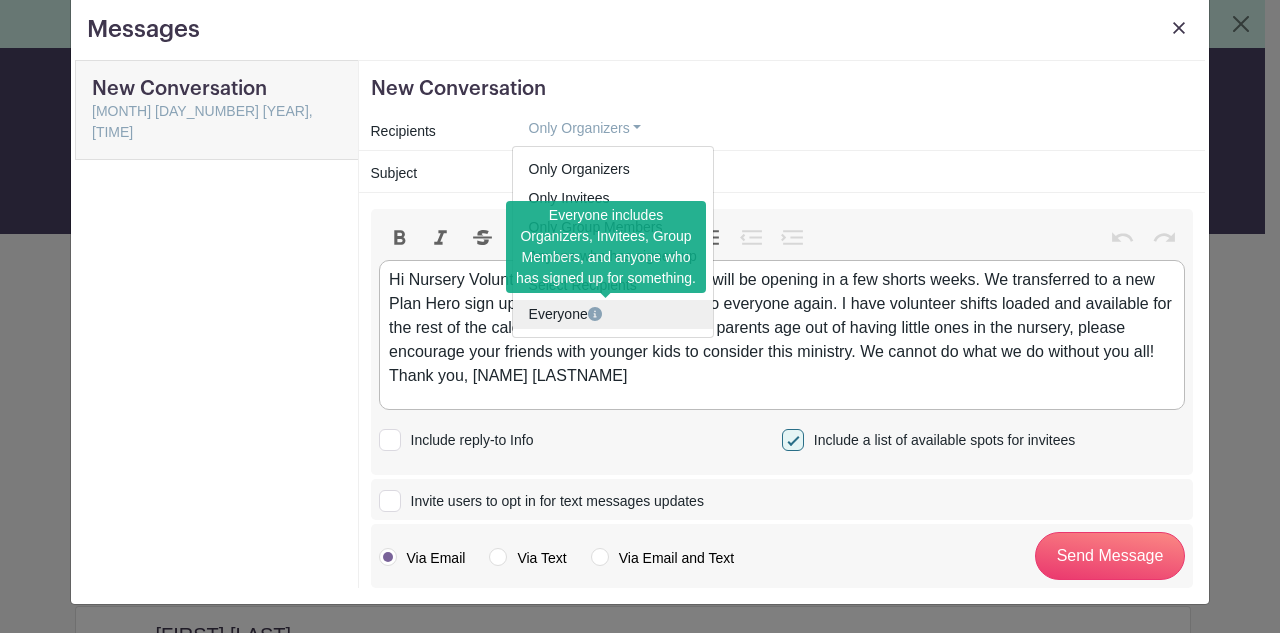 click 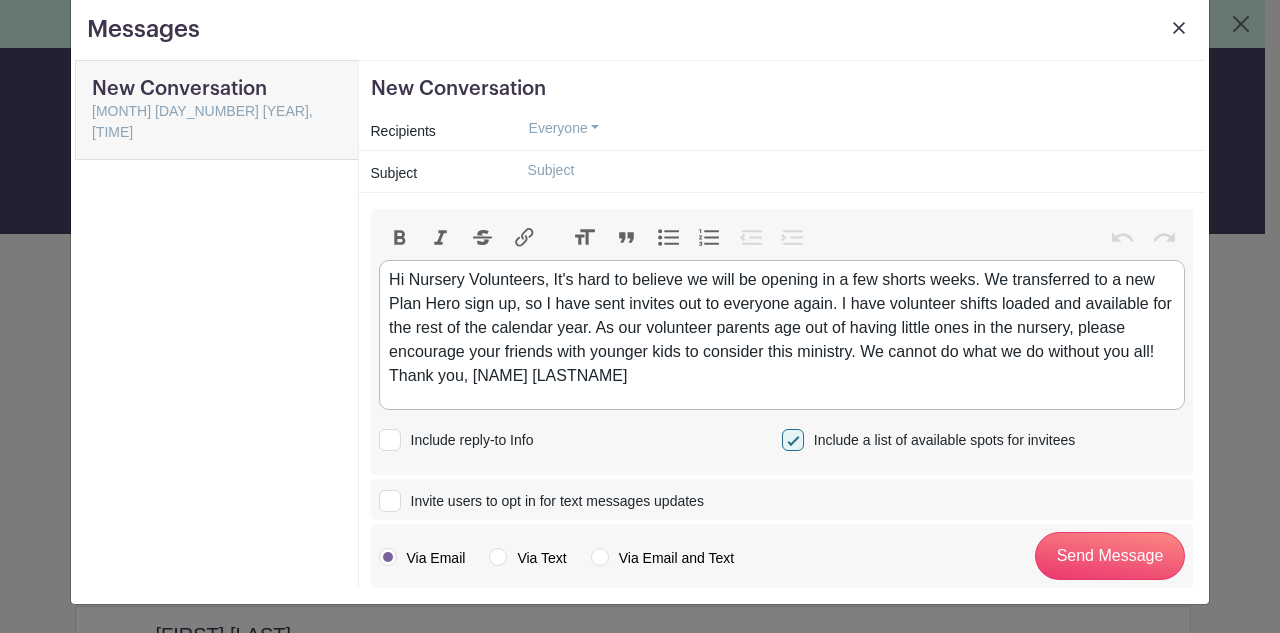 click at bounding box center [852, 170] 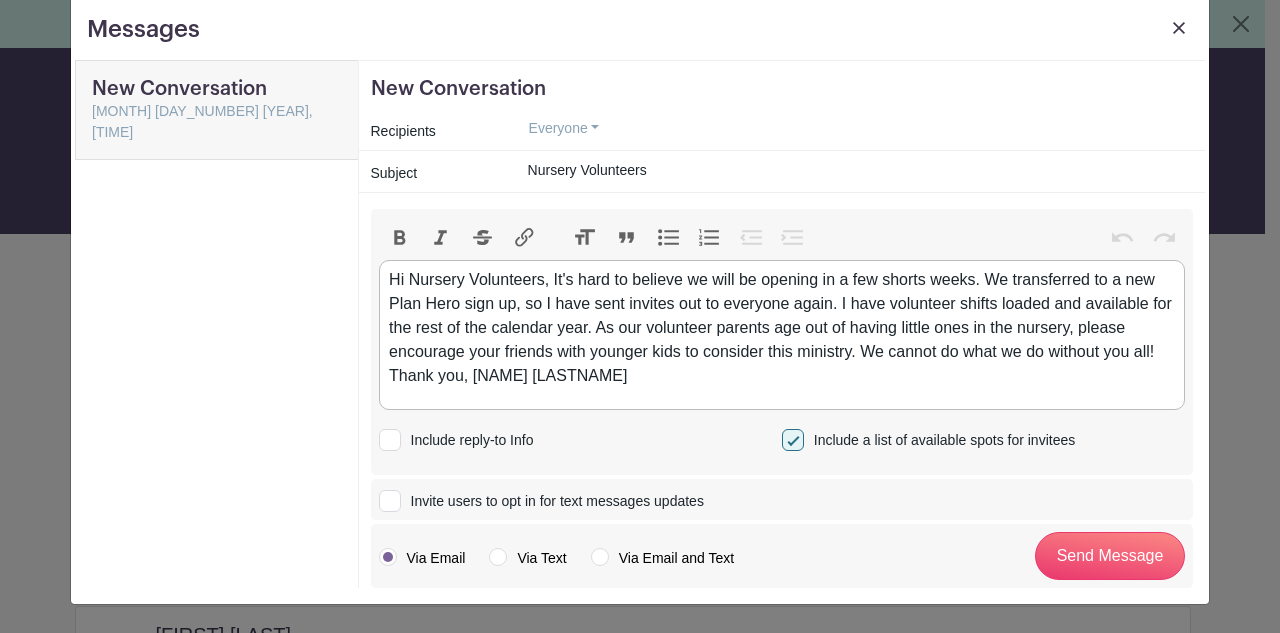 type on "Nursery Volunteers" 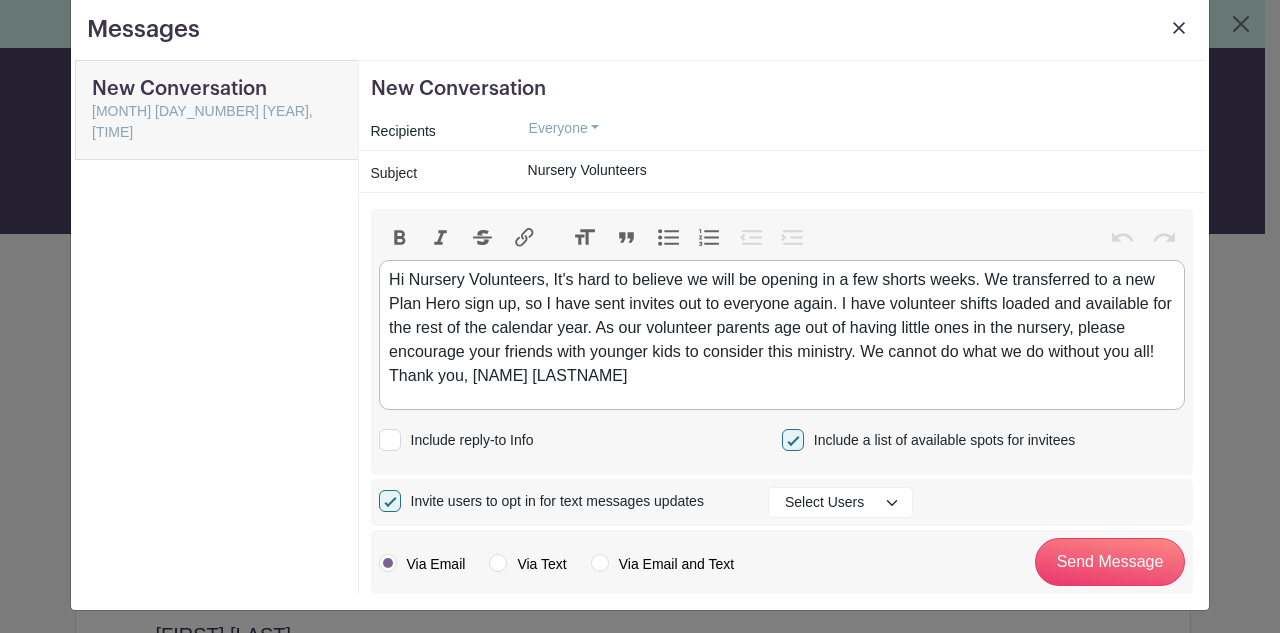 click on "Select Users" at bounding box center [840, 502] 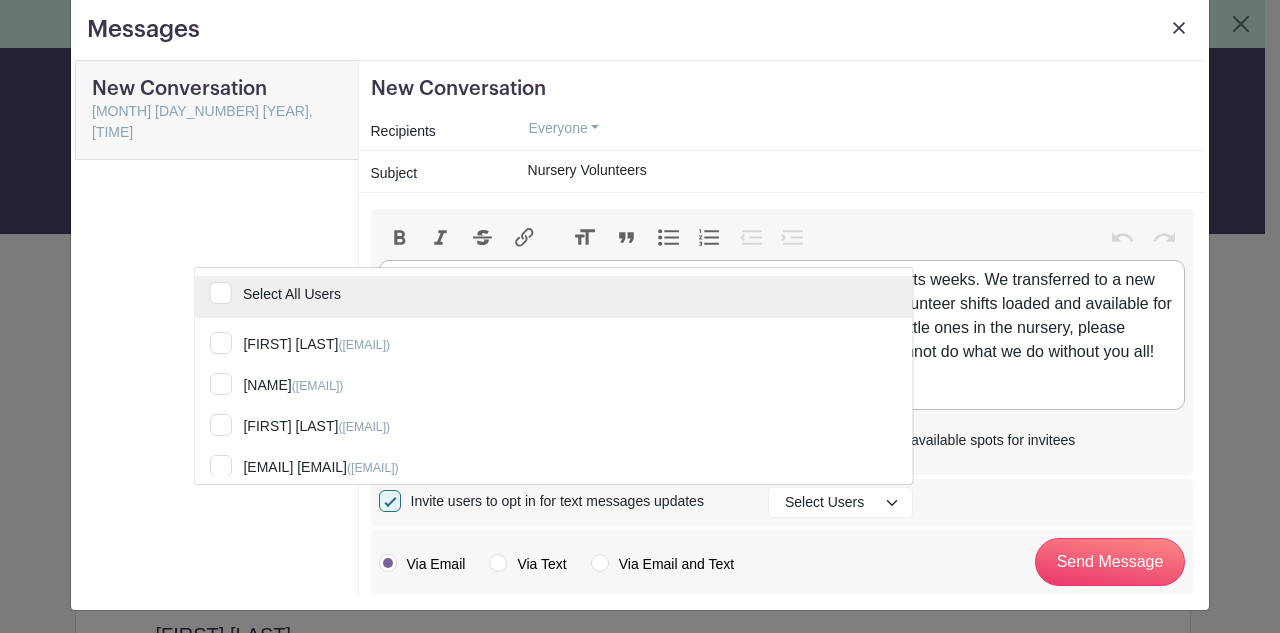 click on "Select All Users" at bounding box center (554, 298) 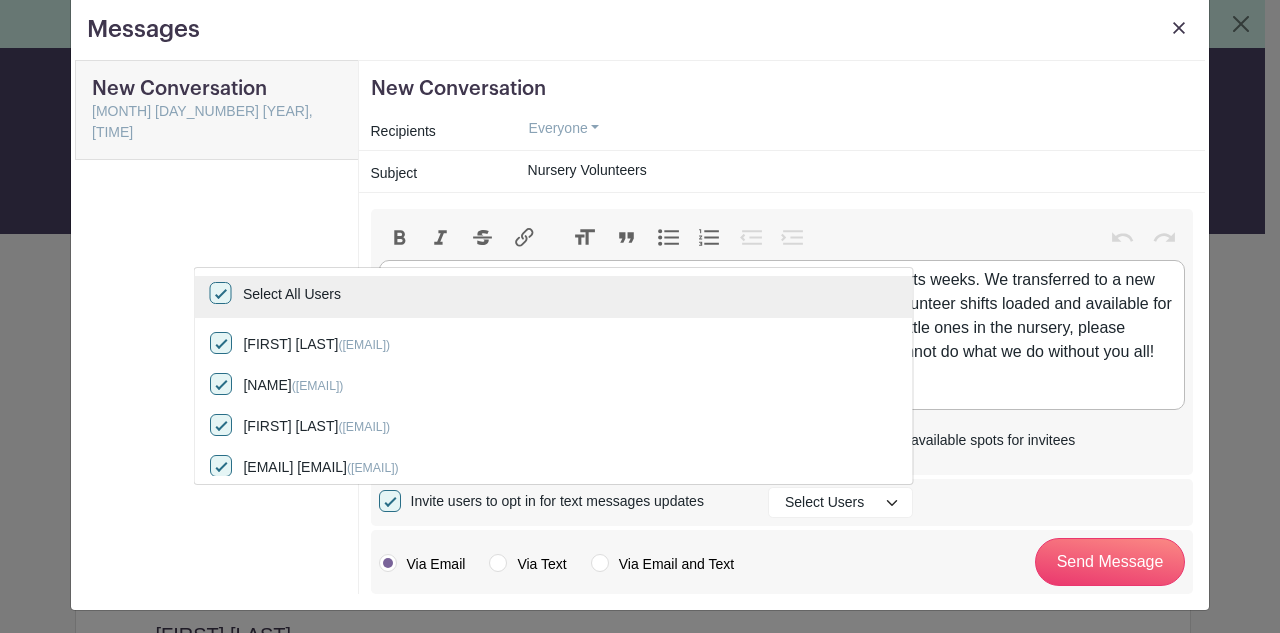 checkbox on "true" 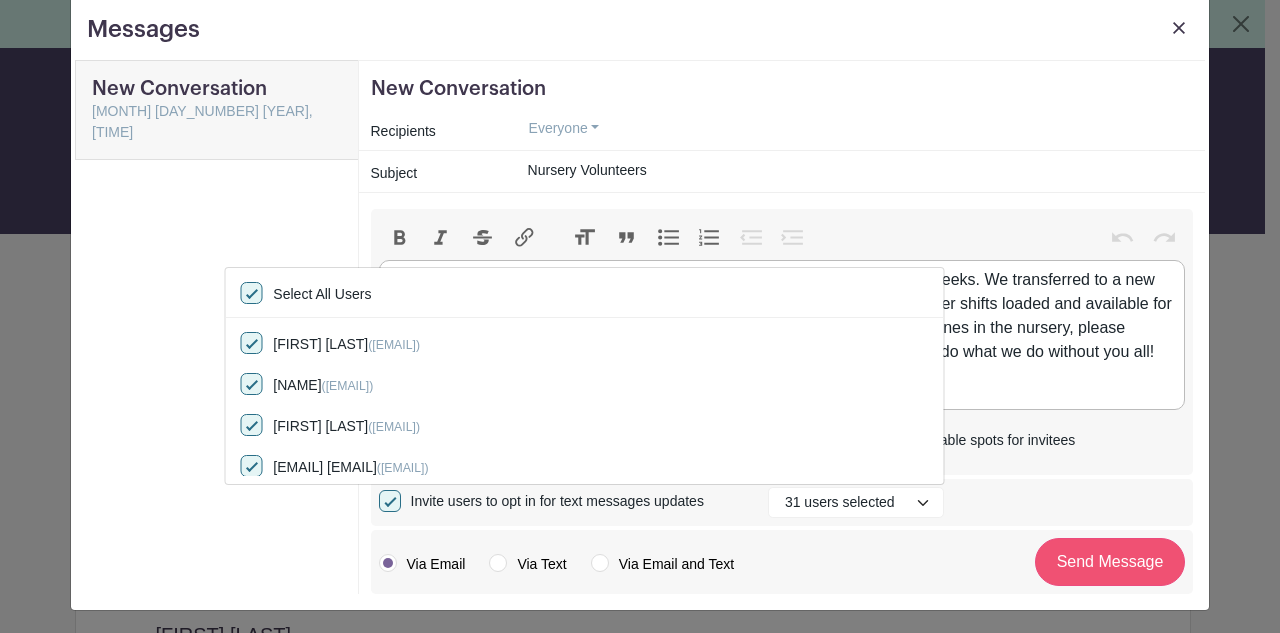 click on "Send Message" at bounding box center [1110, 562] 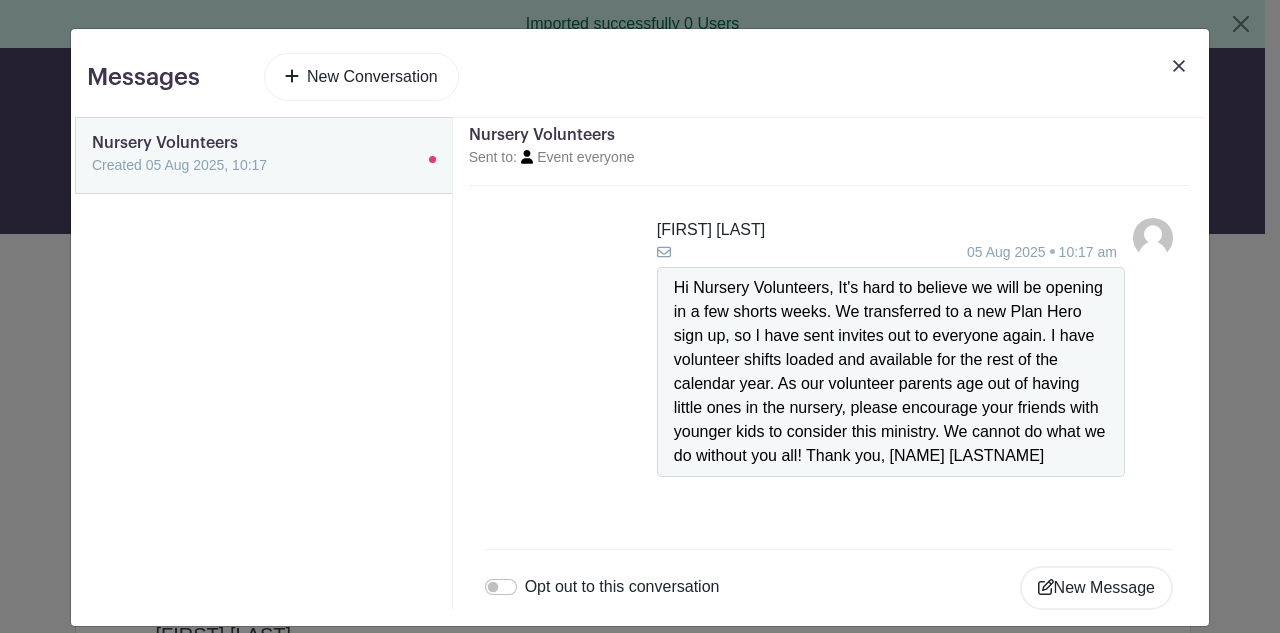 click at bounding box center [1179, 66] 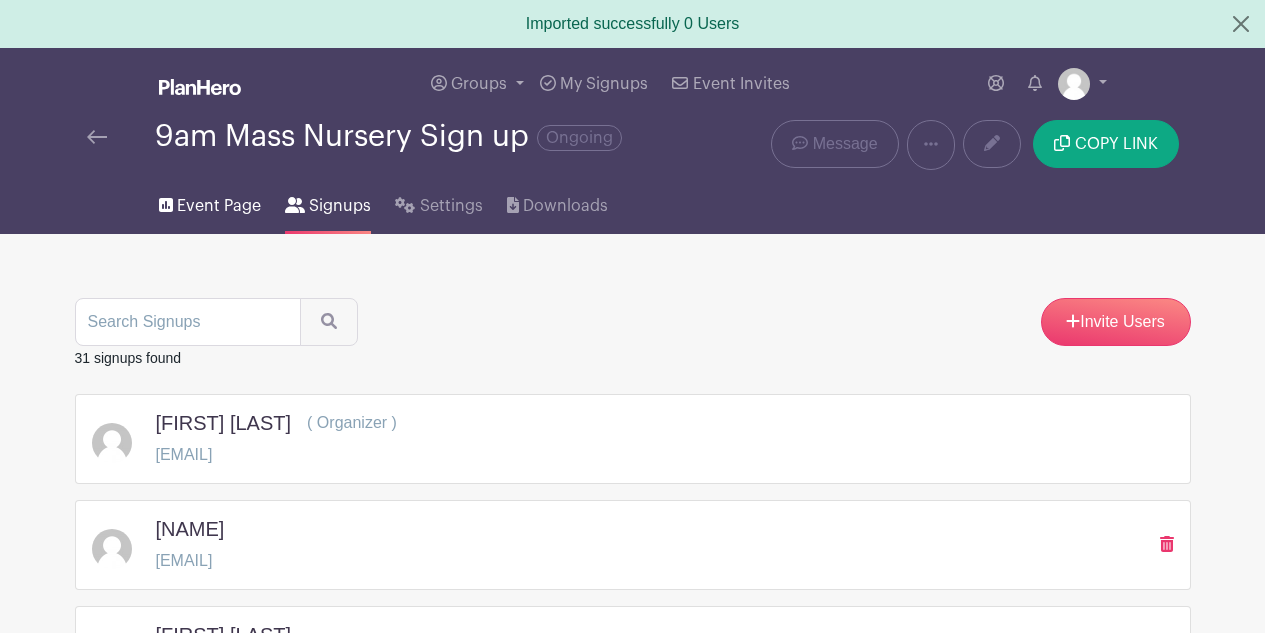 click on "Event Page" at bounding box center [219, 206] 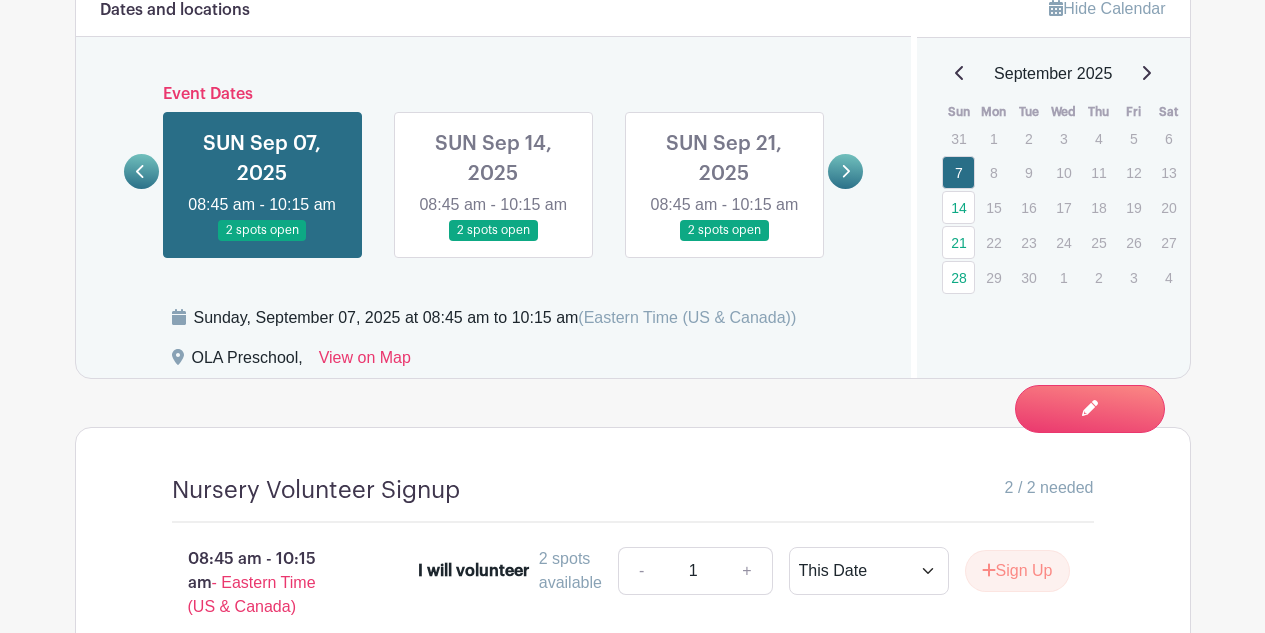 scroll, scrollTop: 1211, scrollLeft: 0, axis: vertical 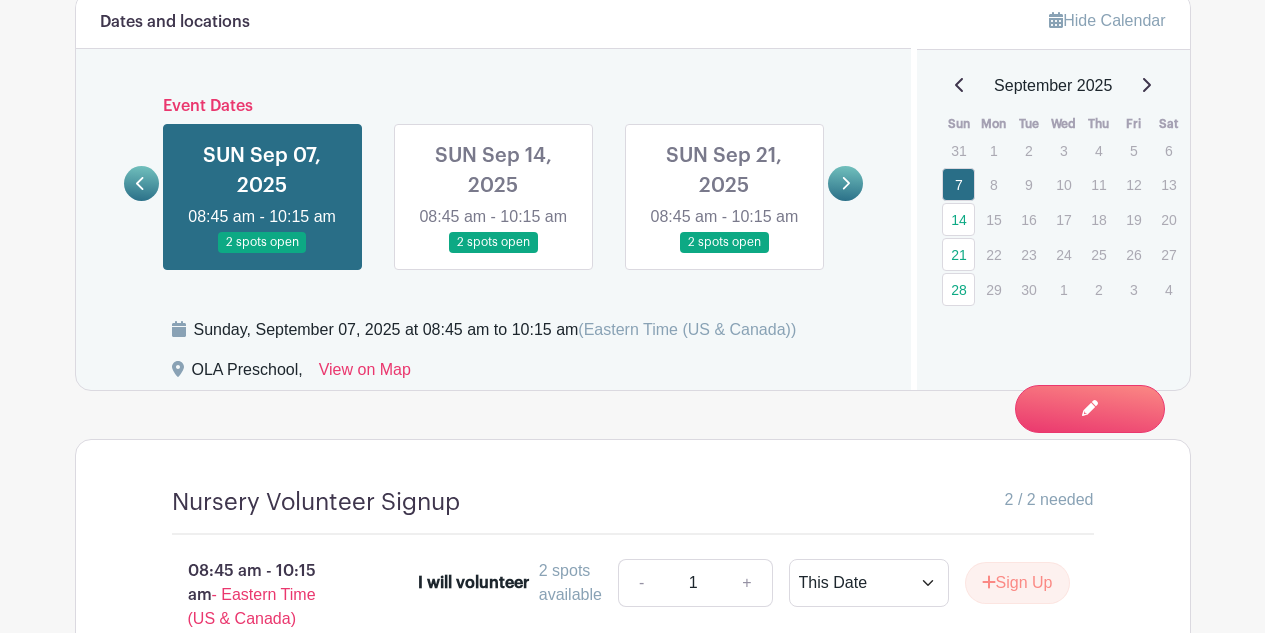 click 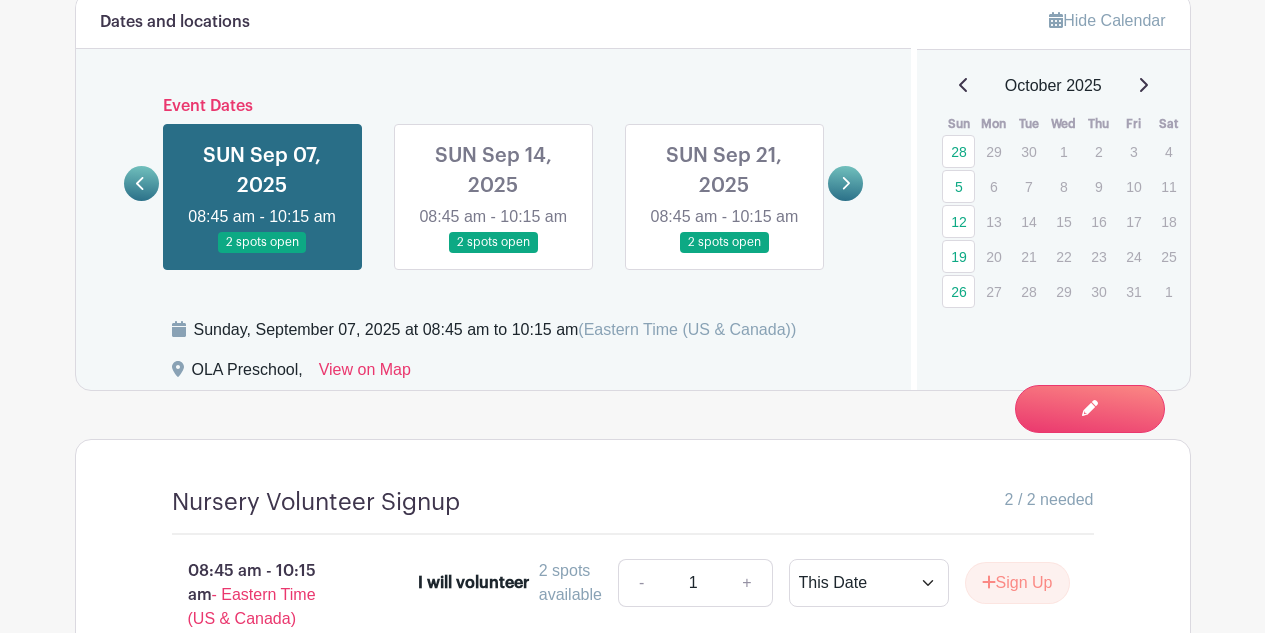 click 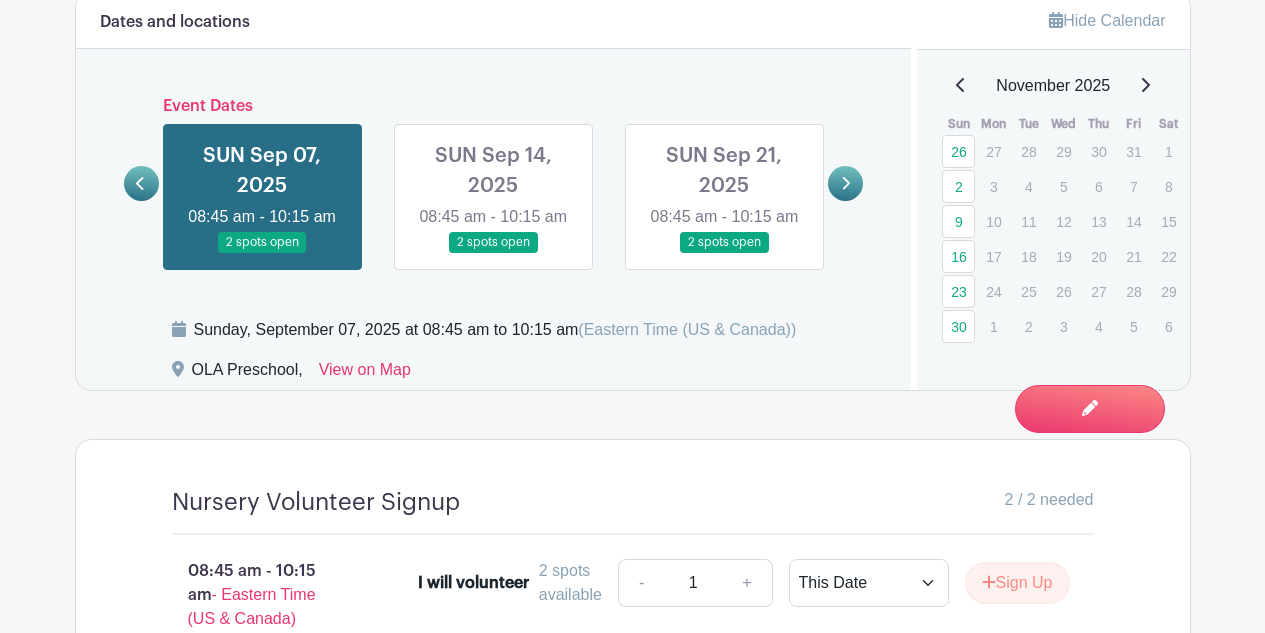 click 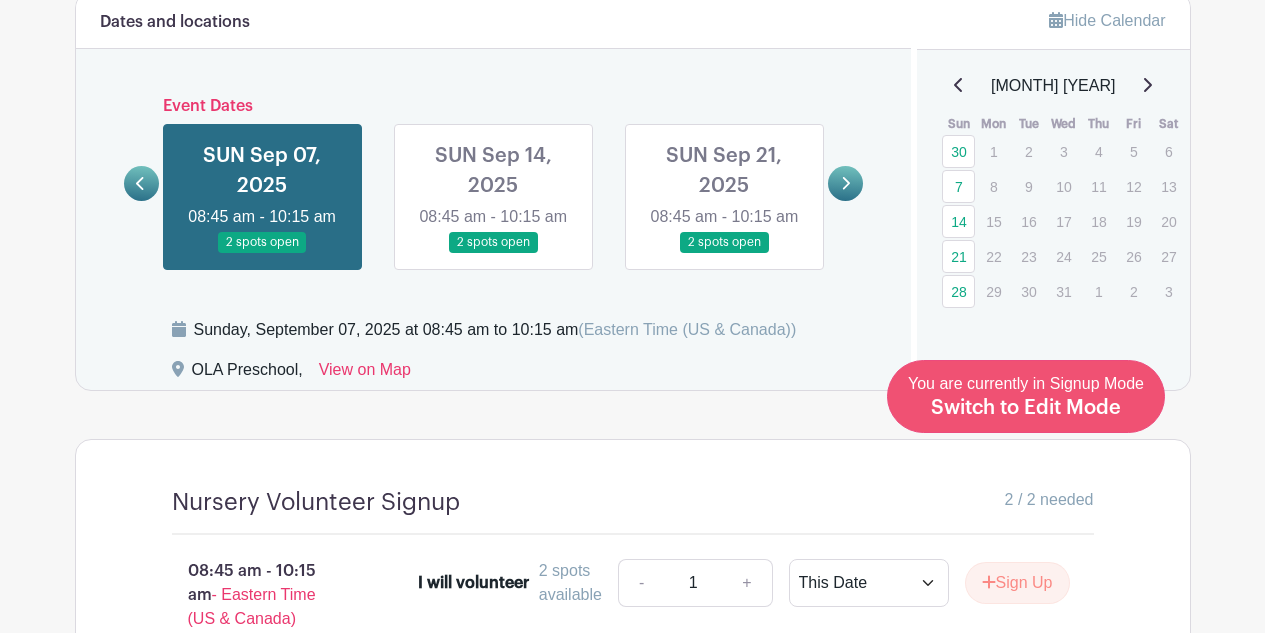 click on "You are currently in Signup Mode
Switch to Edit Mode" at bounding box center [1026, 396] 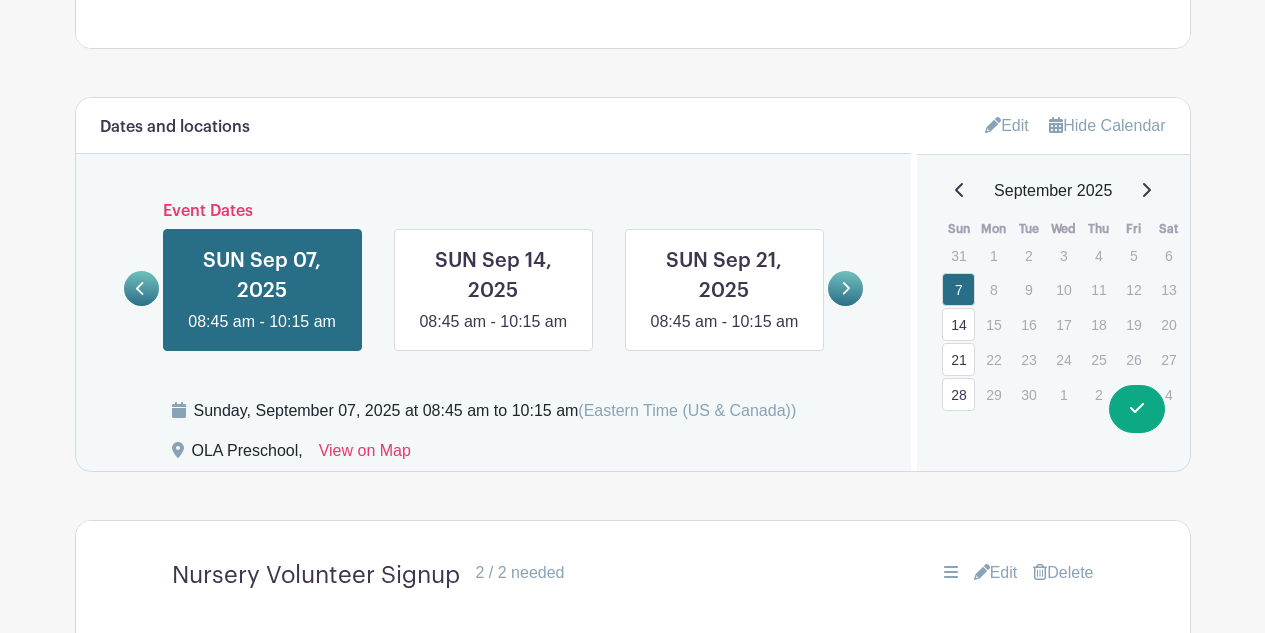scroll, scrollTop: 1073, scrollLeft: 0, axis: vertical 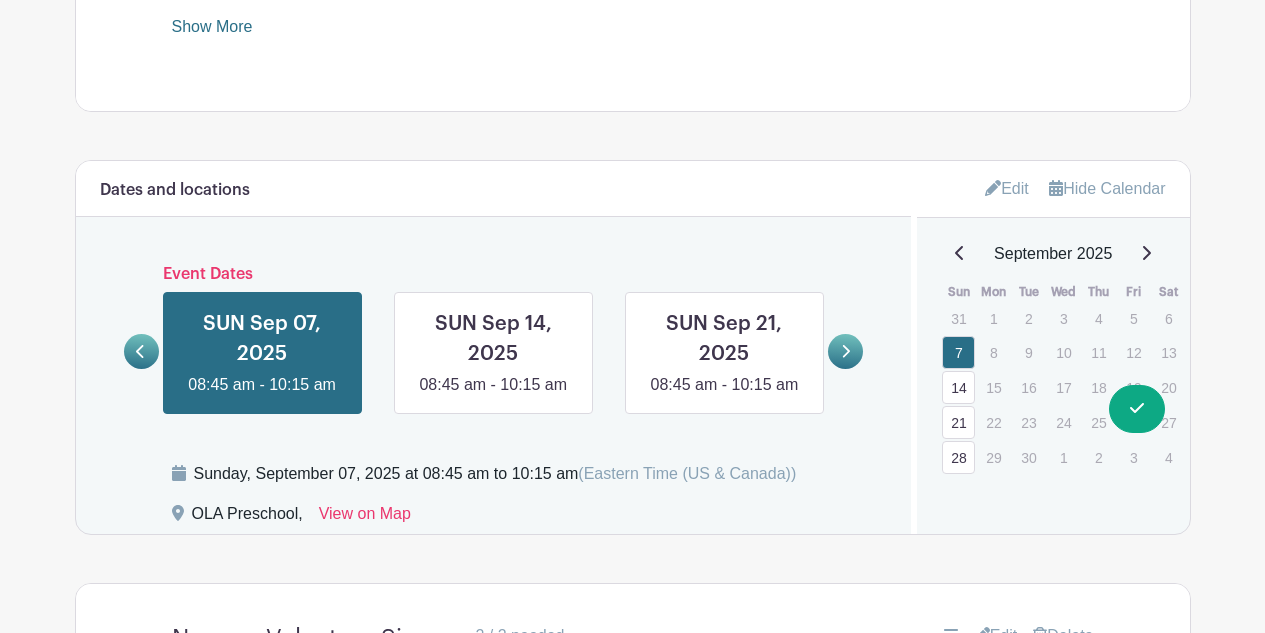 click on "September 2025" at bounding box center (1053, 254) 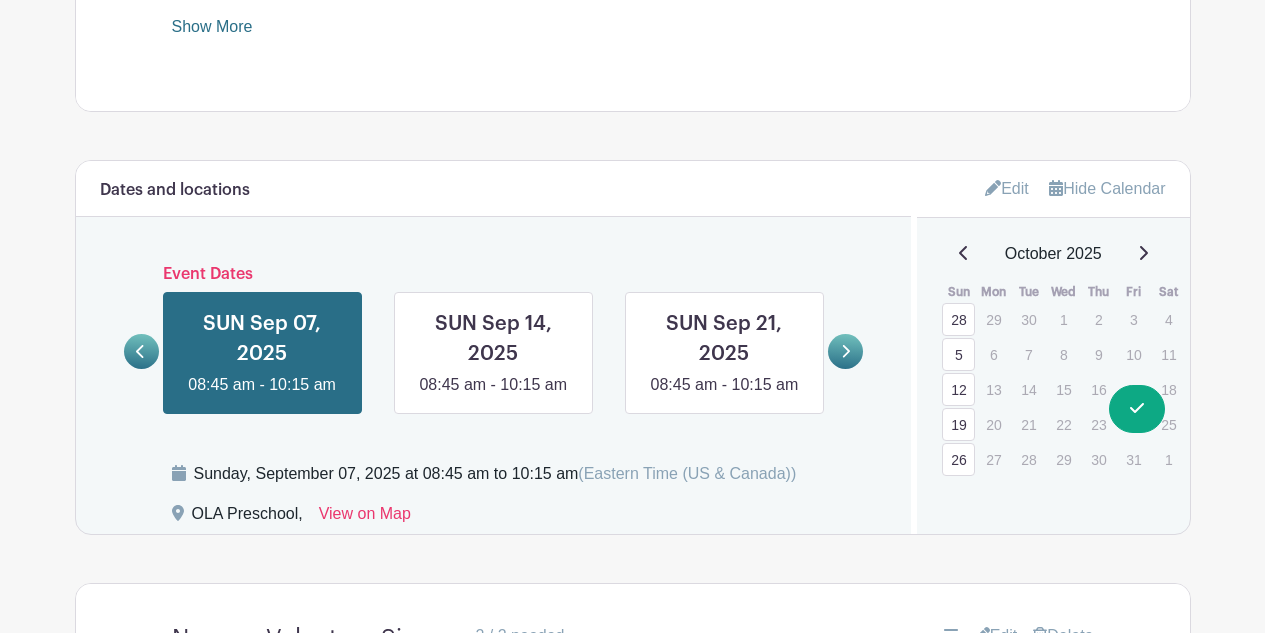 click 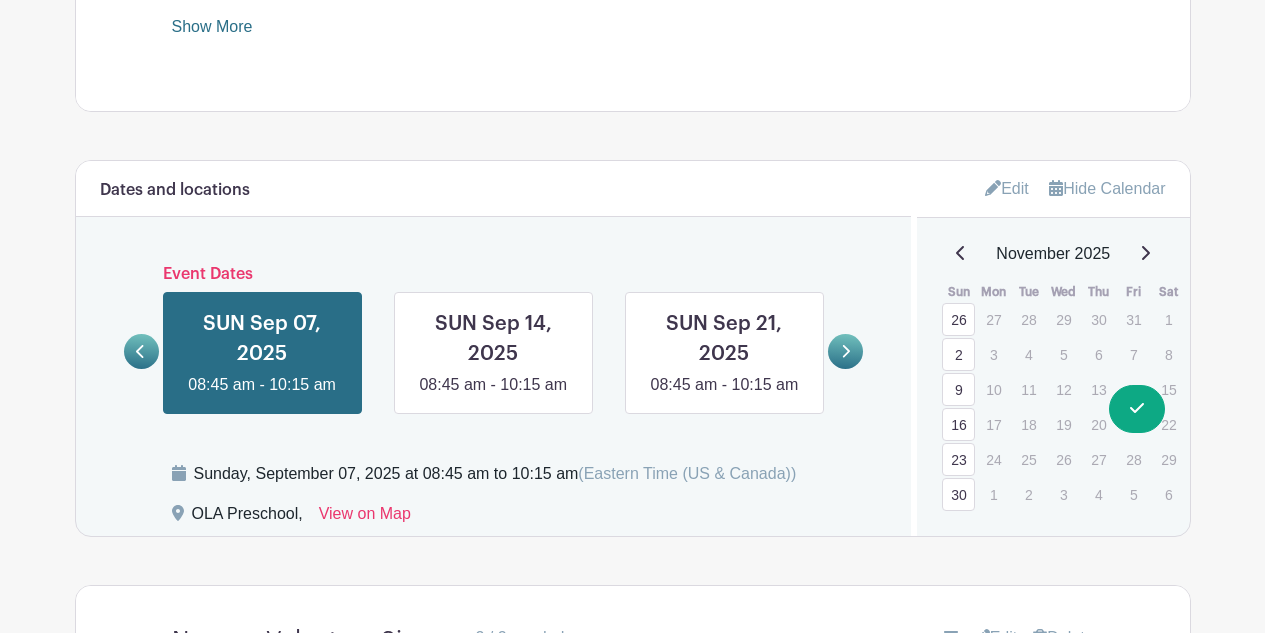 click 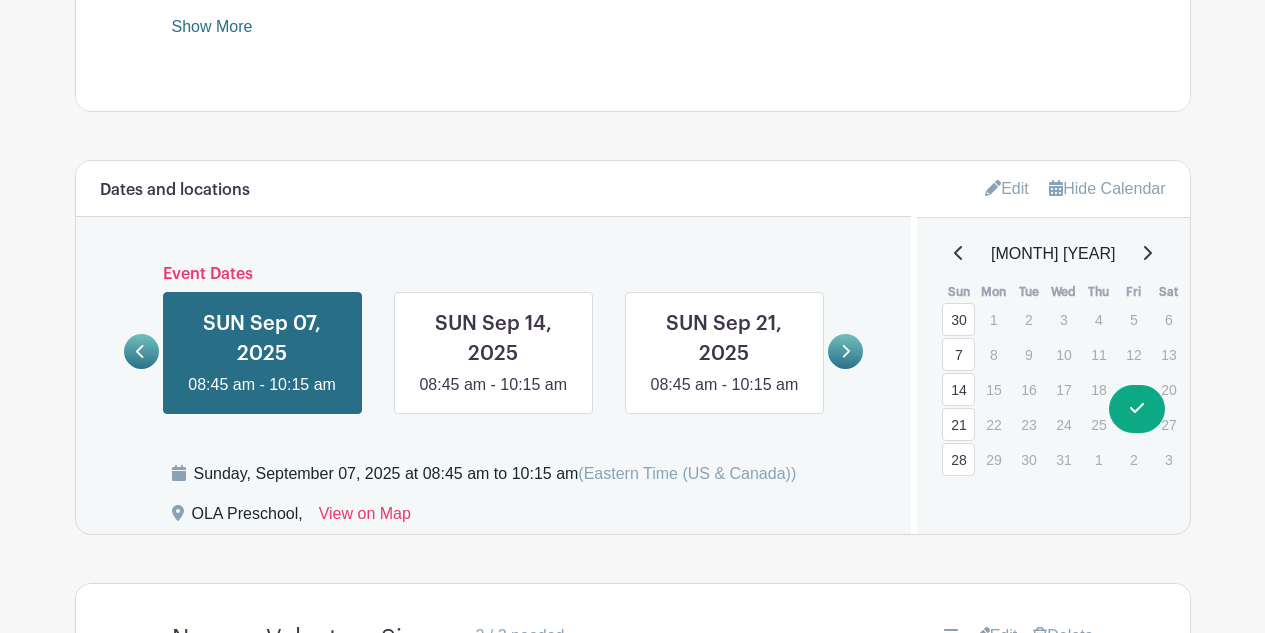 click on "28" at bounding box center (958, 459) 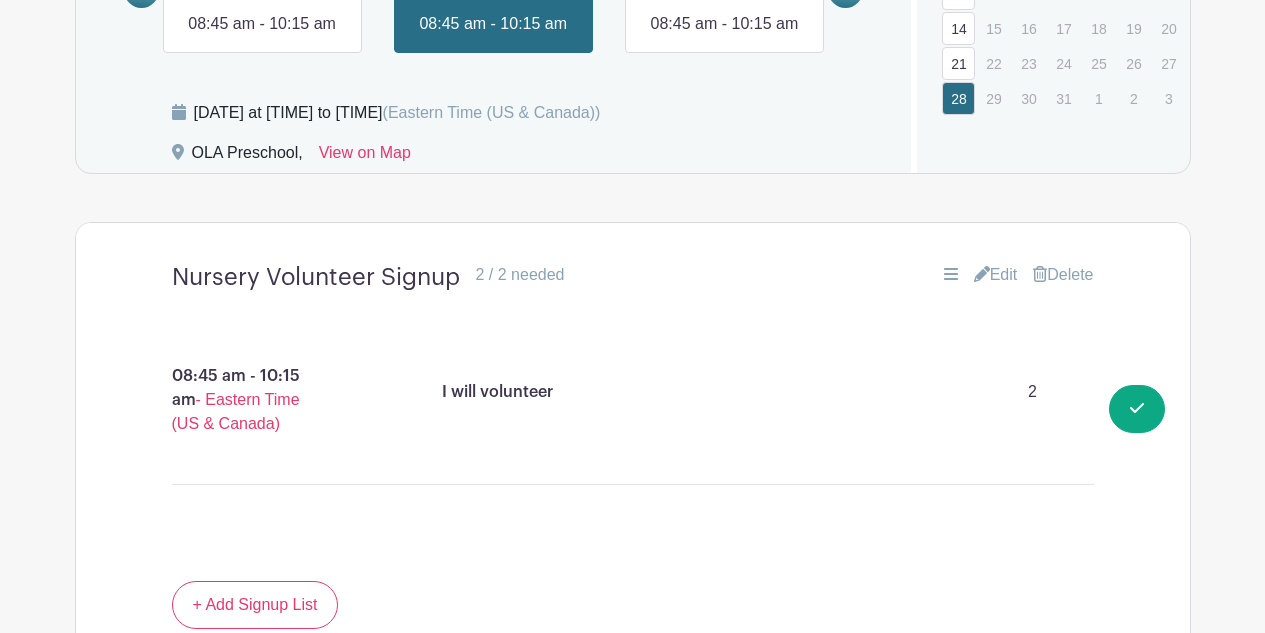 scroll, scrollTop: 1438, scrollLeft: 0, axis: vertical 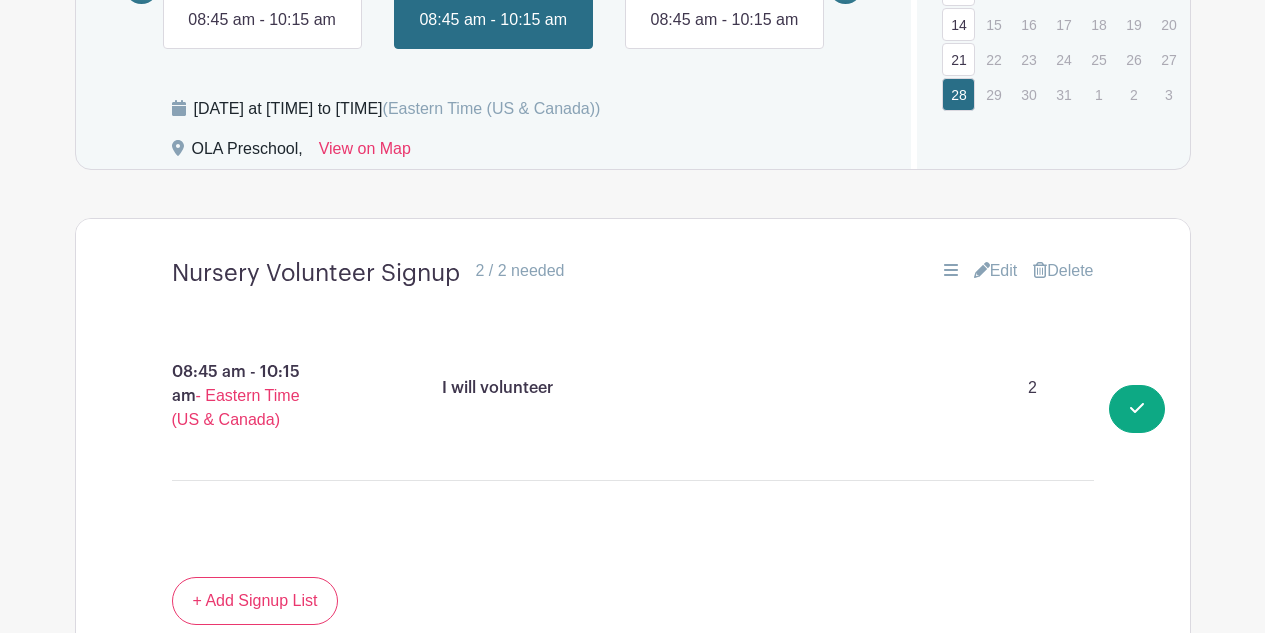 click on "Delete" at bounding box center (1063, 271) 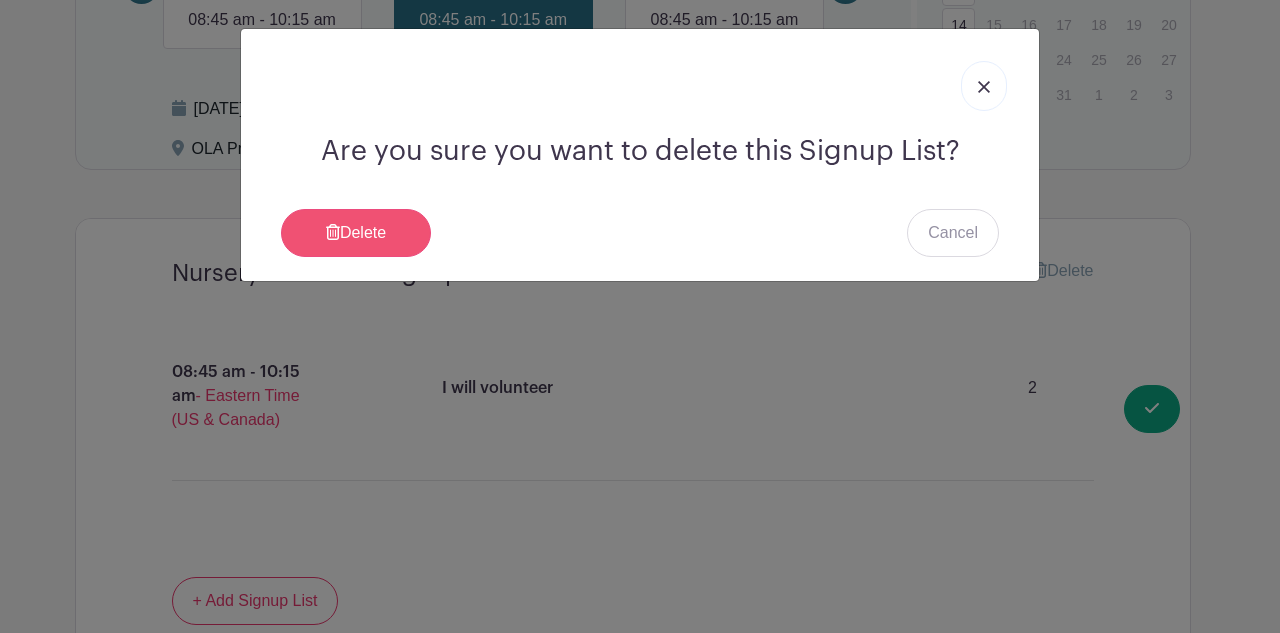 click on "Delete" at bounding box center (356, 233) 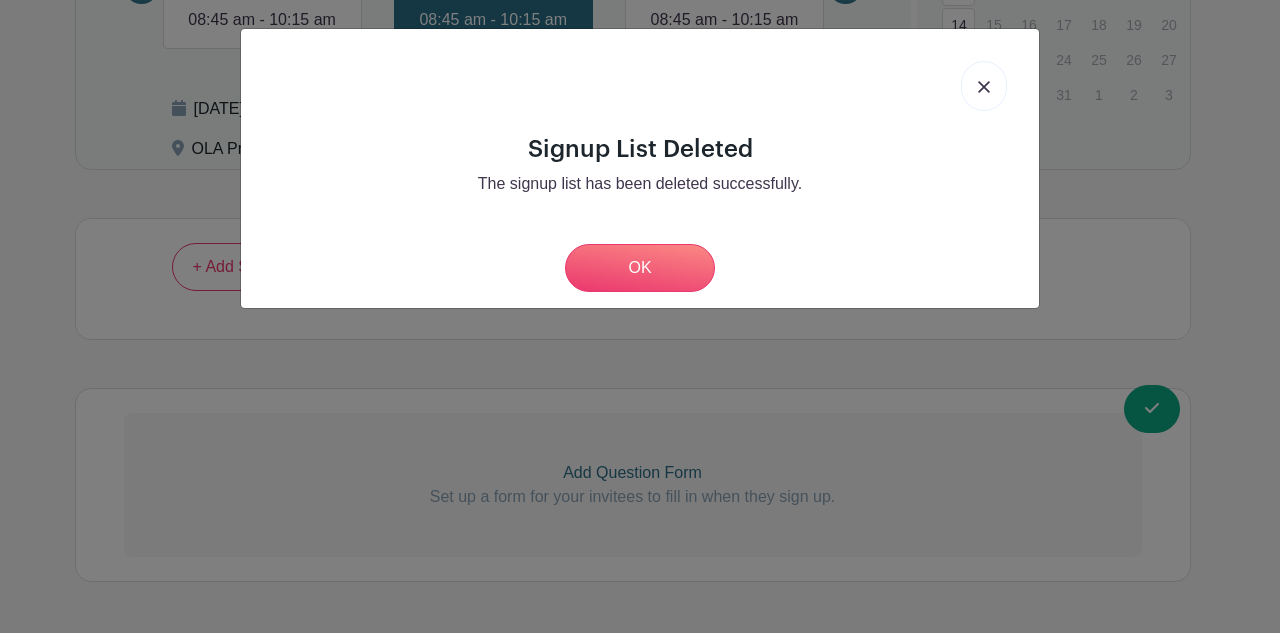 click on "OK" at bounding box center [640, 268] 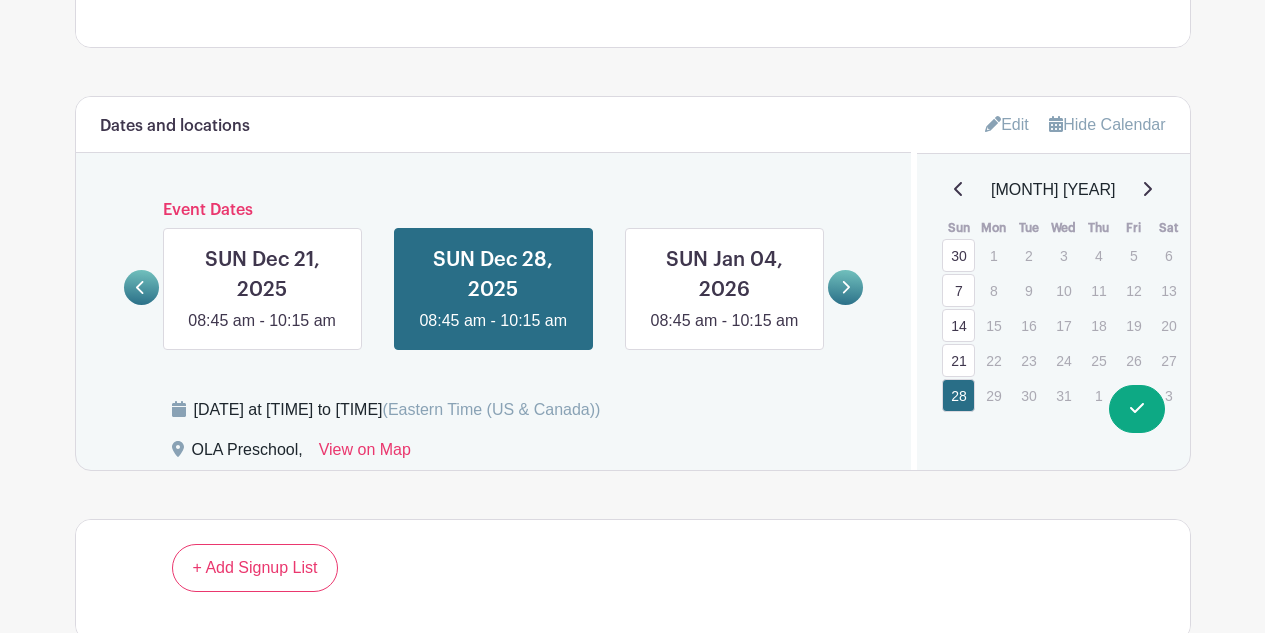 scroll, scrollTop: 1154, scrollLeft: 0, axis: vertical 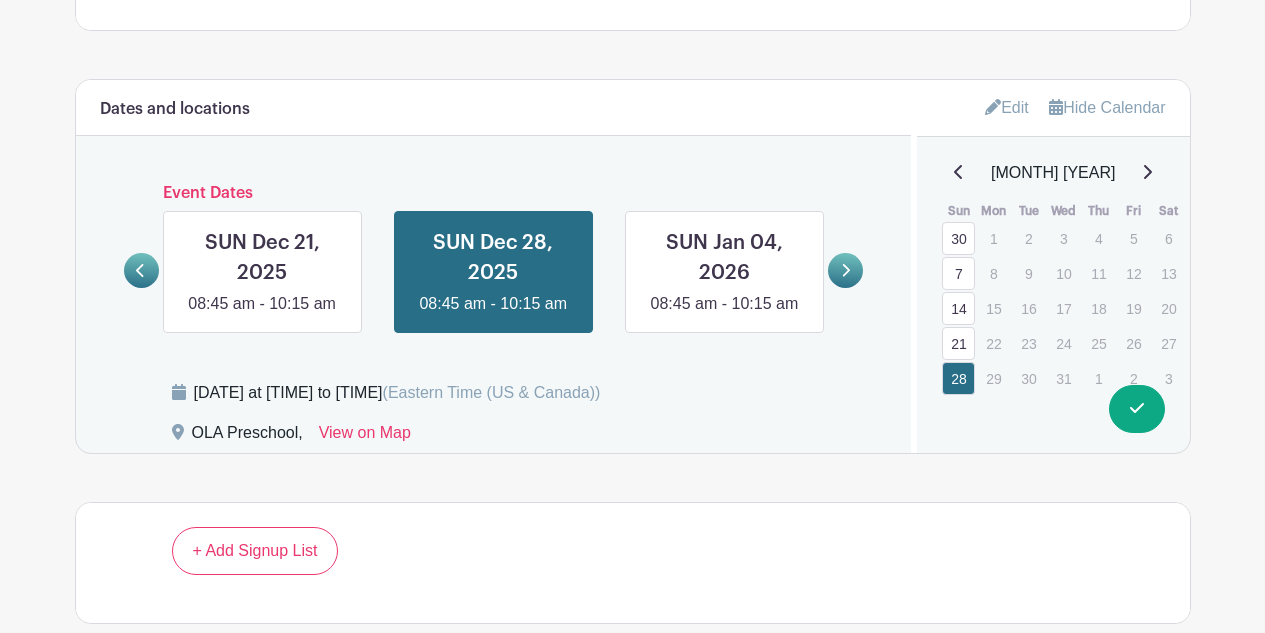 click on "21" at bounding box center (958, 343) 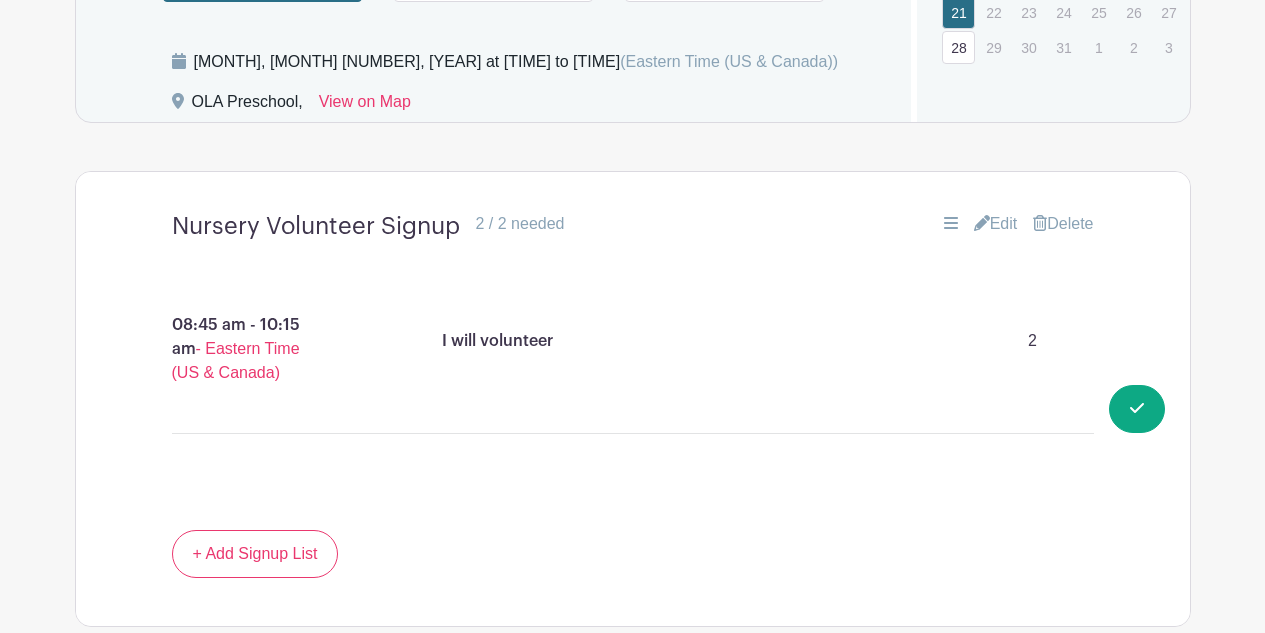 scroll, scrollTop: 1099, scrollLeft: 0, axis: vertical 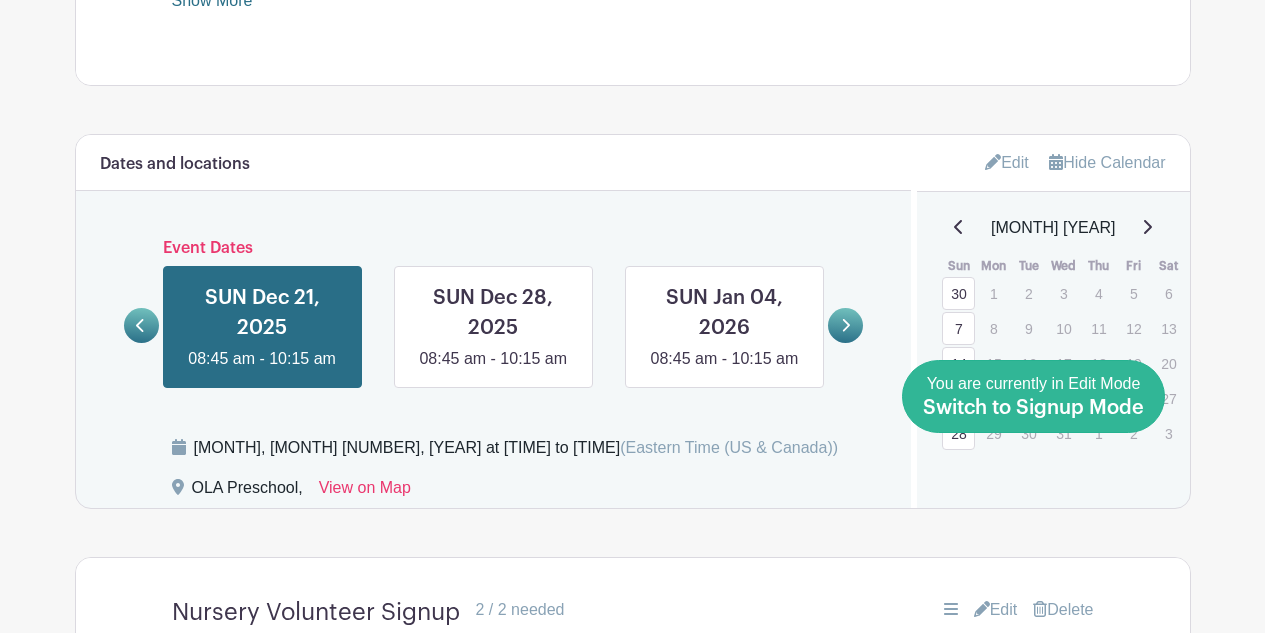 click on "Switch to Signup Mode" at bounding box center [1033, 408] 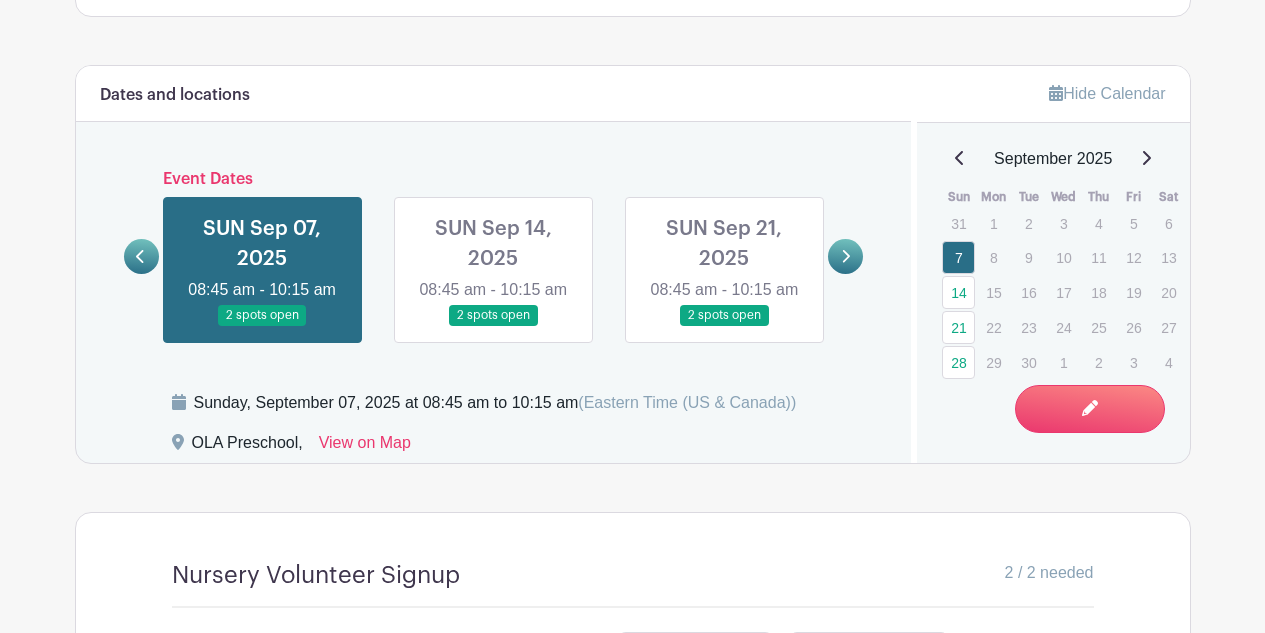 scroll, scrollTop: 1092, scrollLeft: 0, axis: vertical 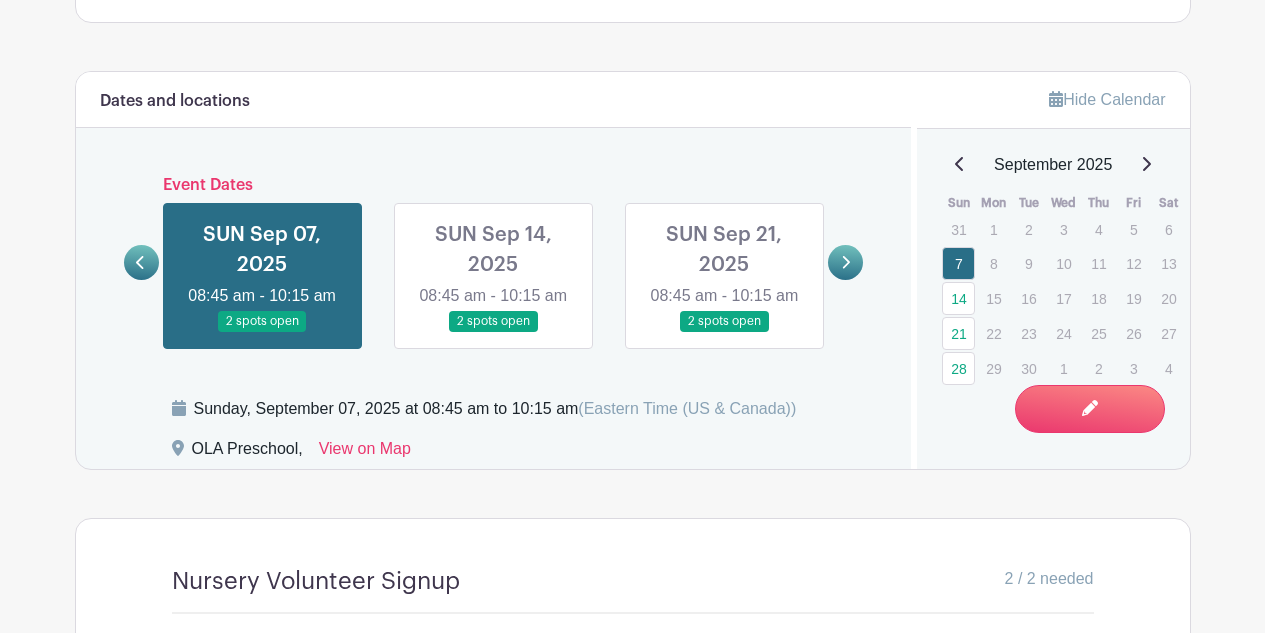 click on "September 2025" at bounding box center [1053, 165] 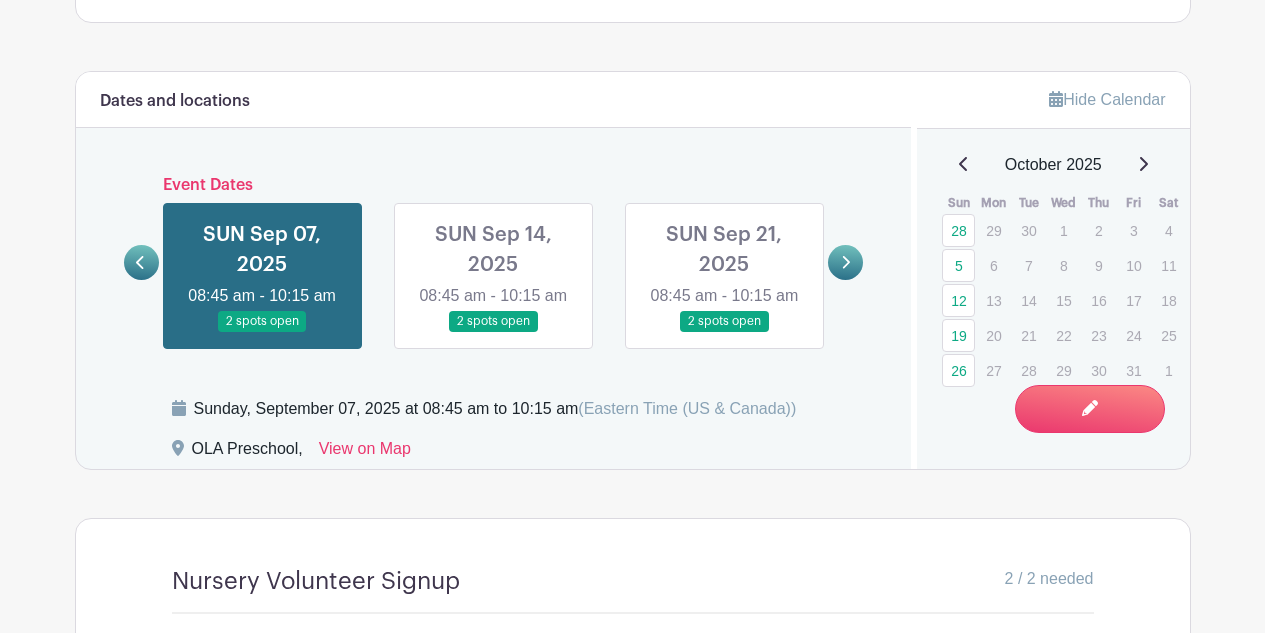 click on "October 2025" at bounding box center [1053, 165] 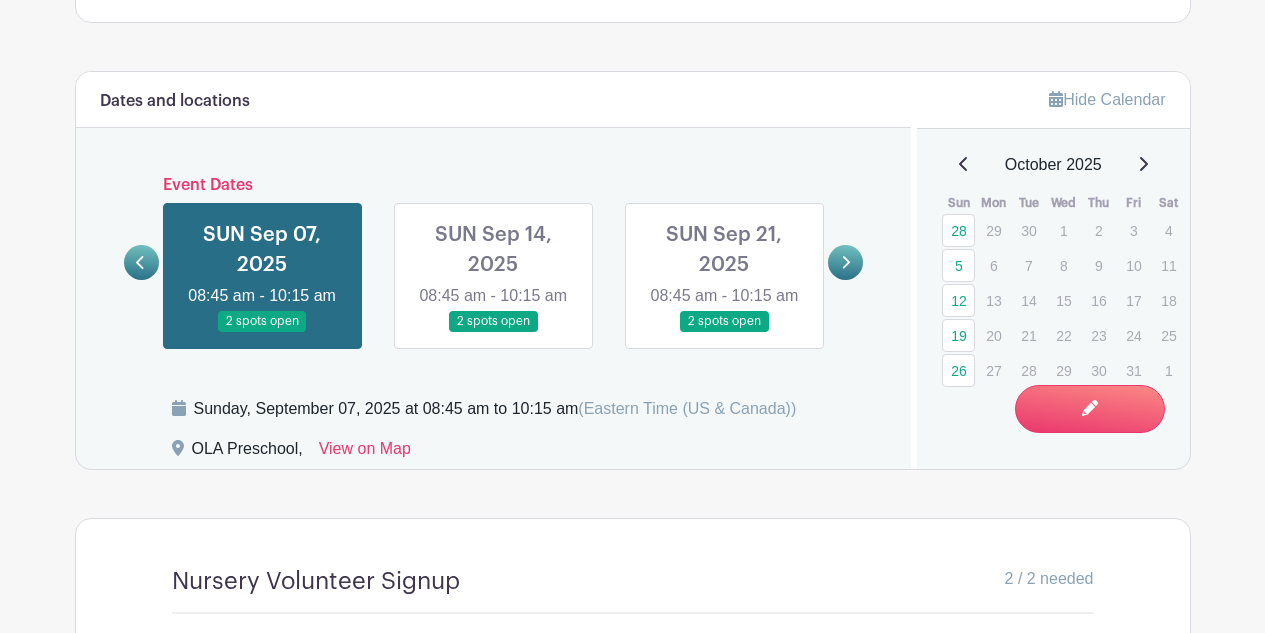 click 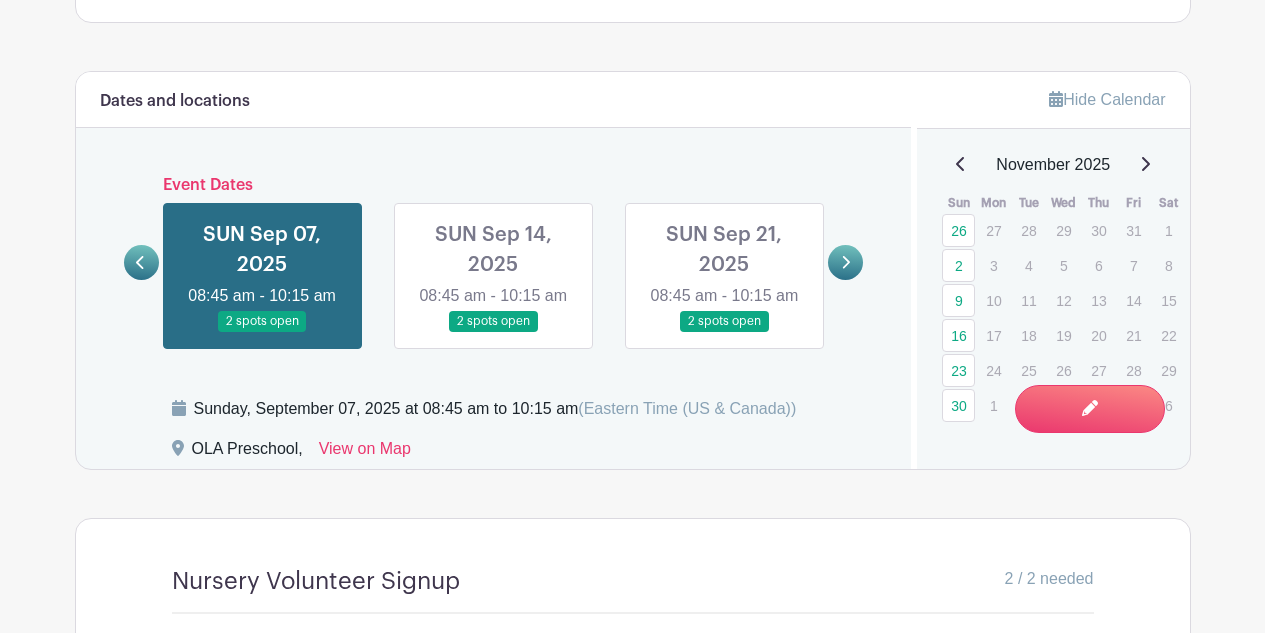 click 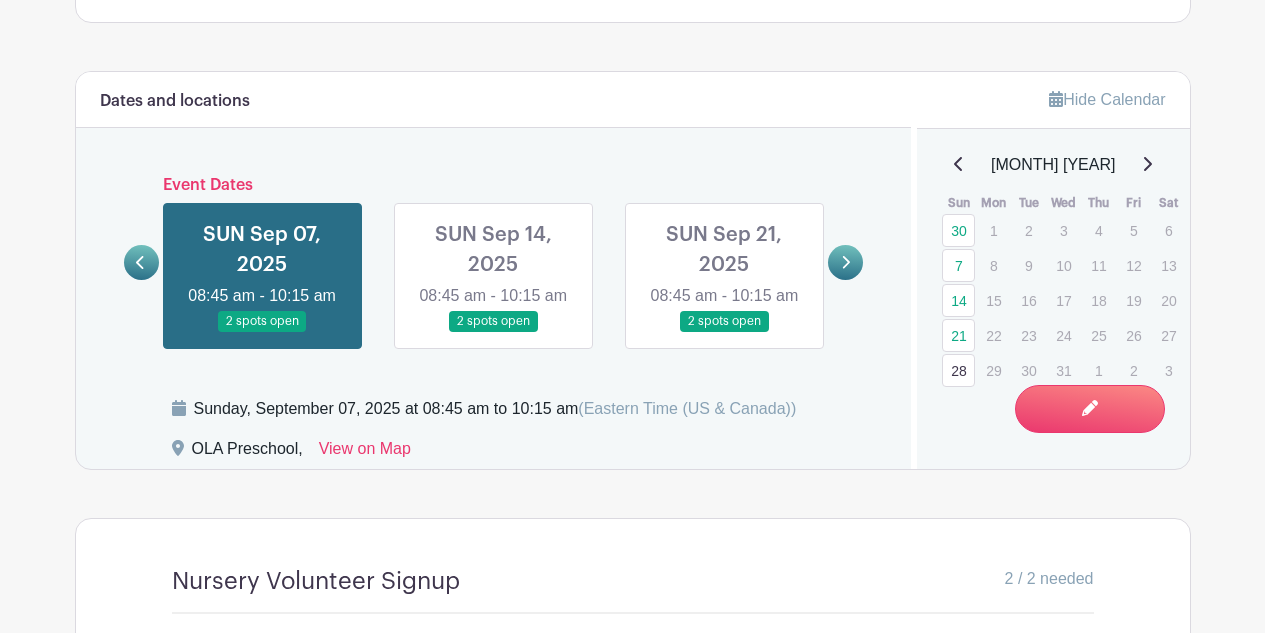 click on "28" at bounding box center [958, 370] 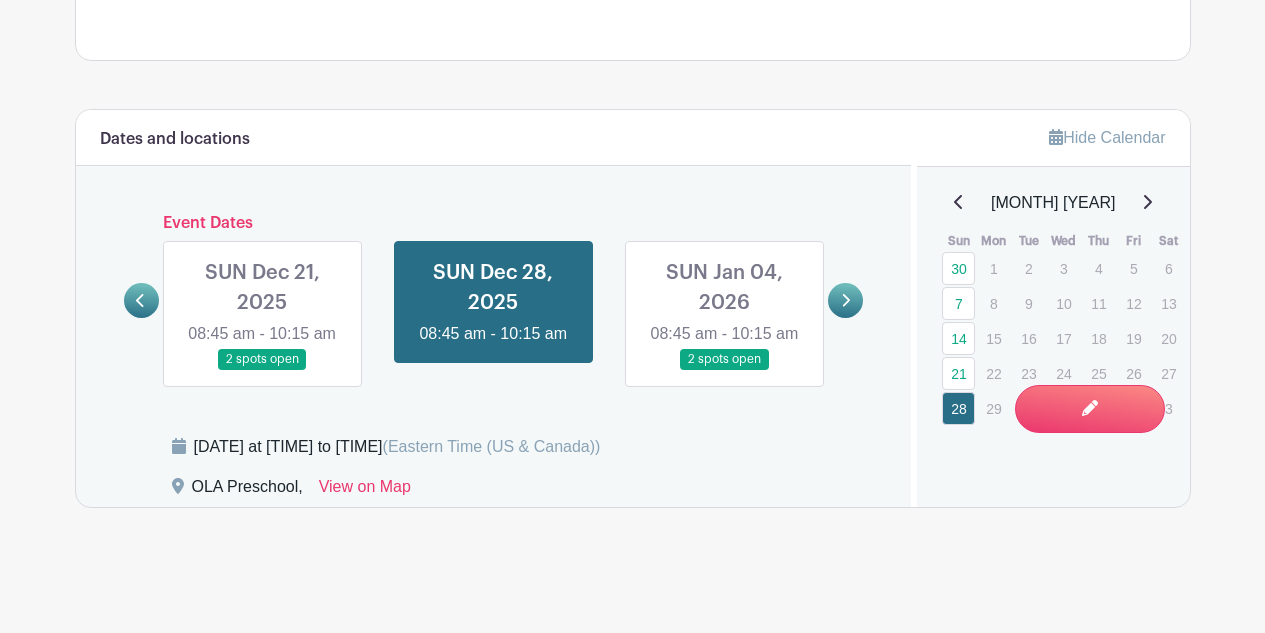 click at bounding box center (724, 370) 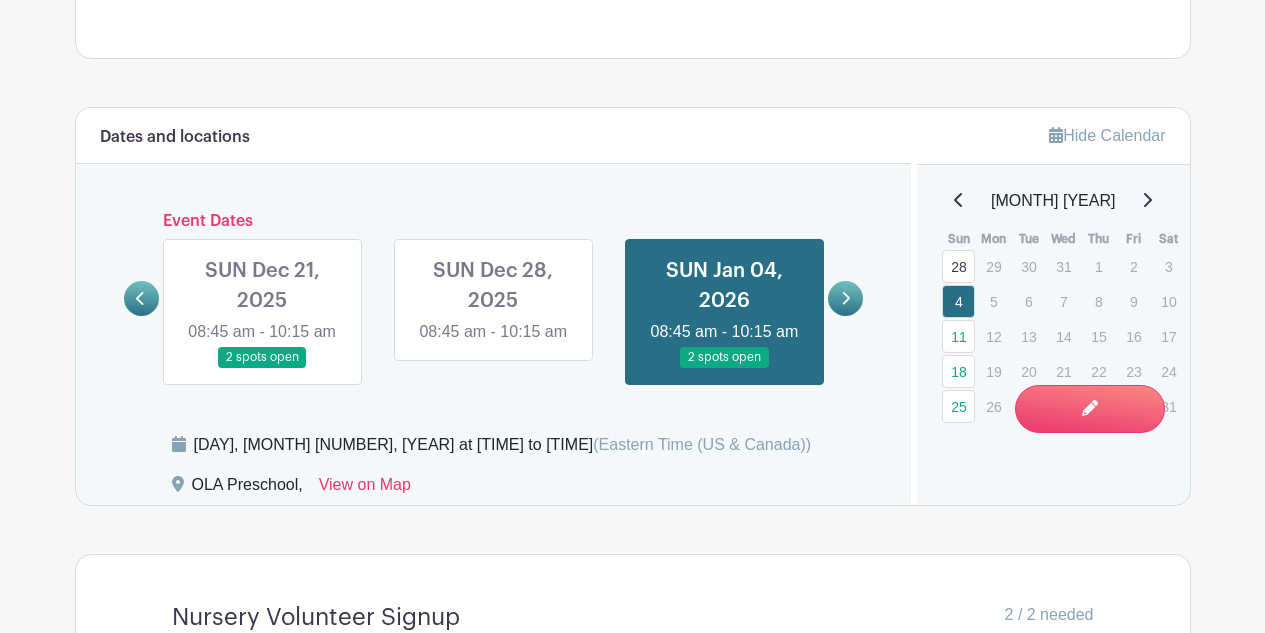 click 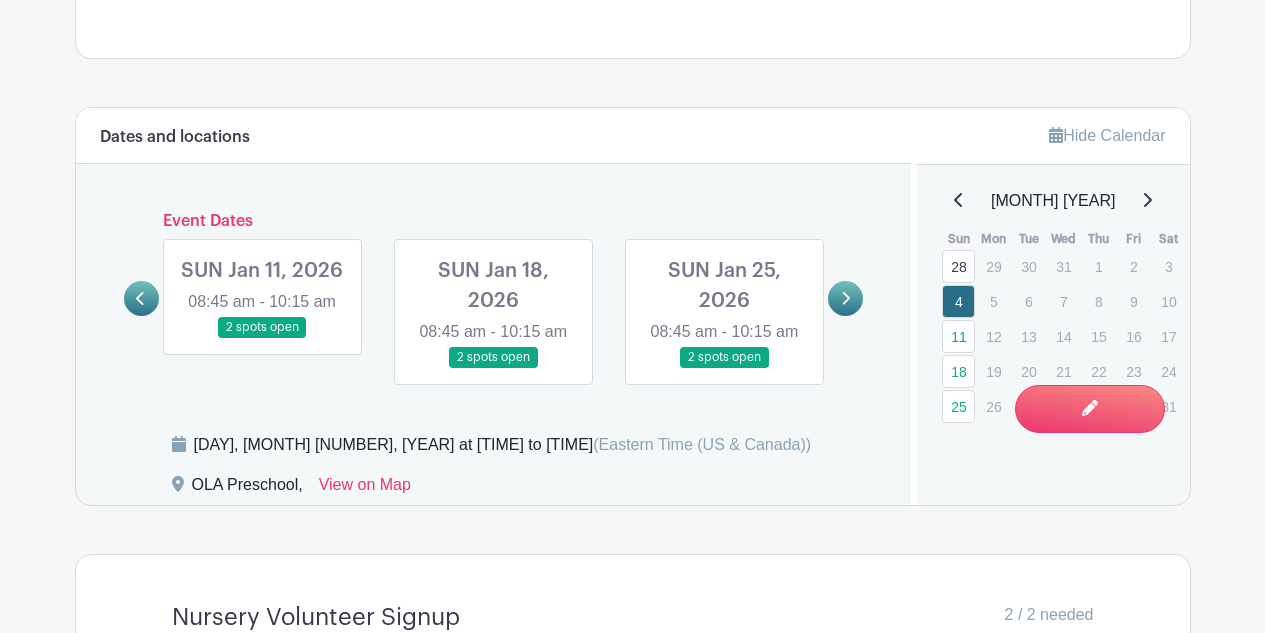 click 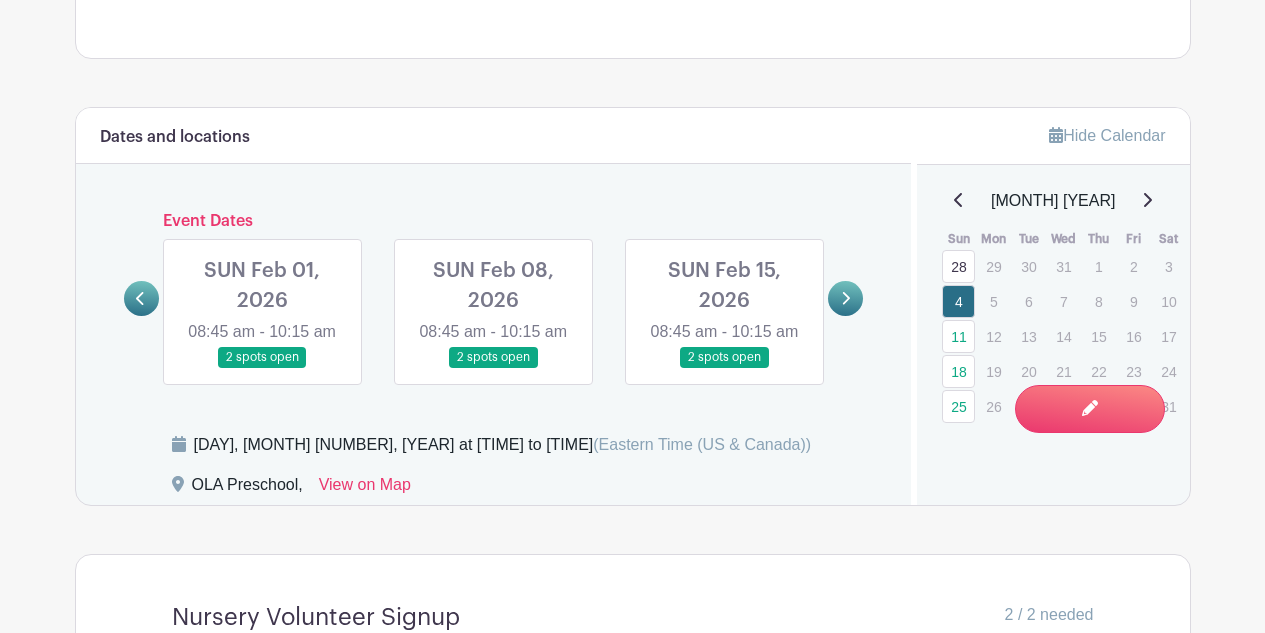 click 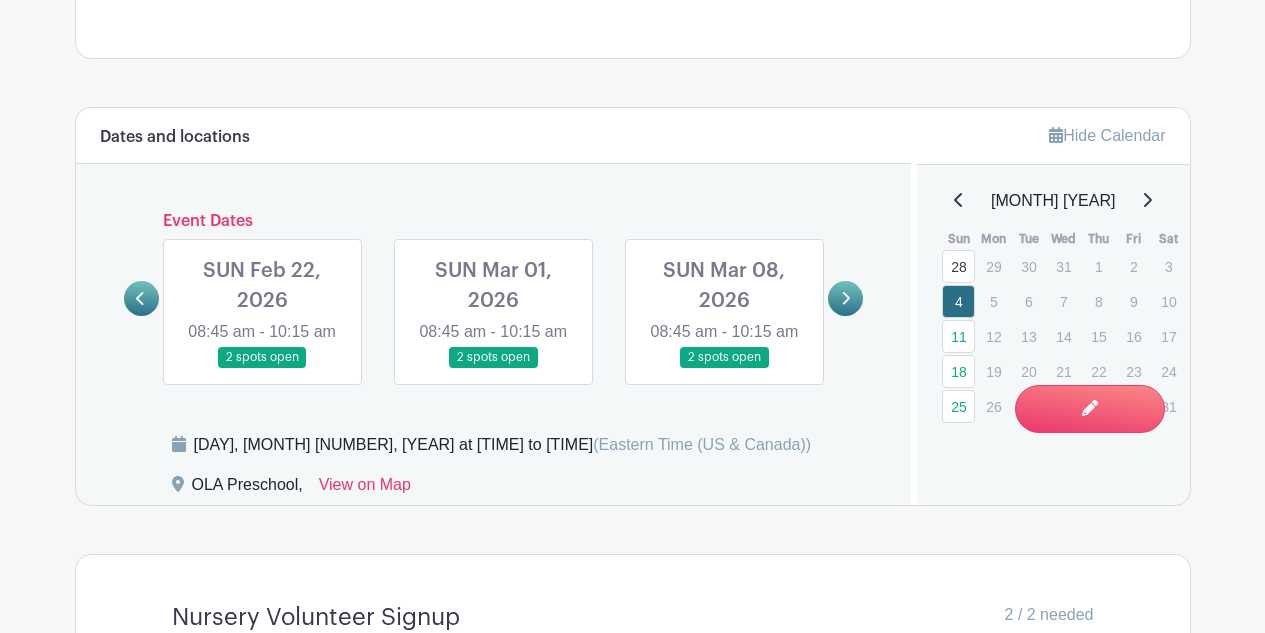 click 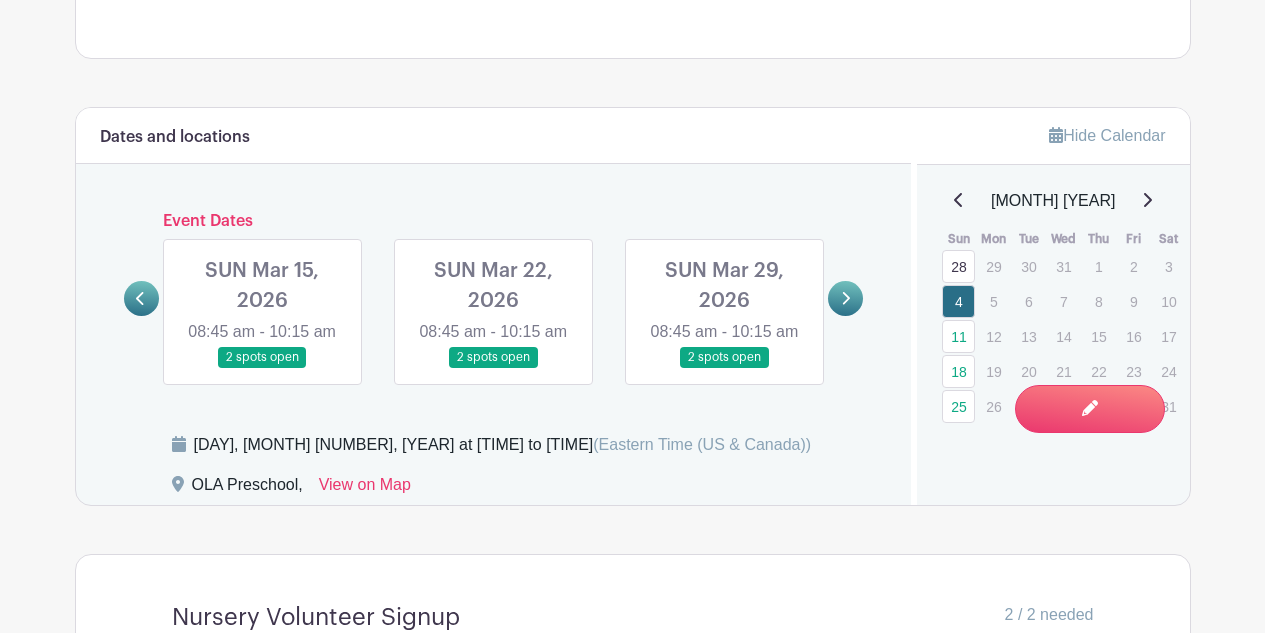 click 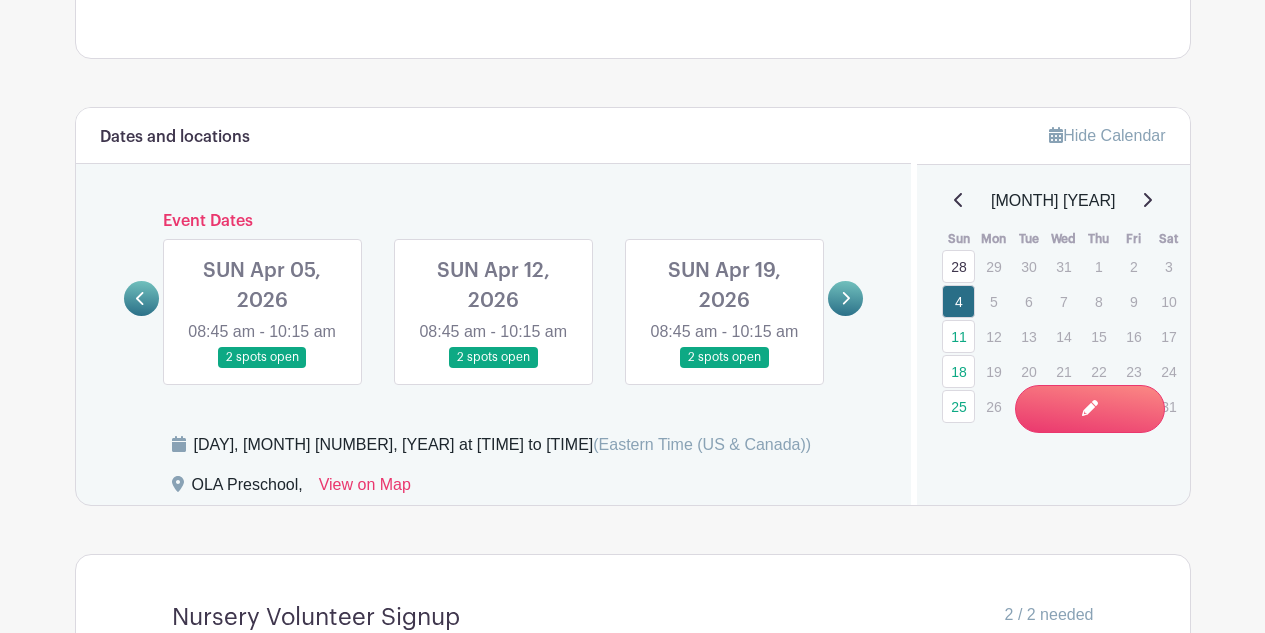 click 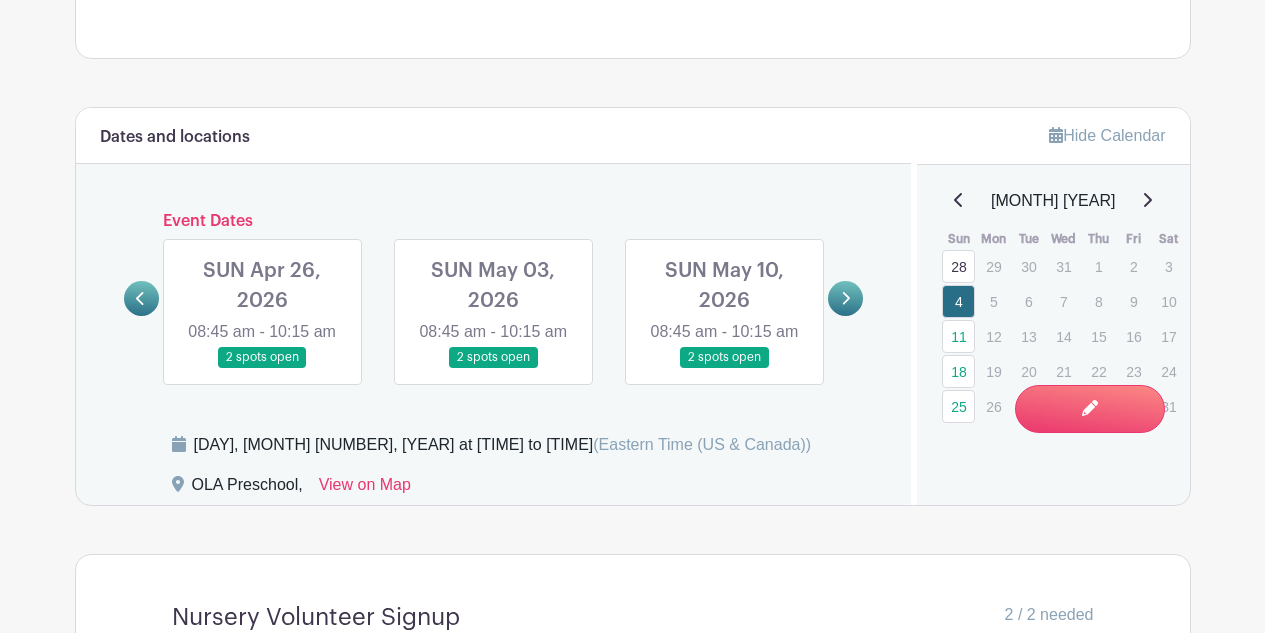 click 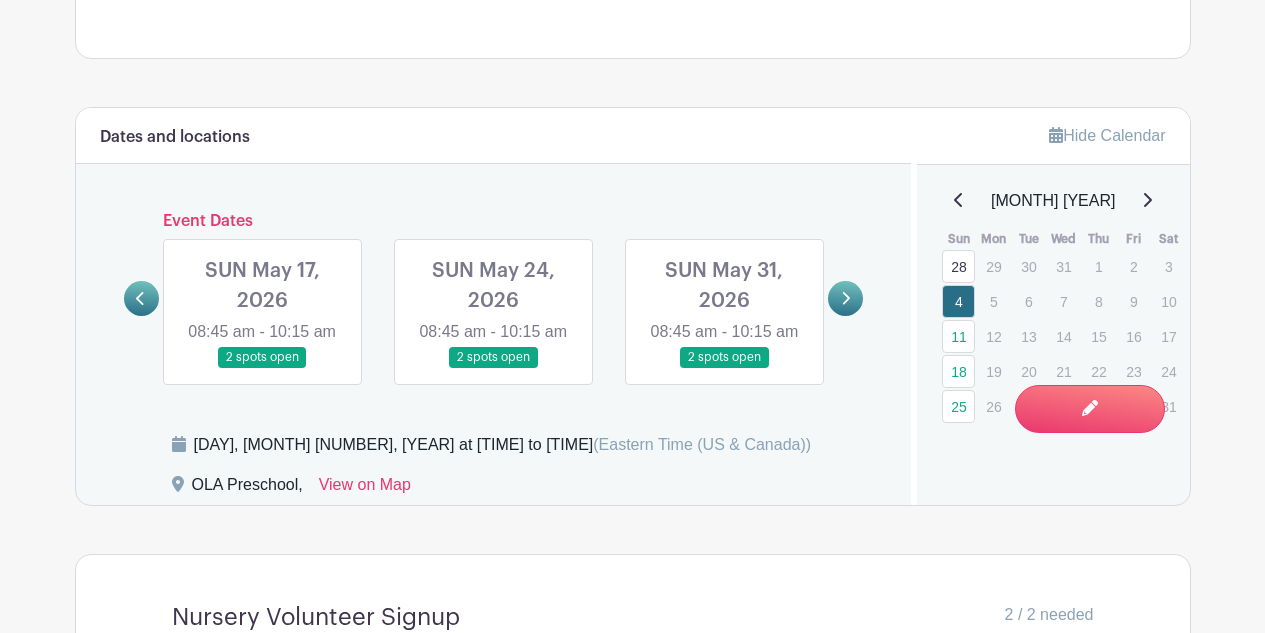 click 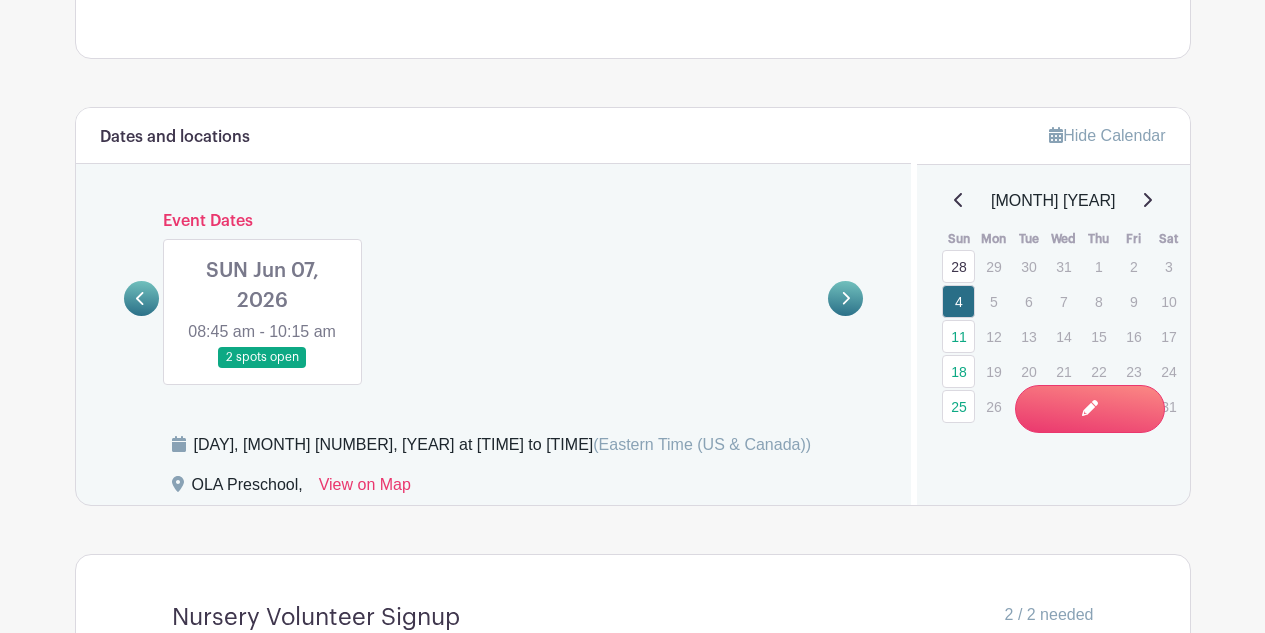 click on "[MONTH] [YEAR]" at bounding box center [1053, 201] 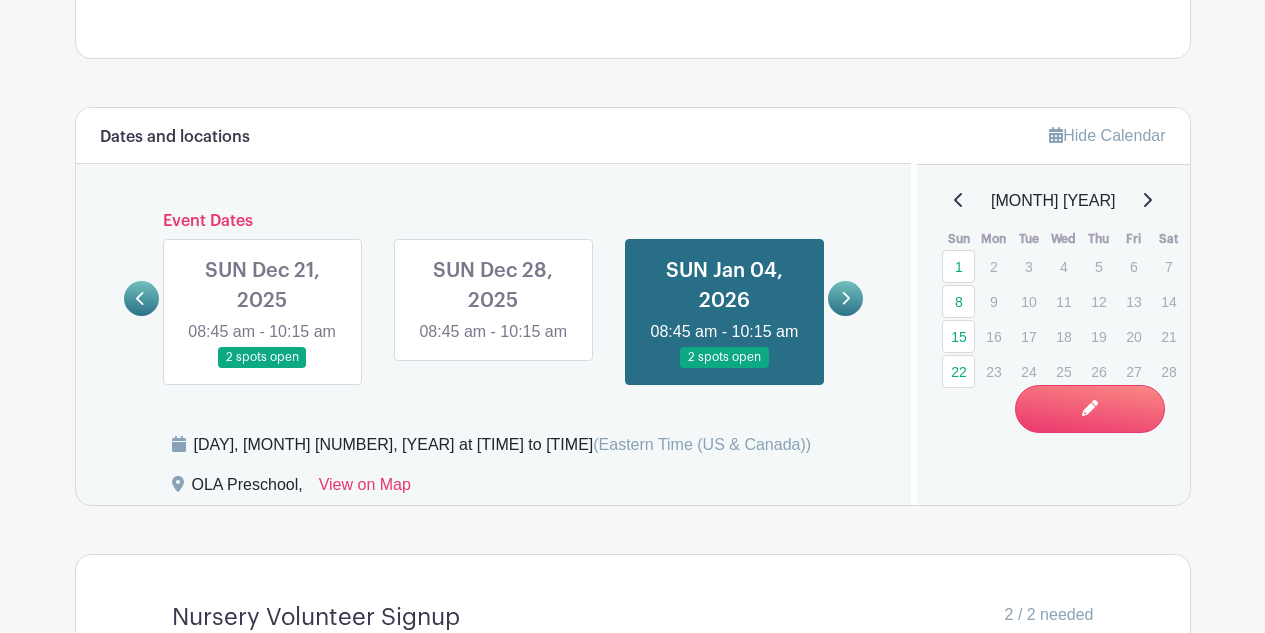click 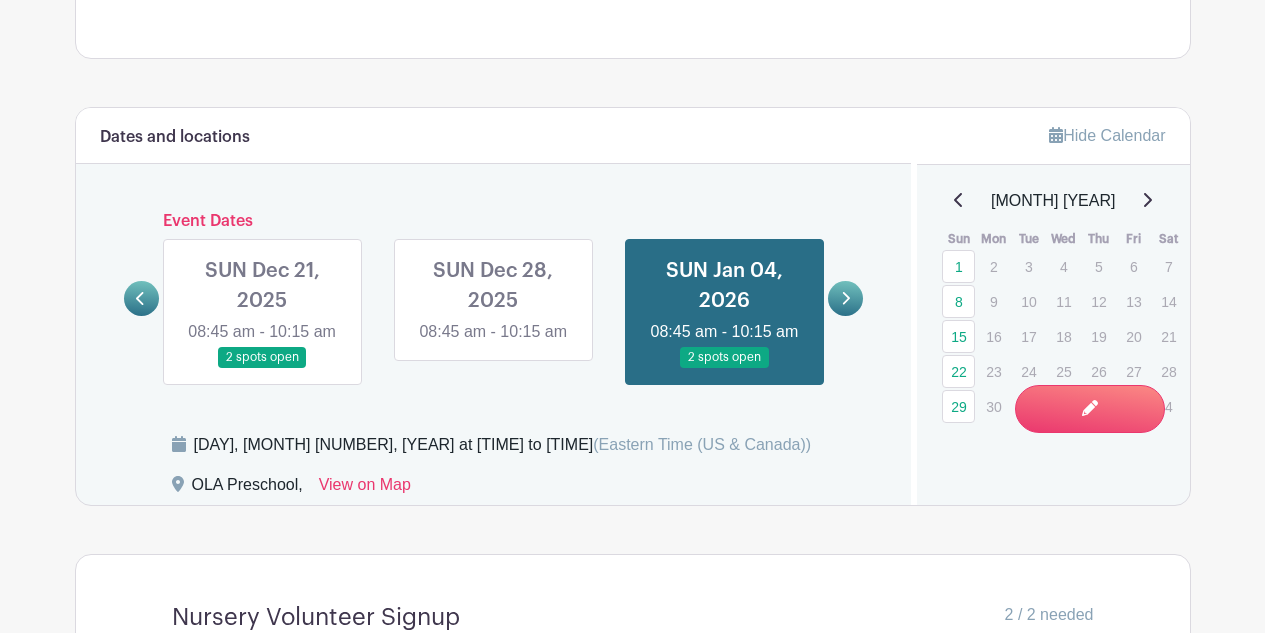 click 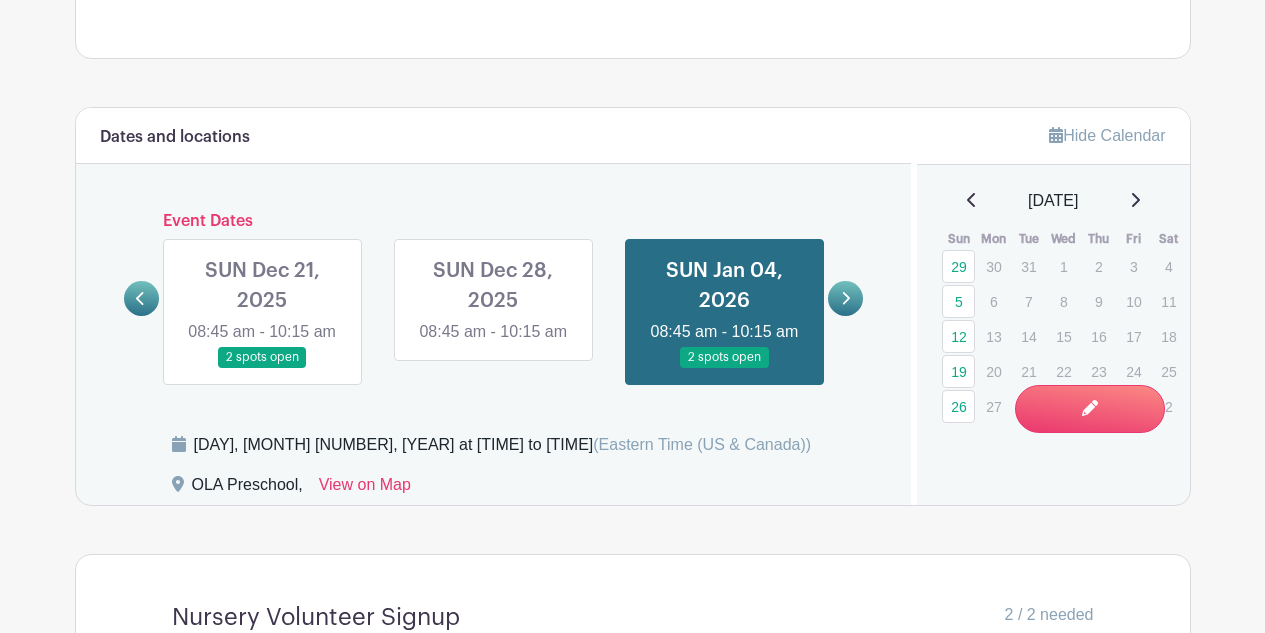 click 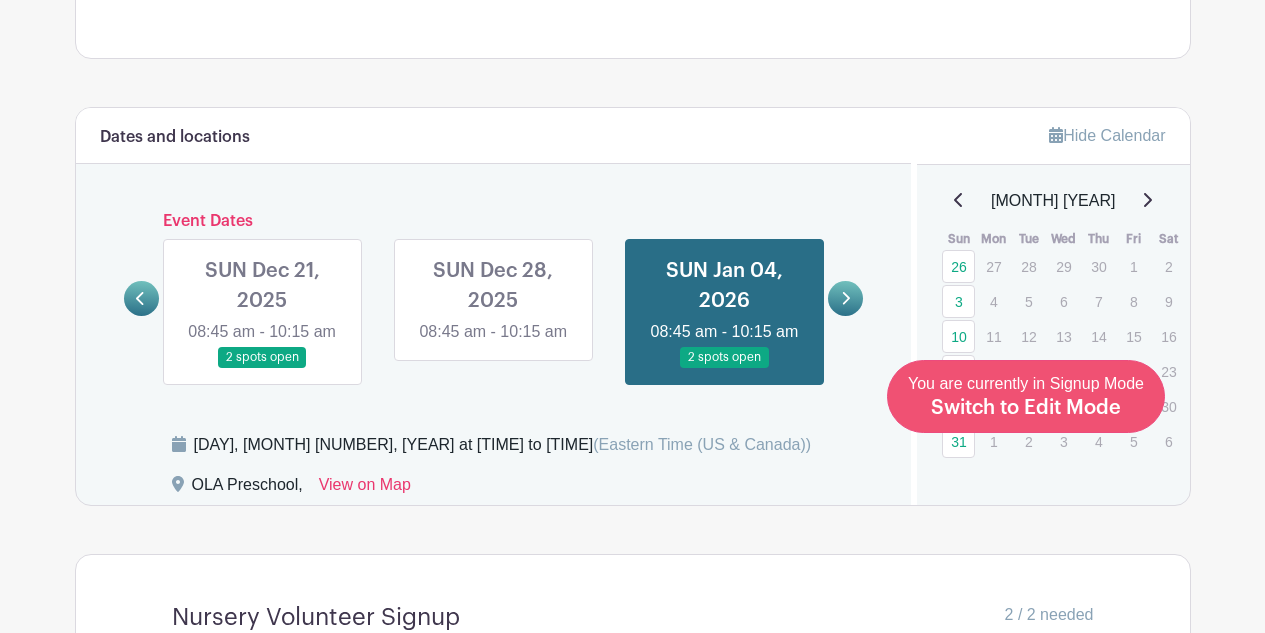 click on "Switch to Edit Mode" at bounding box center (1026, 408) 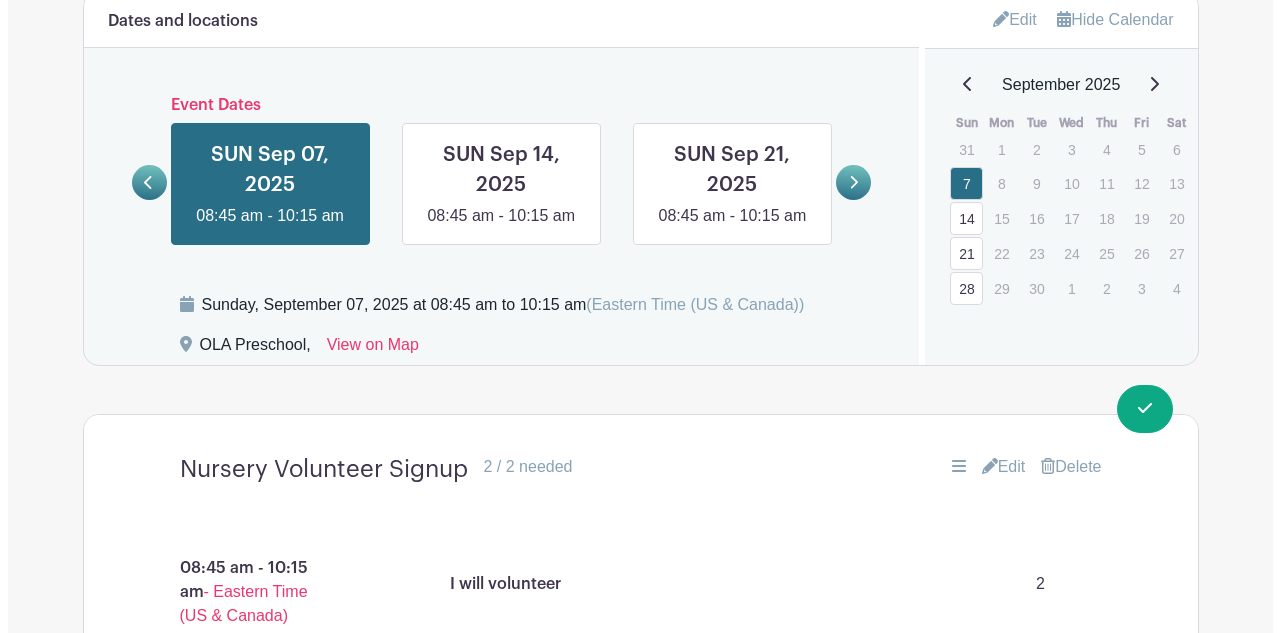 scroll, scrollTop: 1250, scrollLeft: 0, axis: vertical 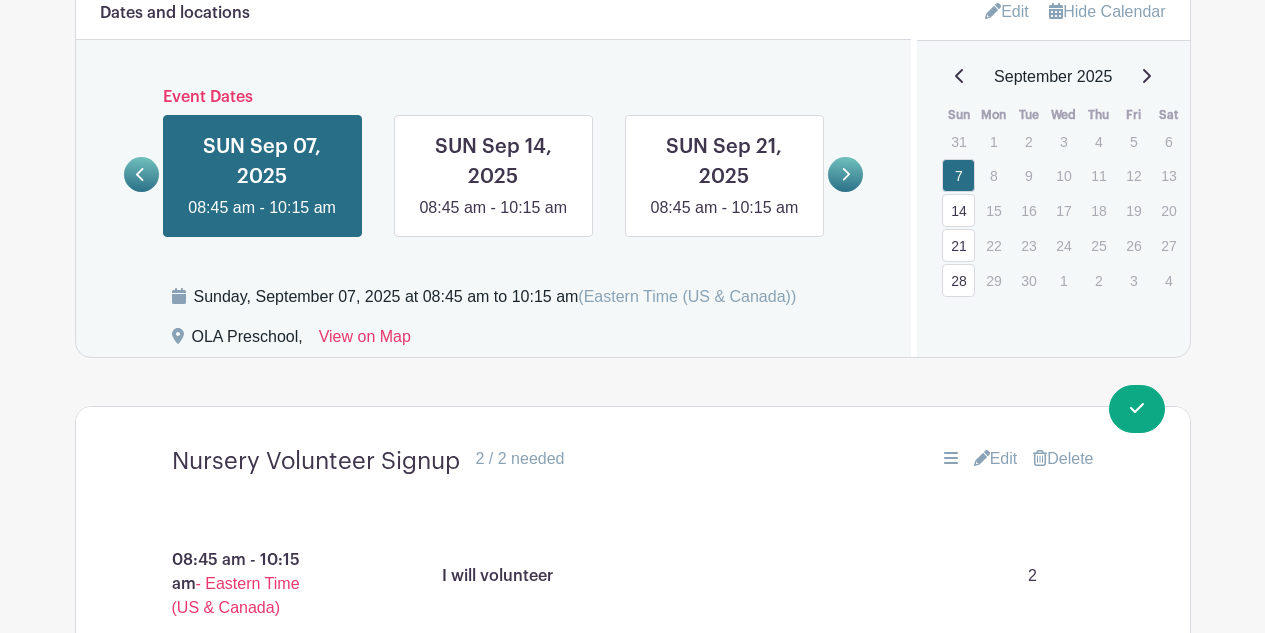 click 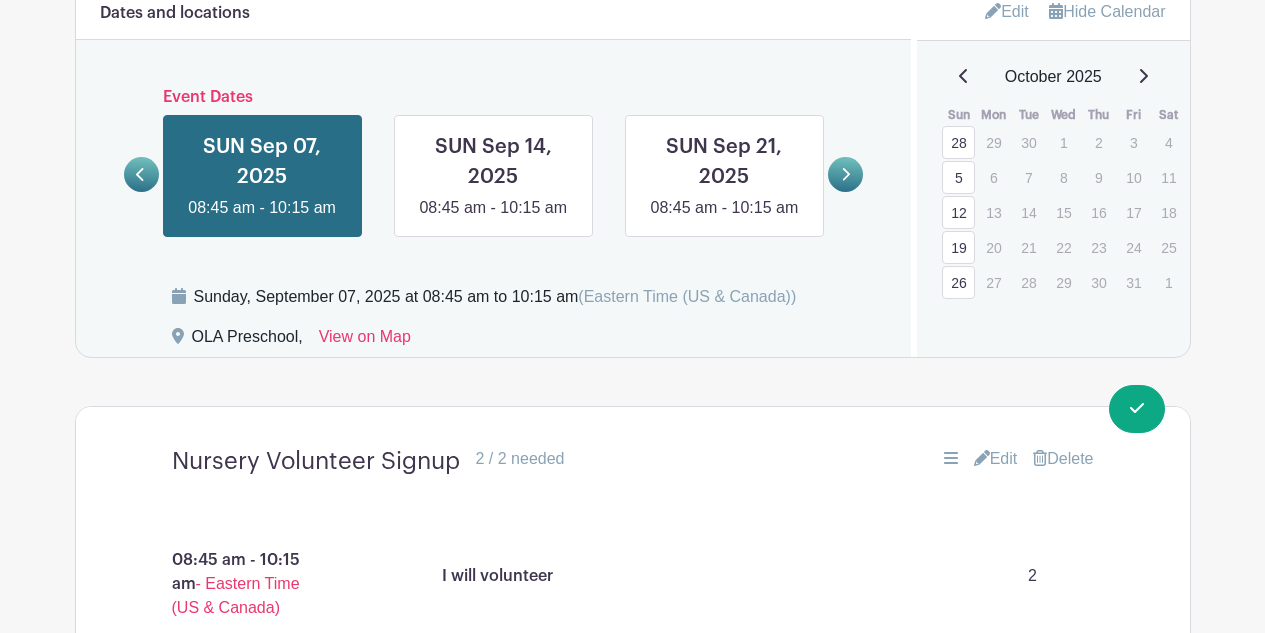 click 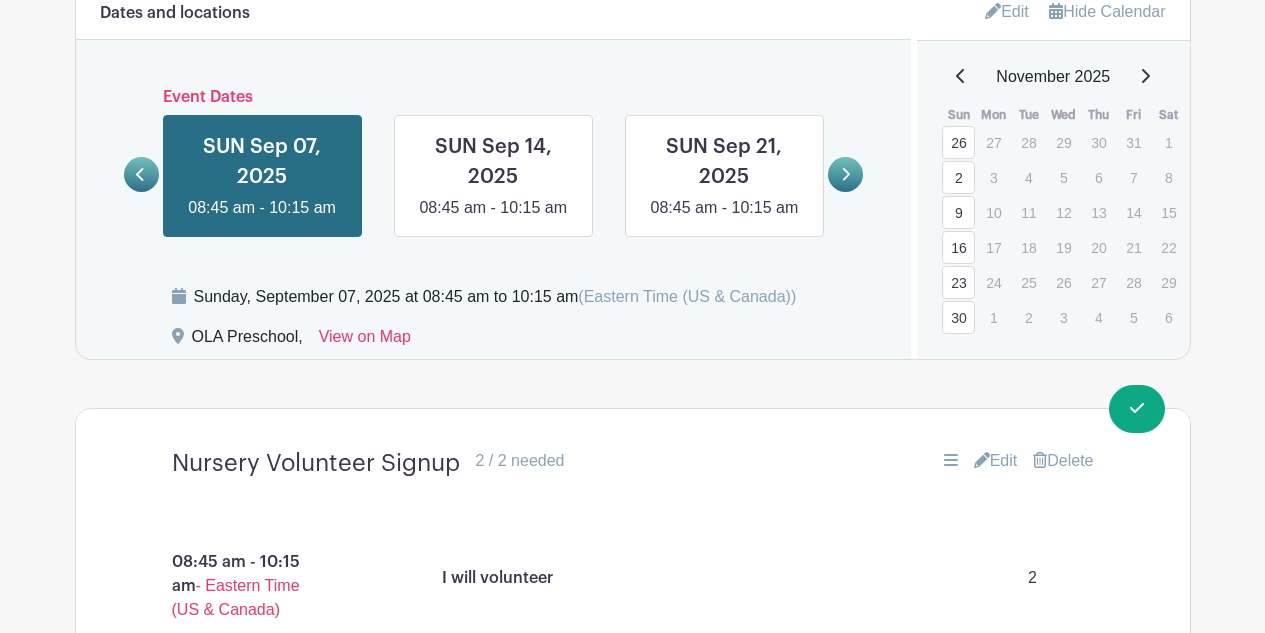 click 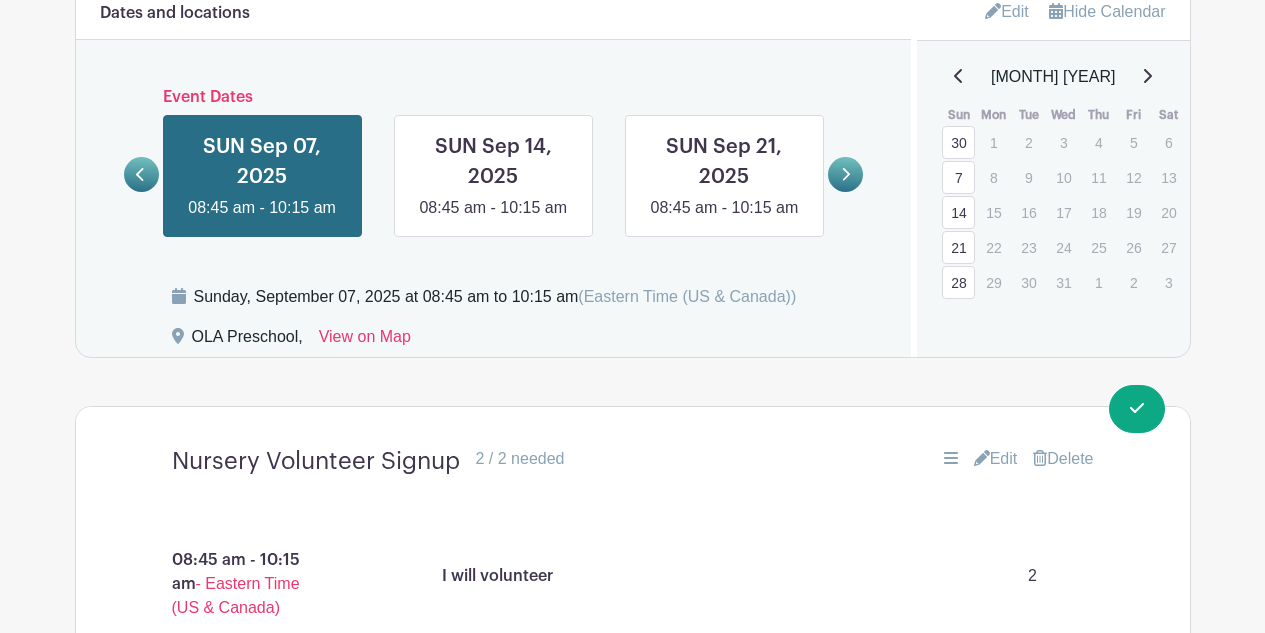 click on "28" at bounding box center [958, 282] 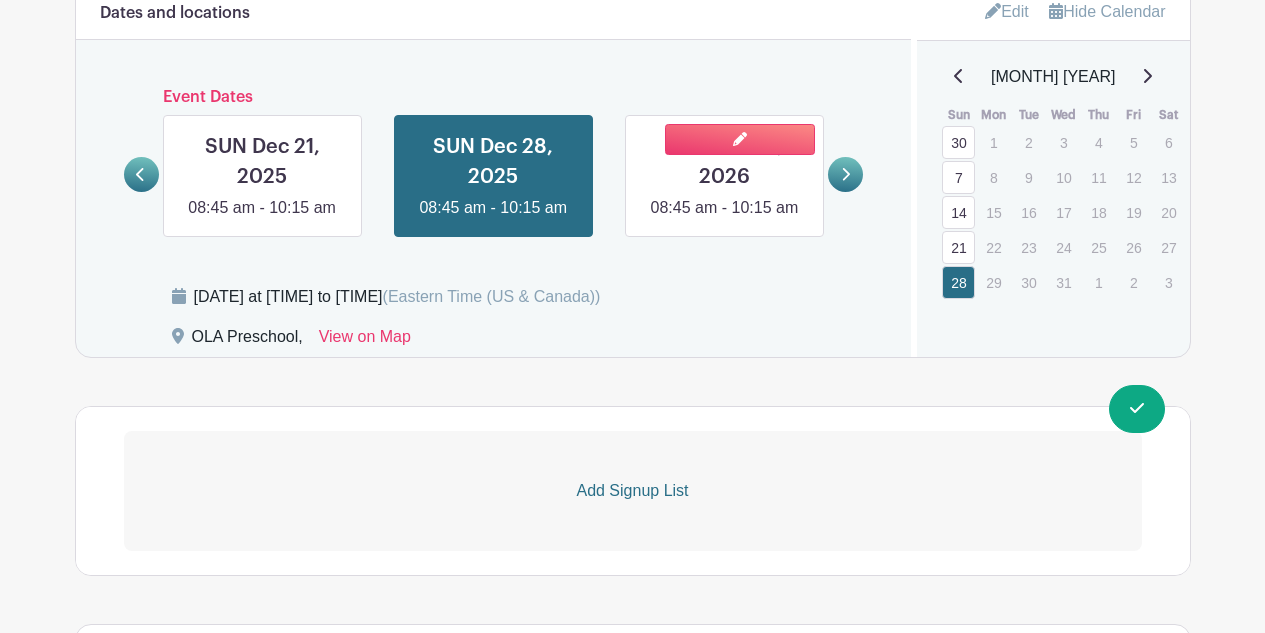 click at bounding box center [724, 220] 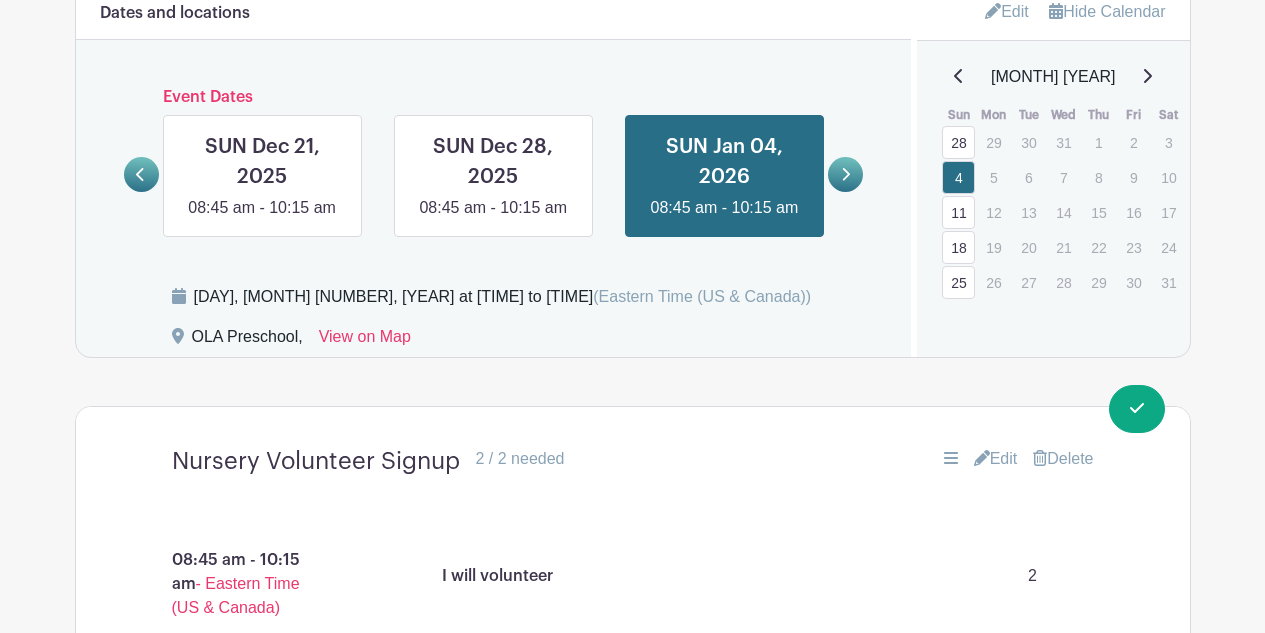 click at bounding box center [845, 174] 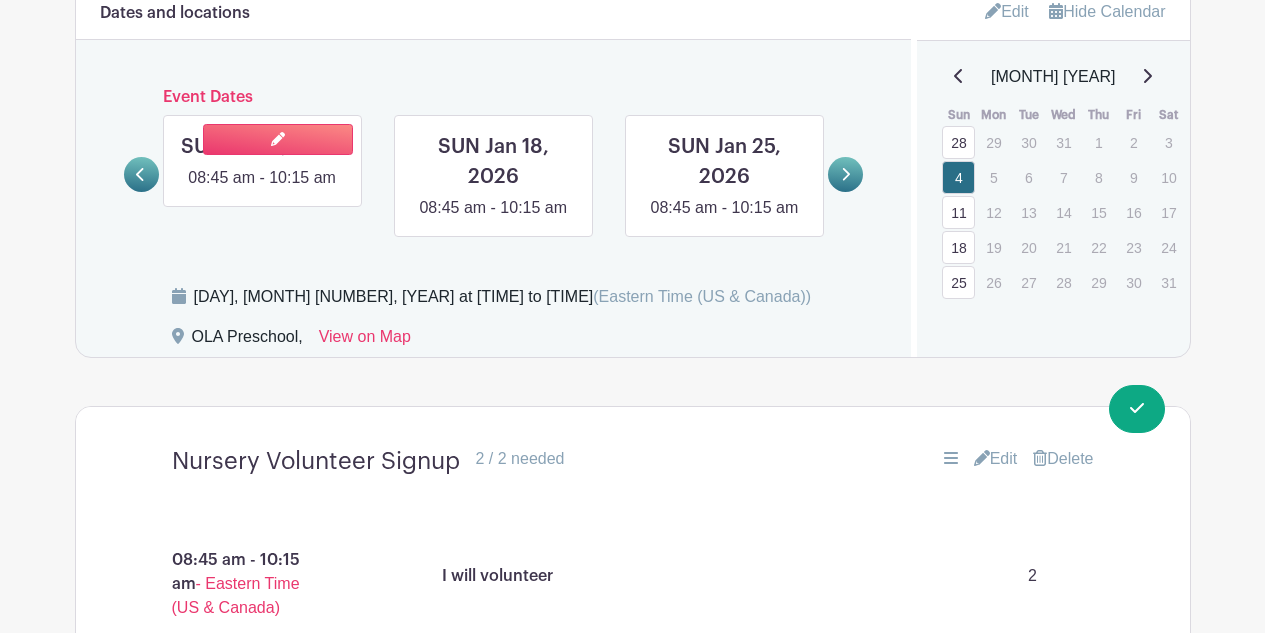 click at bounding box center (262, 190) 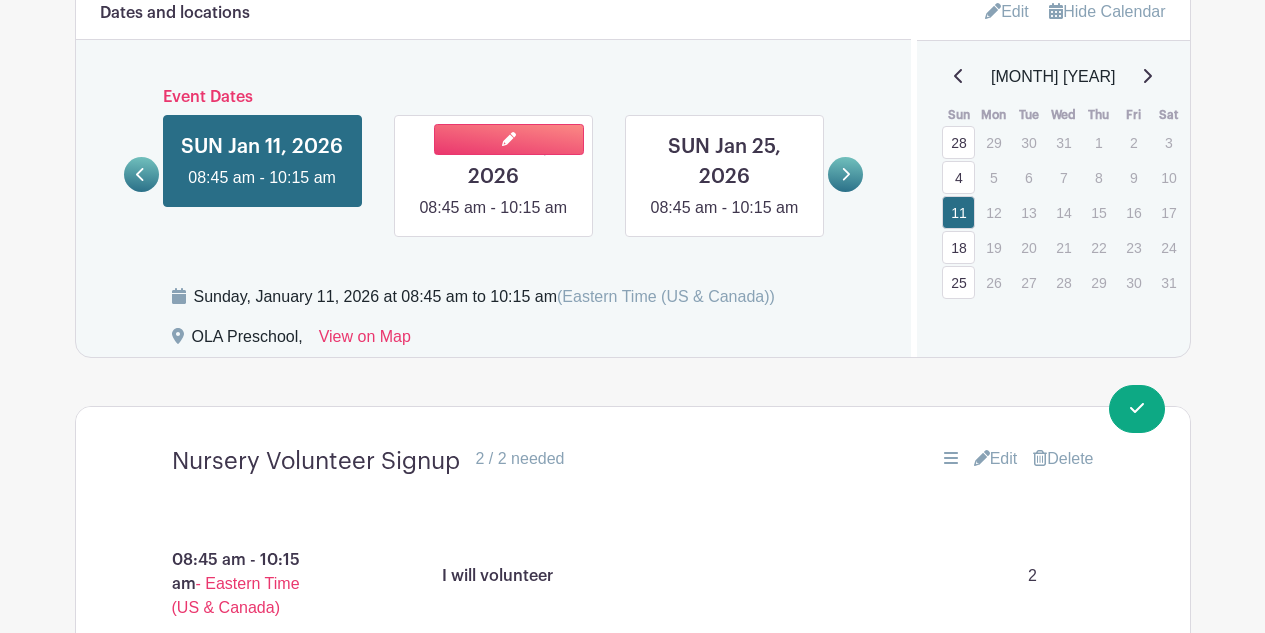 click at bounding box center [493, 220] 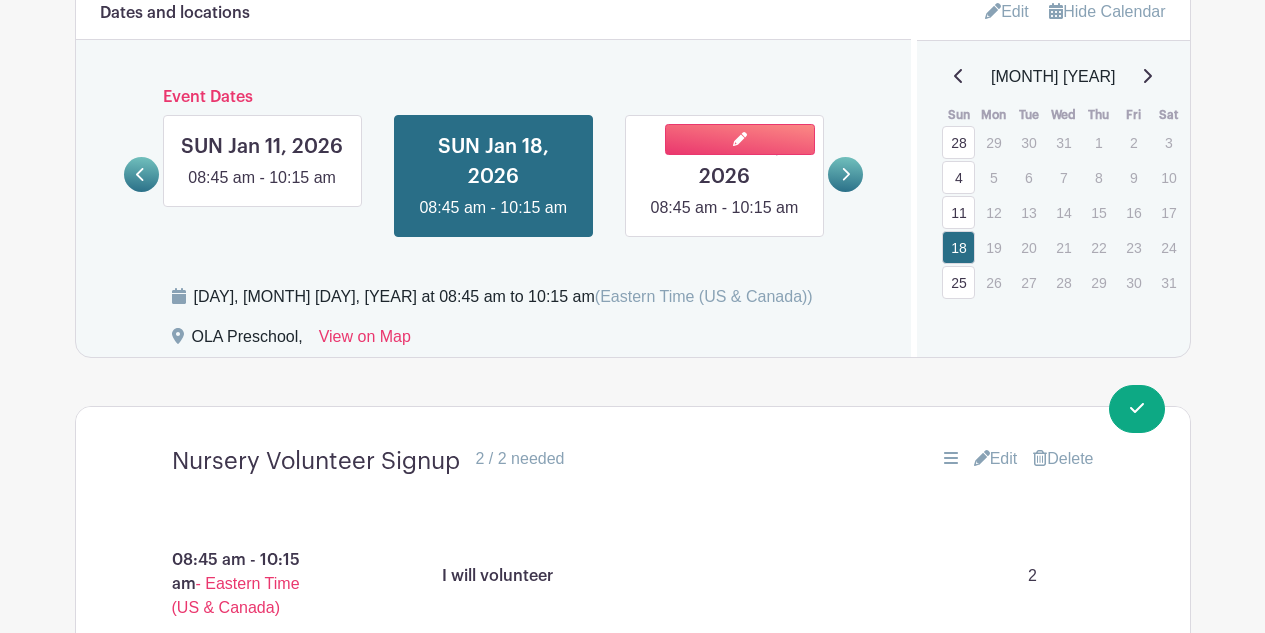 click at bounding box center (724, 220) 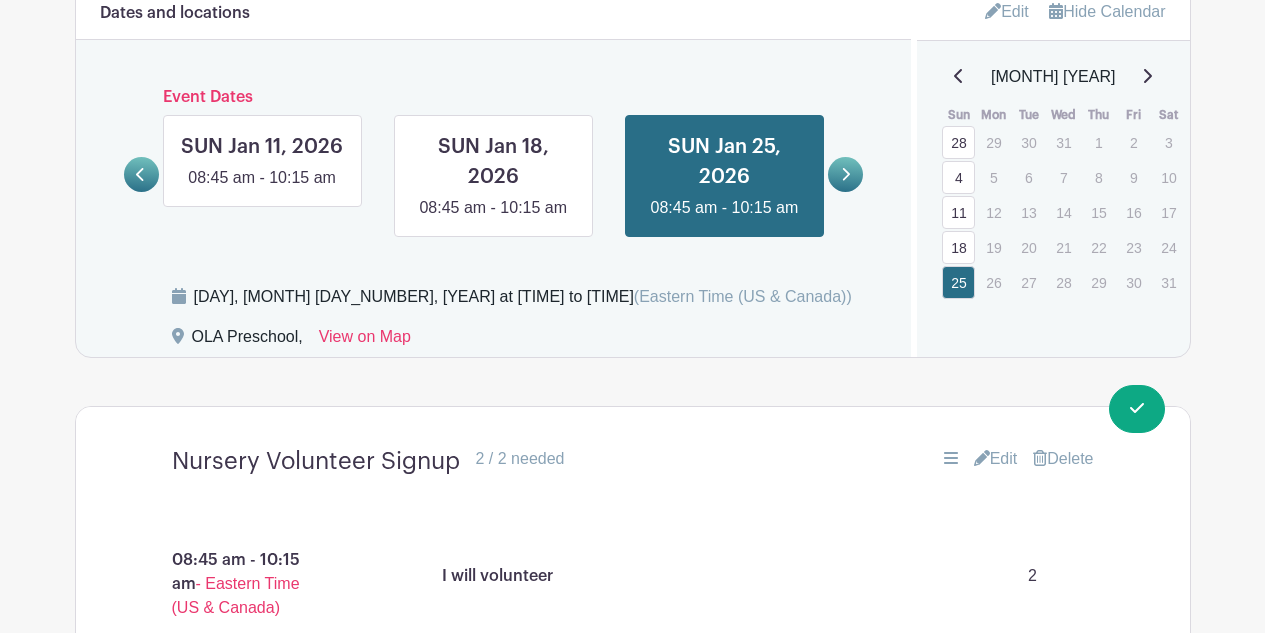 click 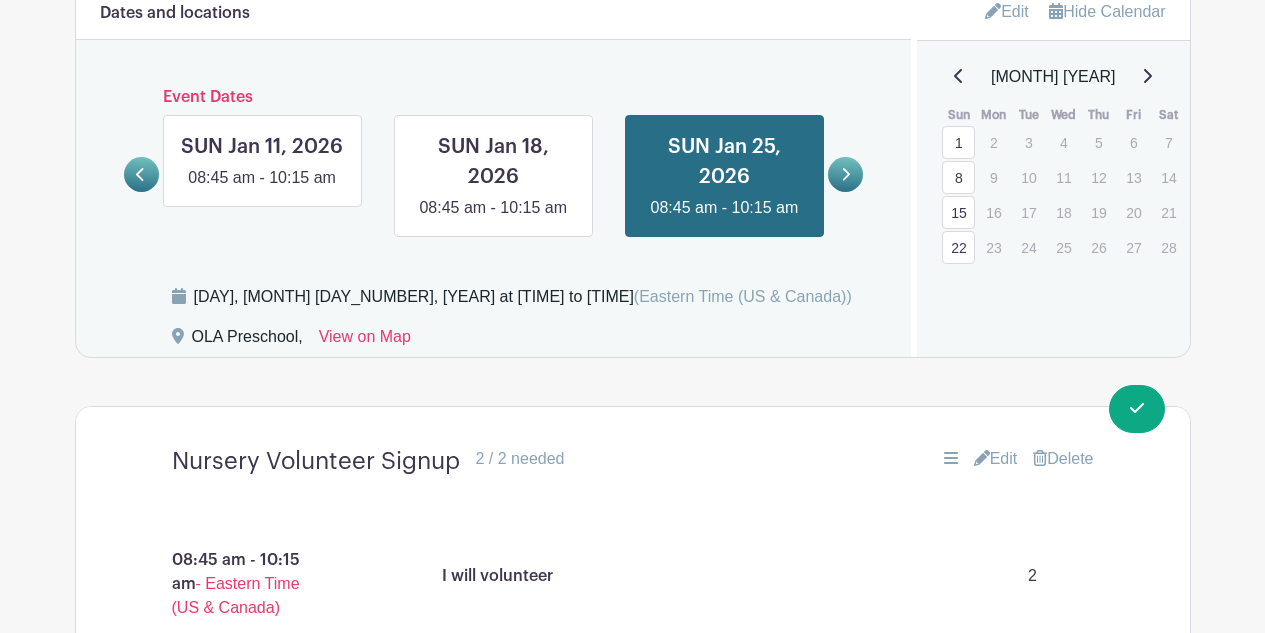 click 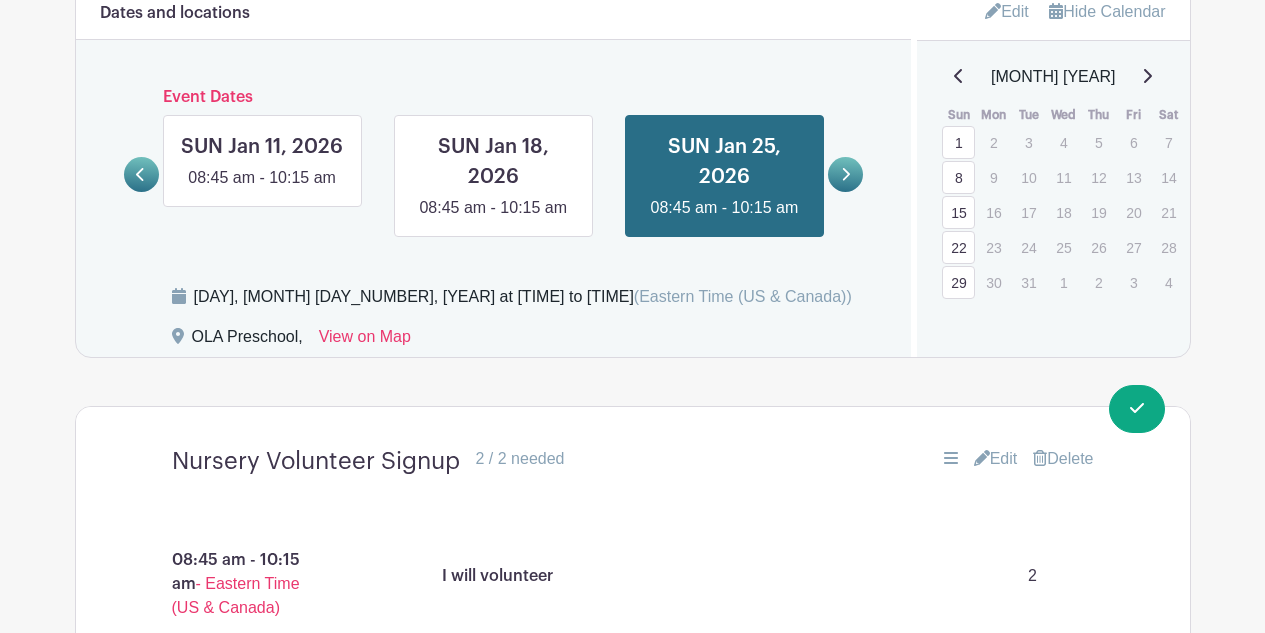 click 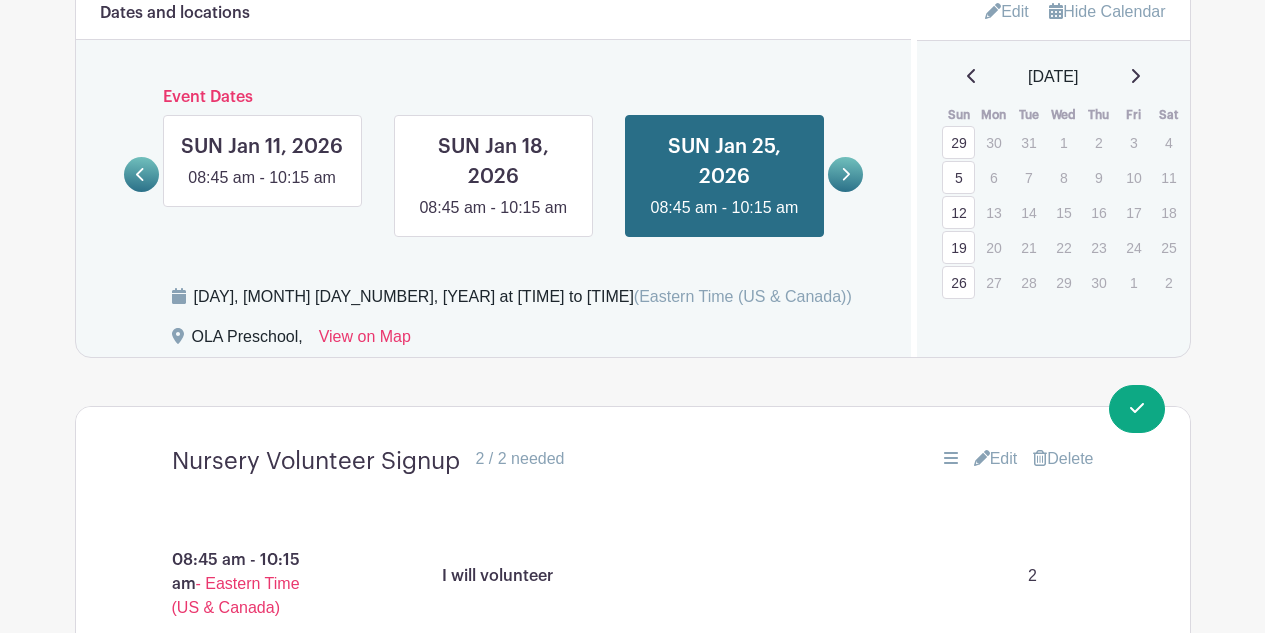 click on "[DATE]" at bounding box center (1053, 77) 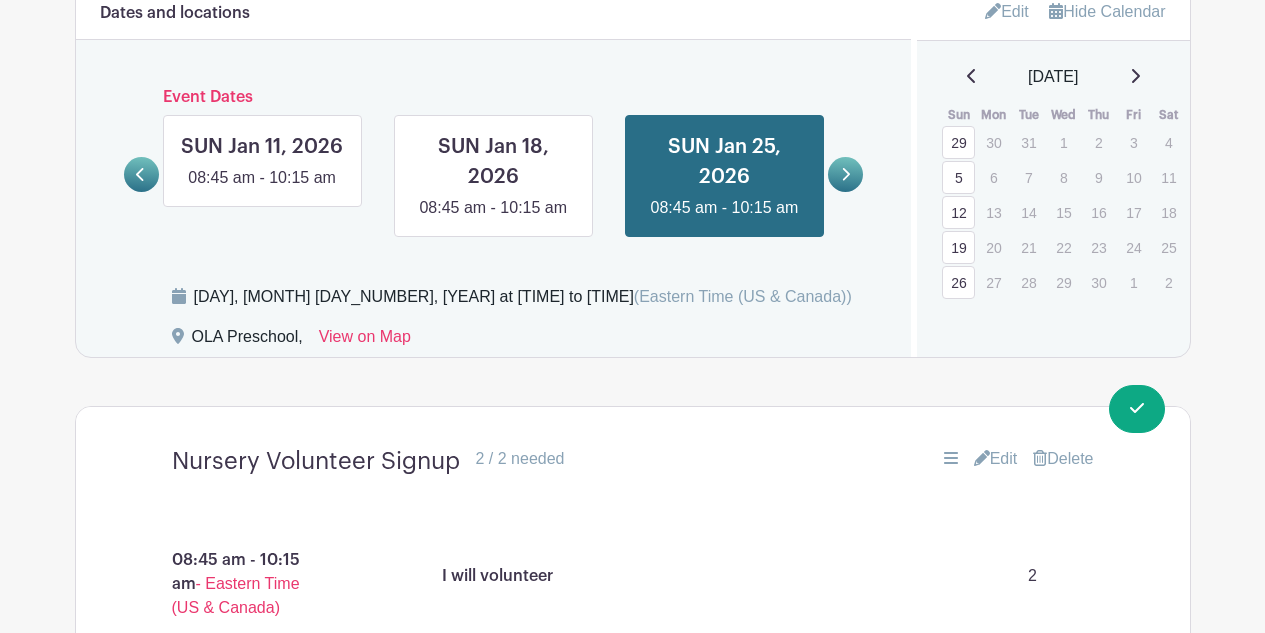 click 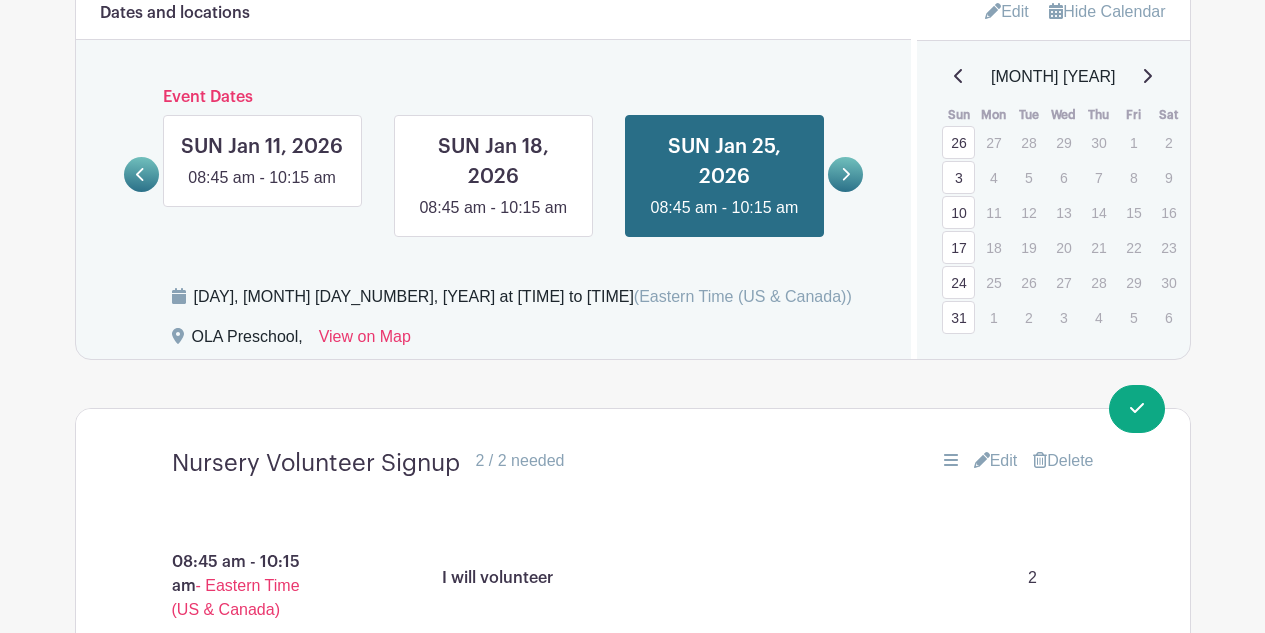 click 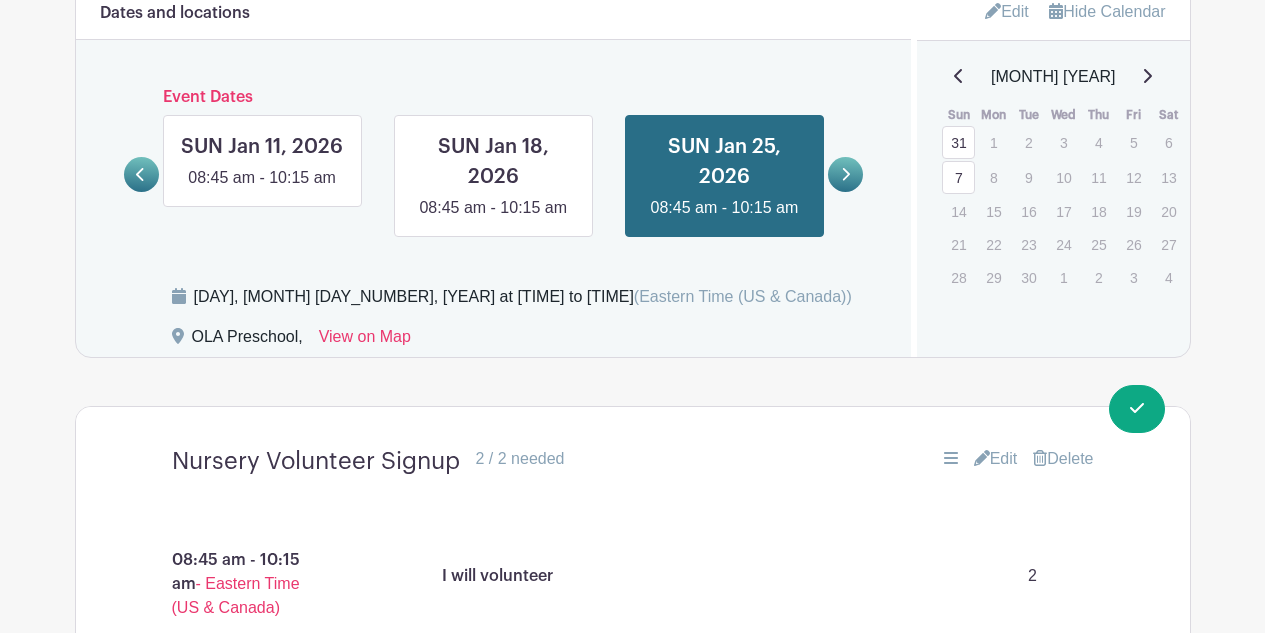 click on "7" at bounding box center [958, 177] 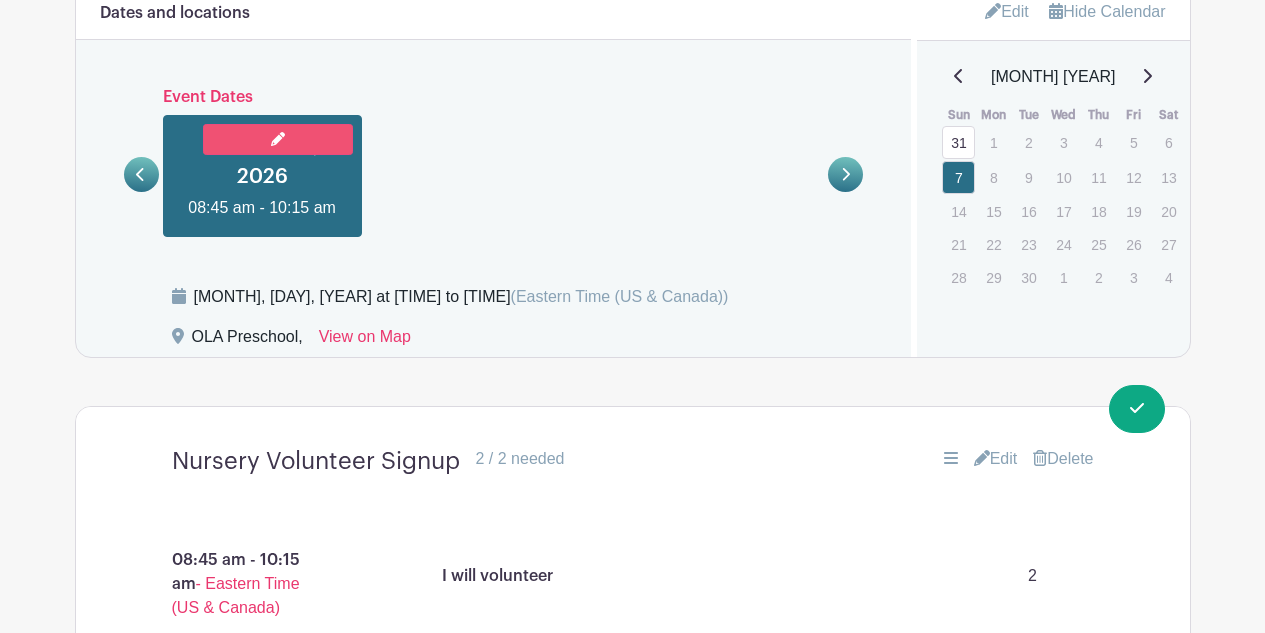 click at bounding box center (278, 139) 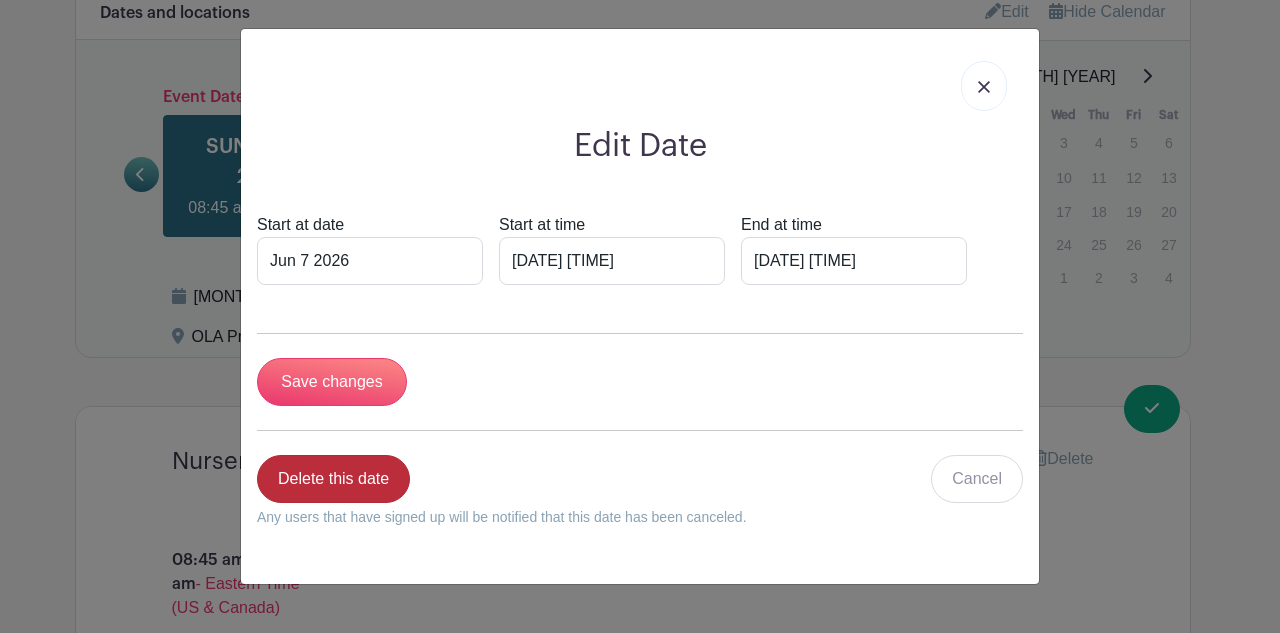 click on "Delete this date" at bounding box center (333, 479) 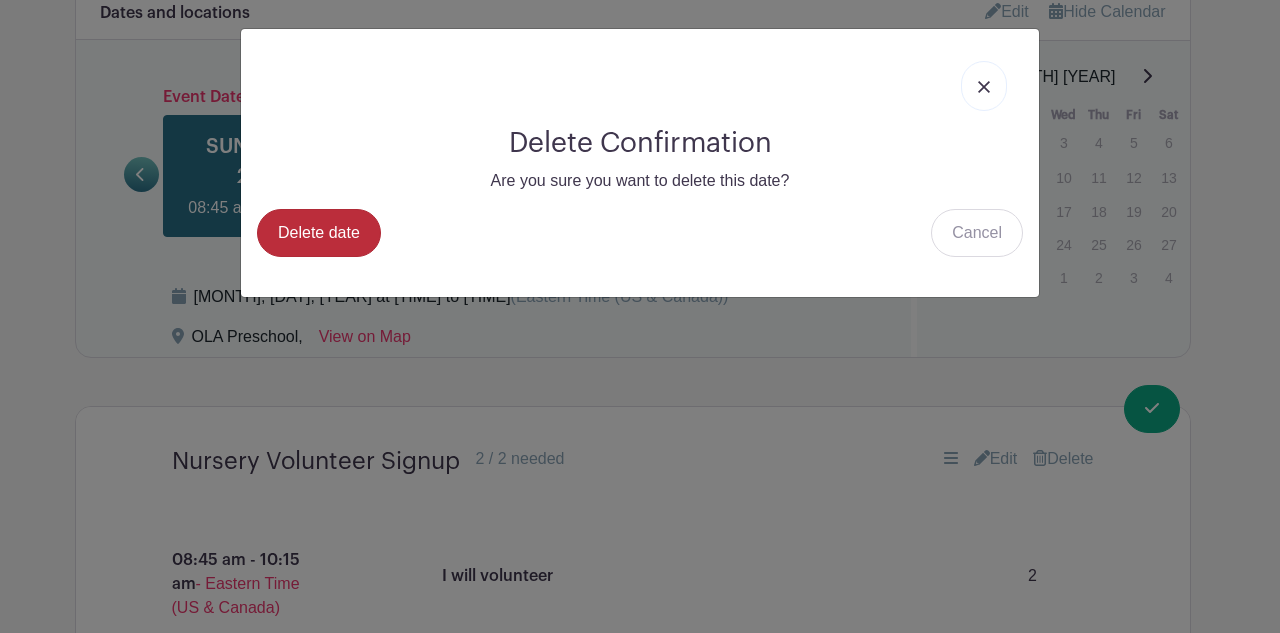 click on "Delete date" at bounding box center [319, 233] 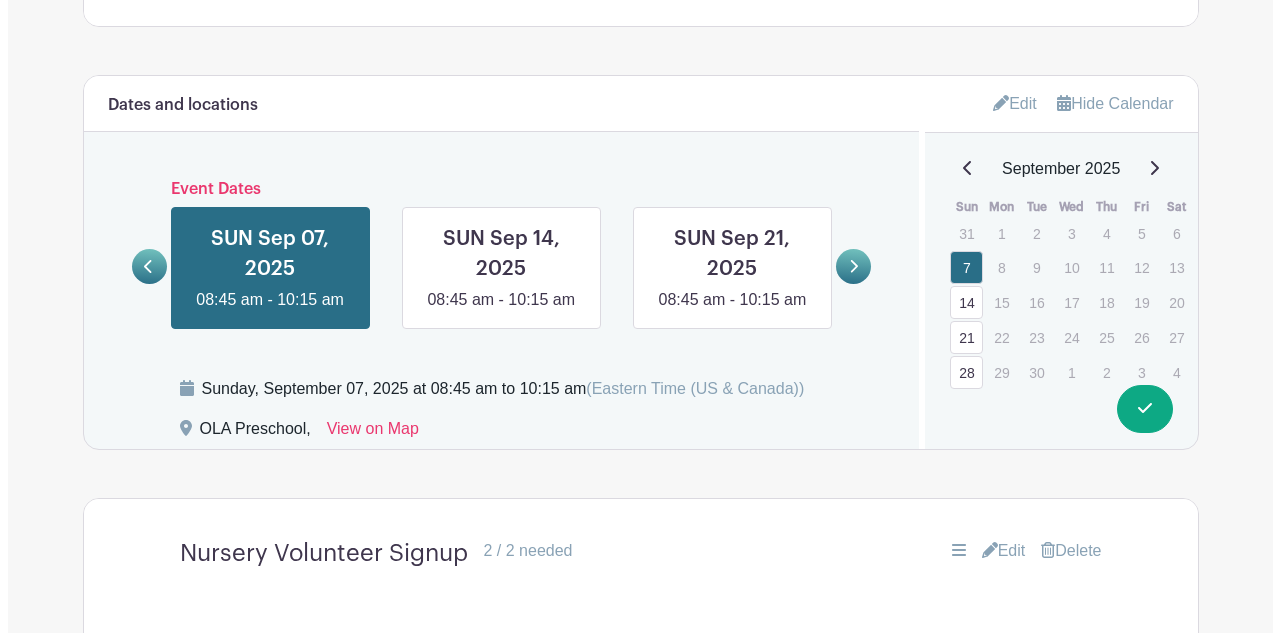 scroll, scrollTop: 1286, scrollLeft: 0, axis: vertical 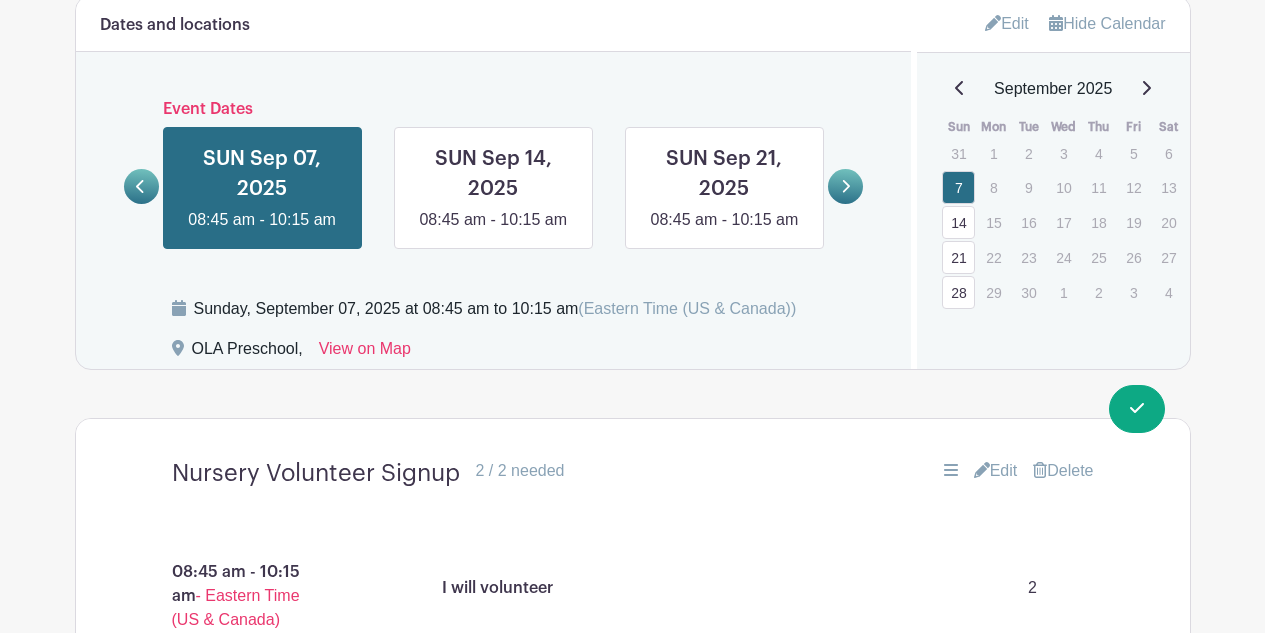 click on "September 2025" at bounding box center (1053, 89) 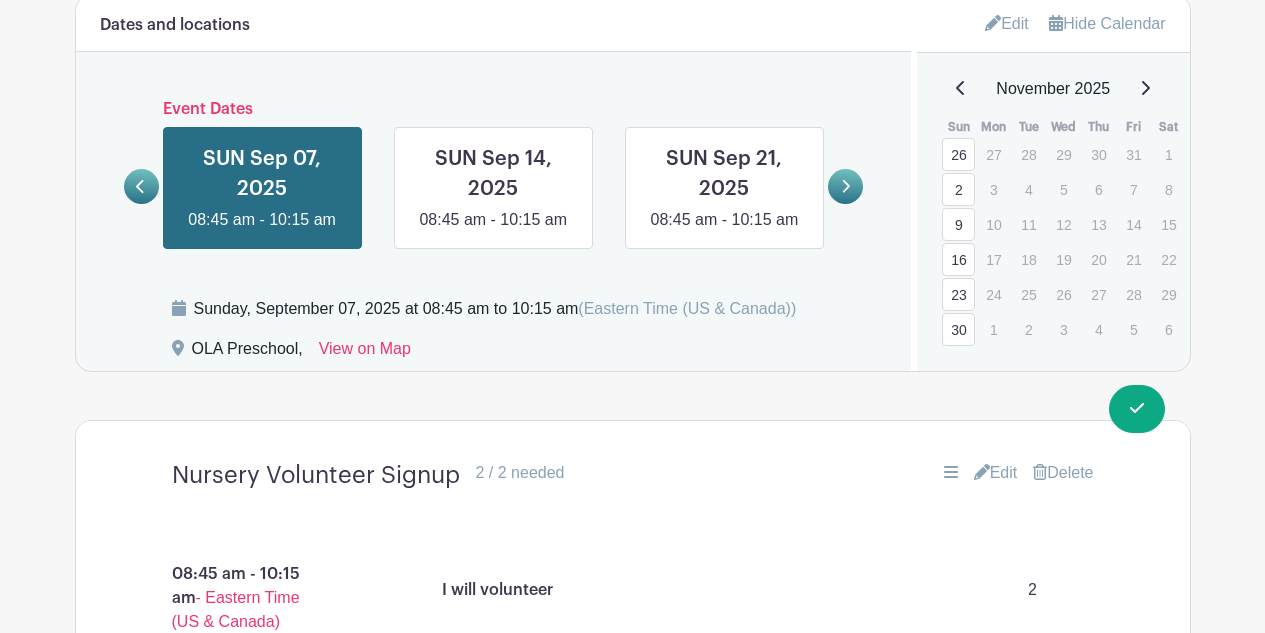 click 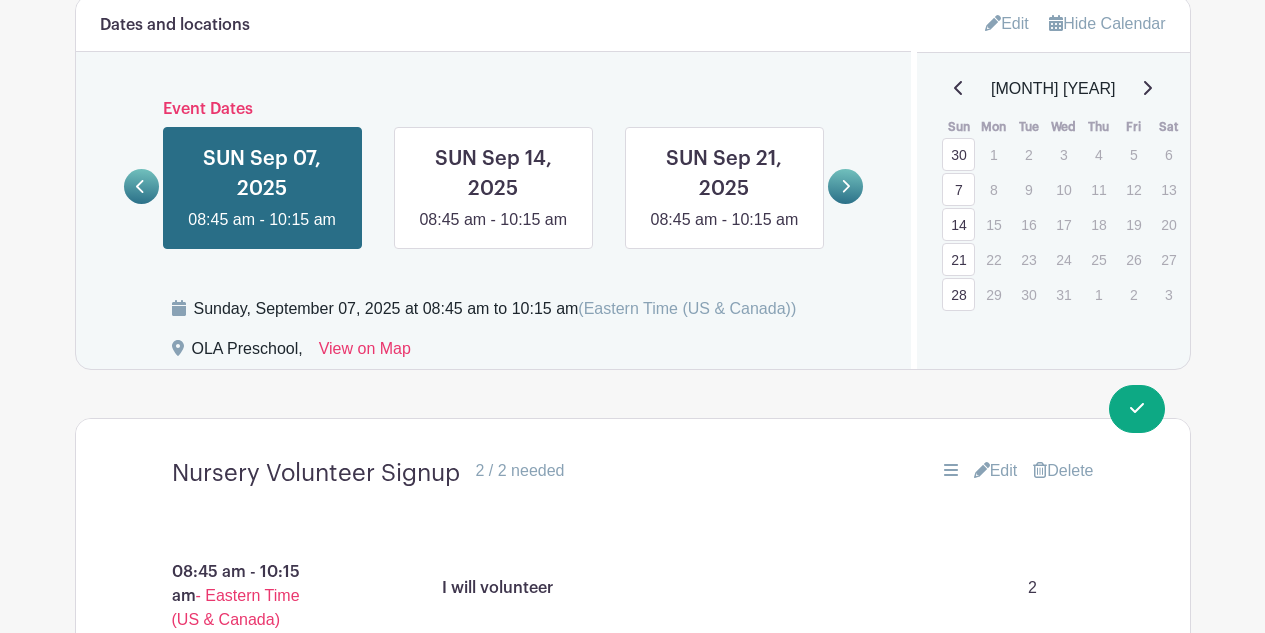 click 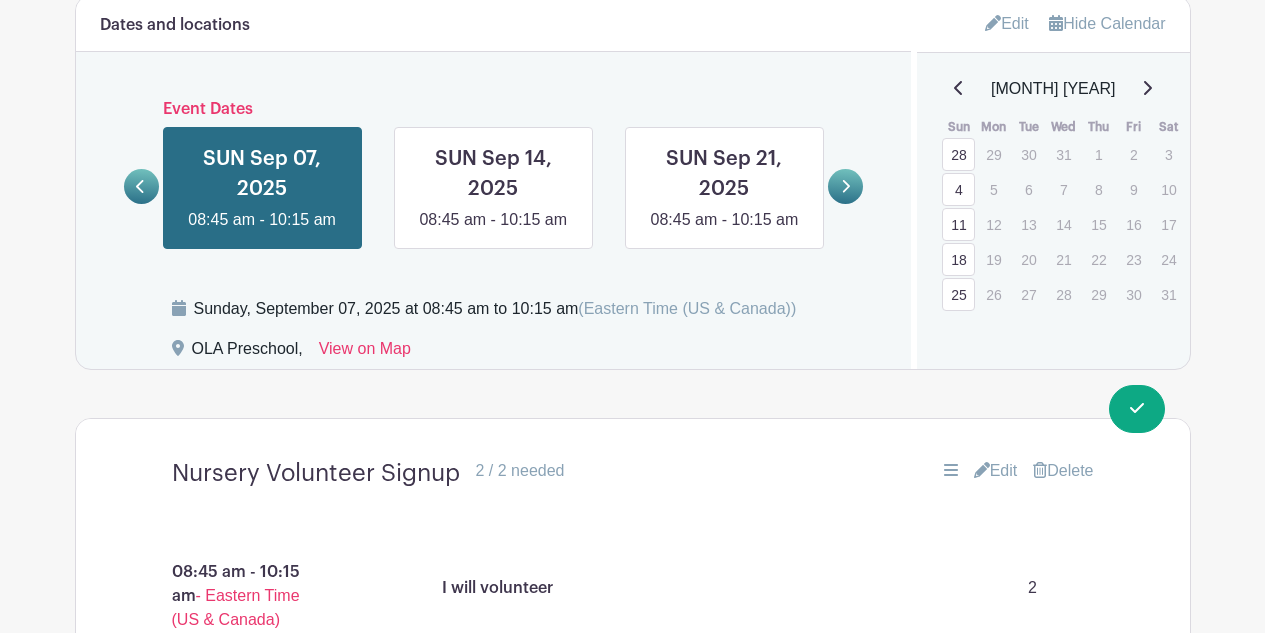 click 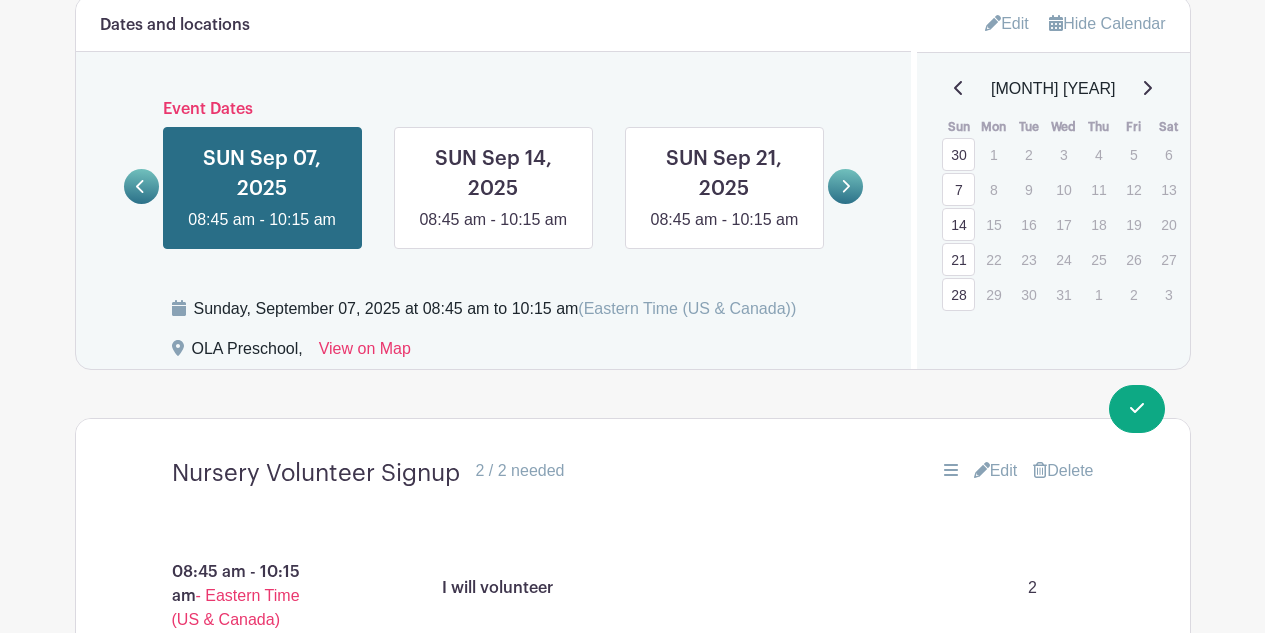 click on "28" at bounding box center [958, 294] 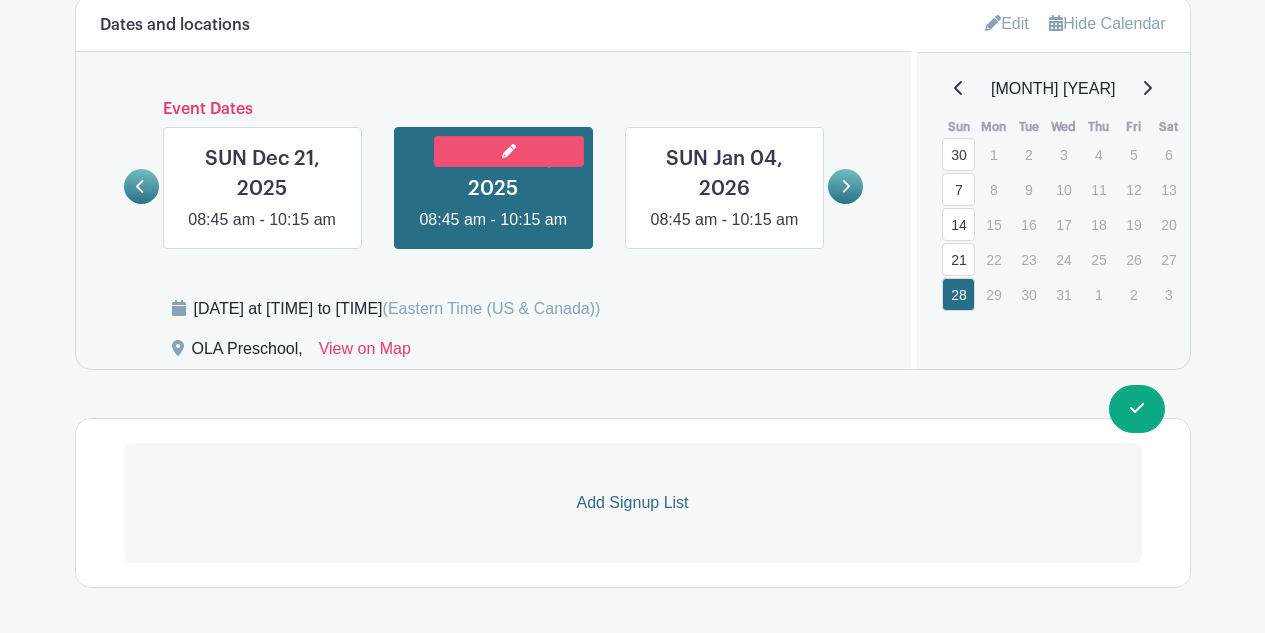 click at bounding box center (509, 151) 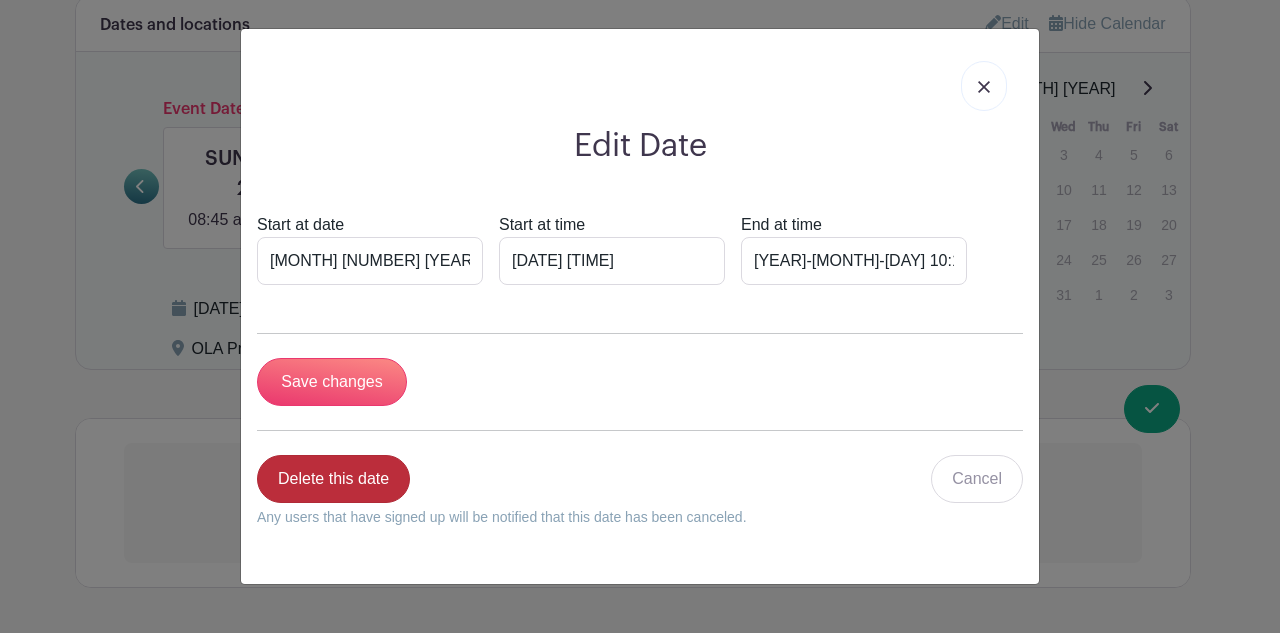click on "Delete this date" at bounding box center [333, 479] 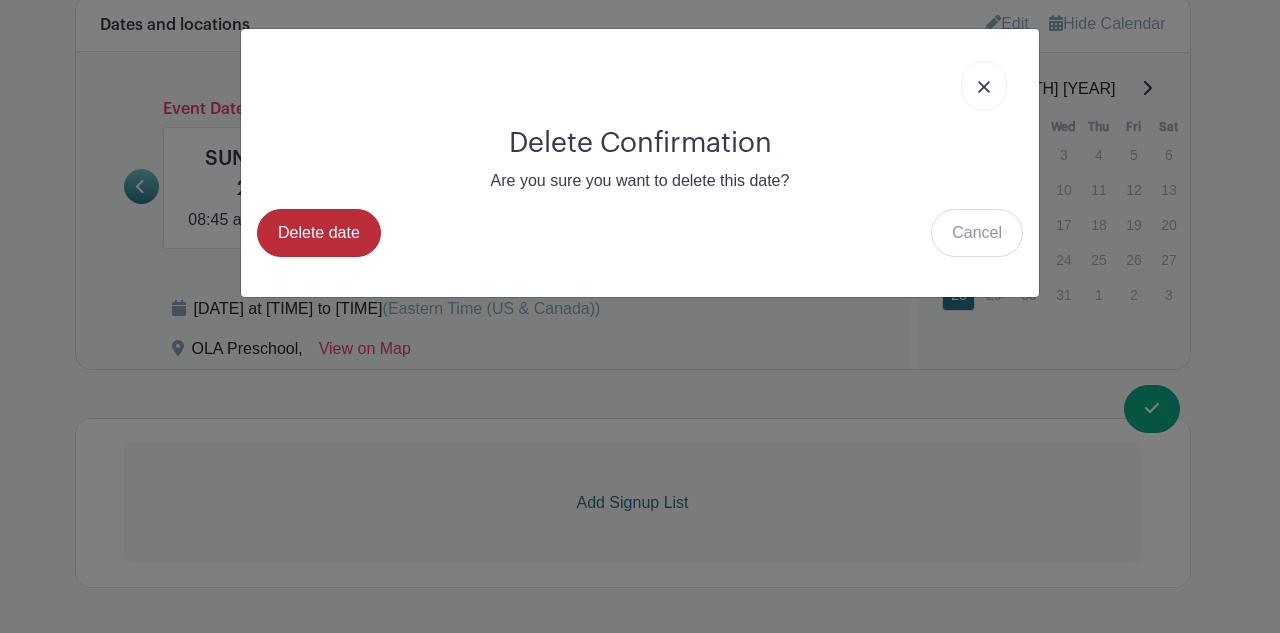 click on "Delete date" at bounding box center (319, 233) 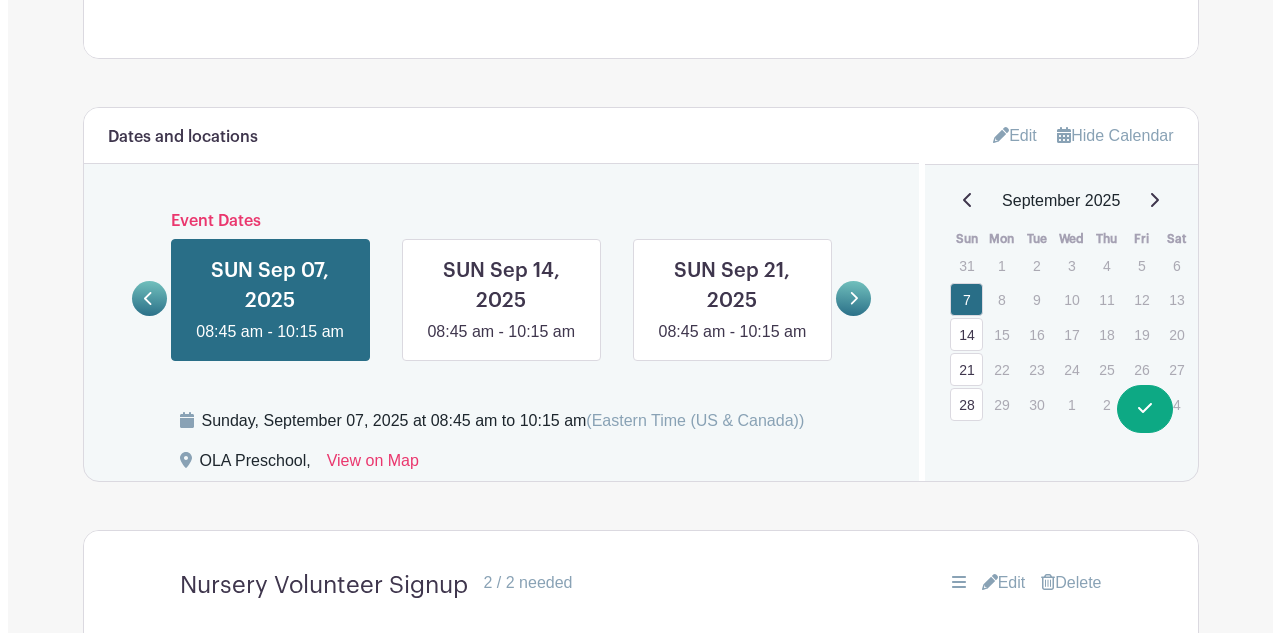 scroll, scrollTop: 1178, scrollLeft: 0, axis: vertical 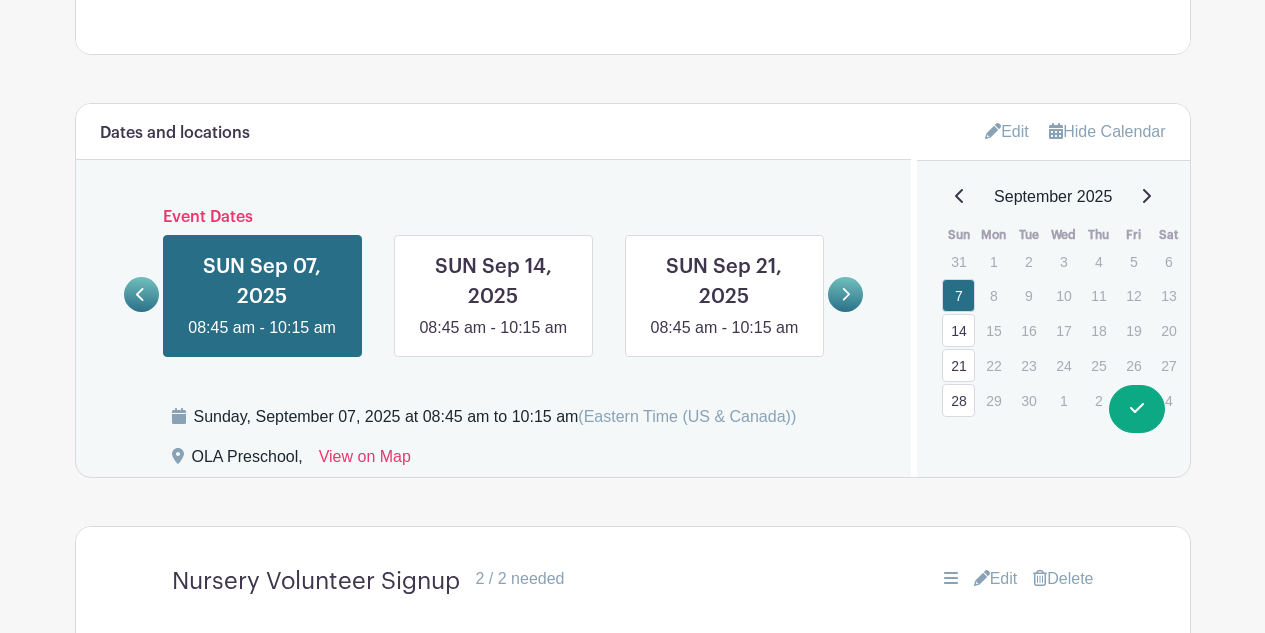 drag, startPoint x: 1137, startPoint y: 200, endPoint x: 1150, endPoint y: 196, distance: 13.601471 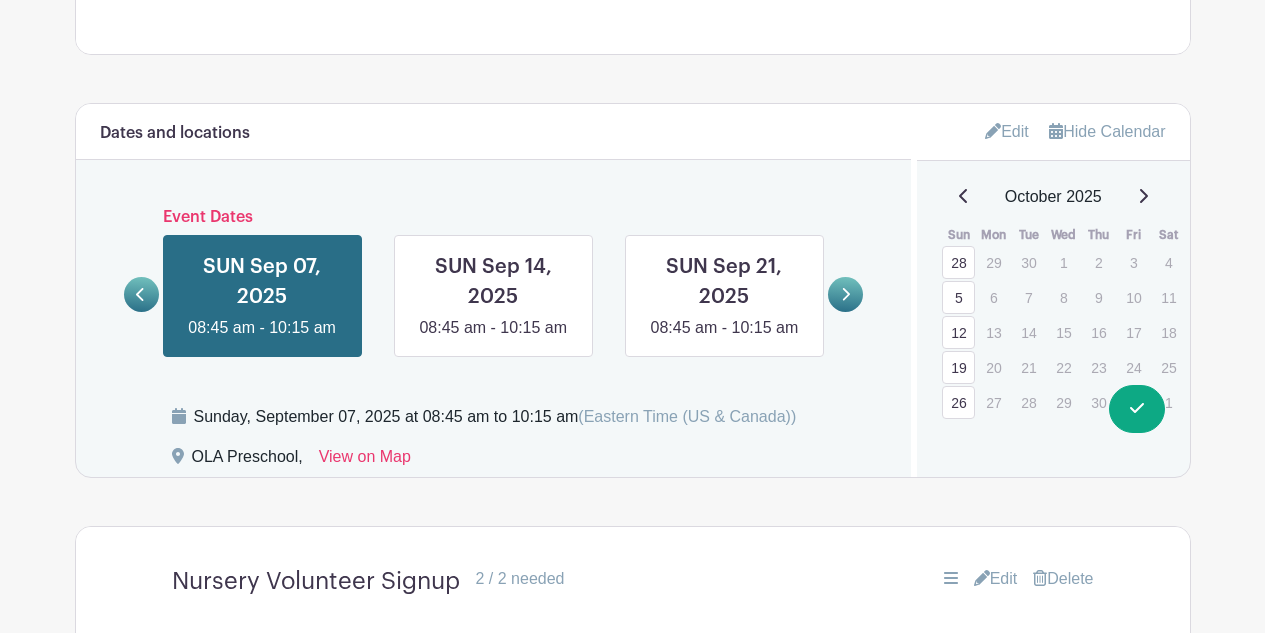 click on "October 2025" at bounding box center [1053, 197] 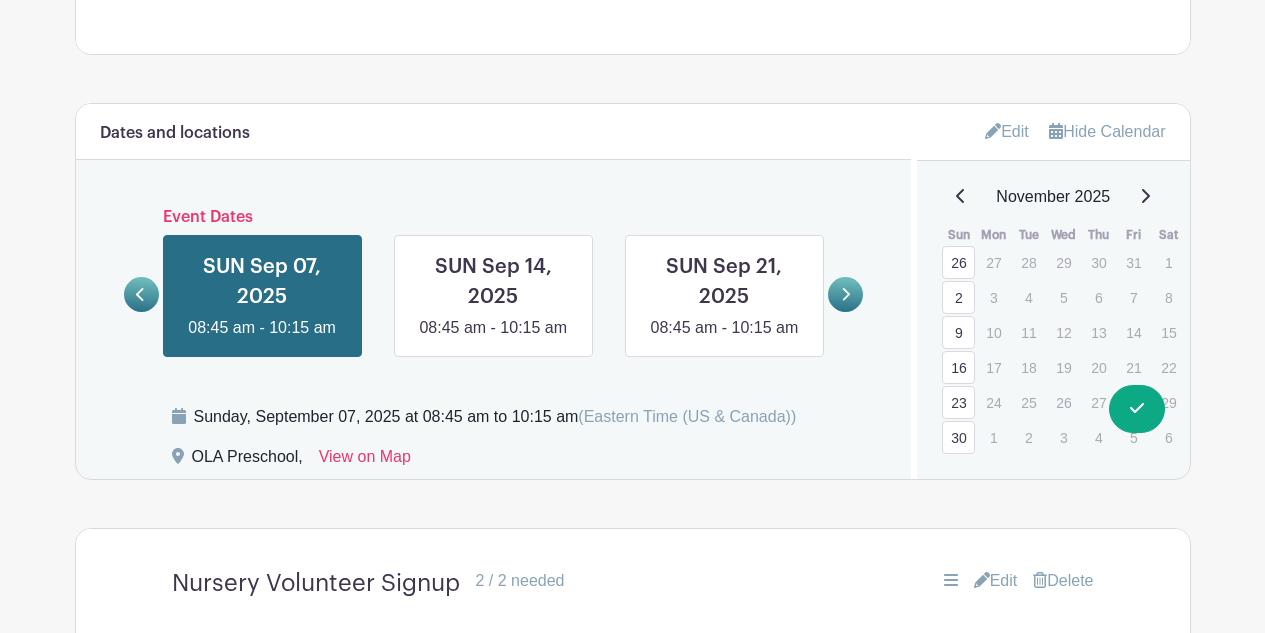 click 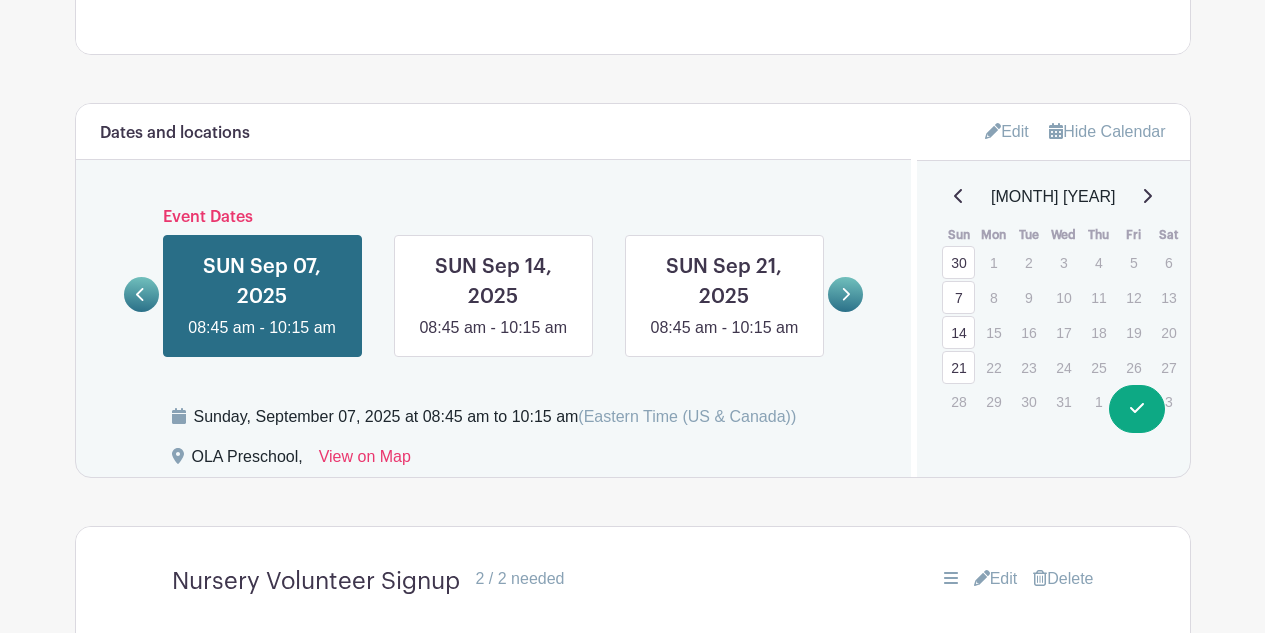 click 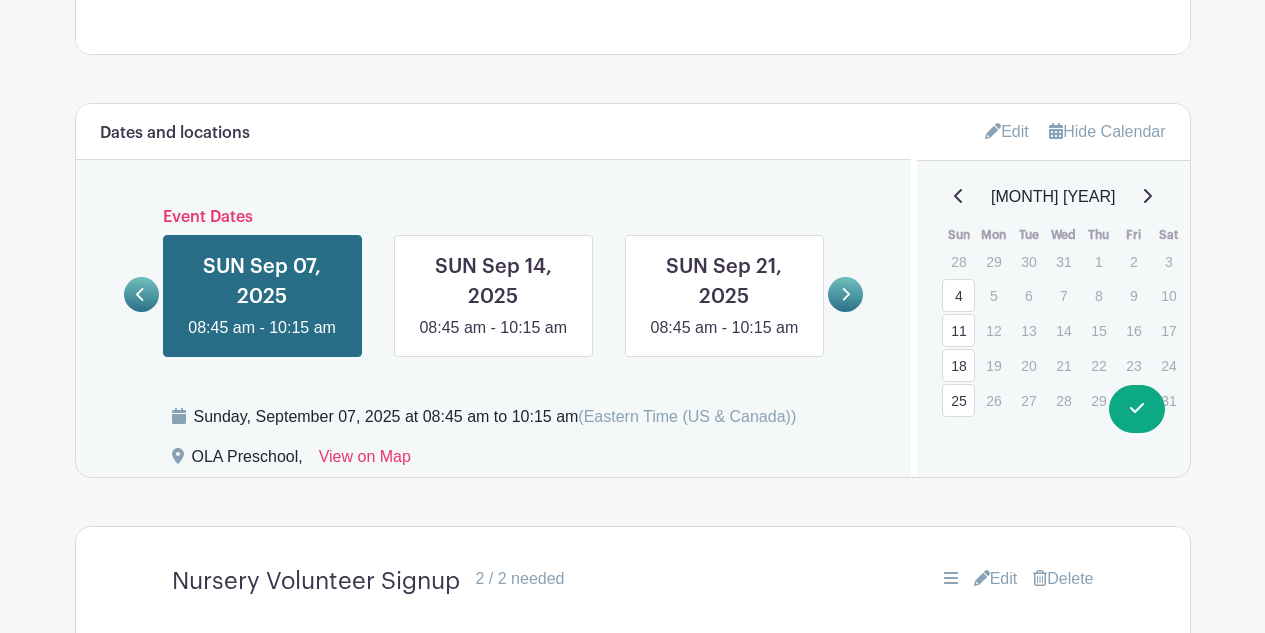 click 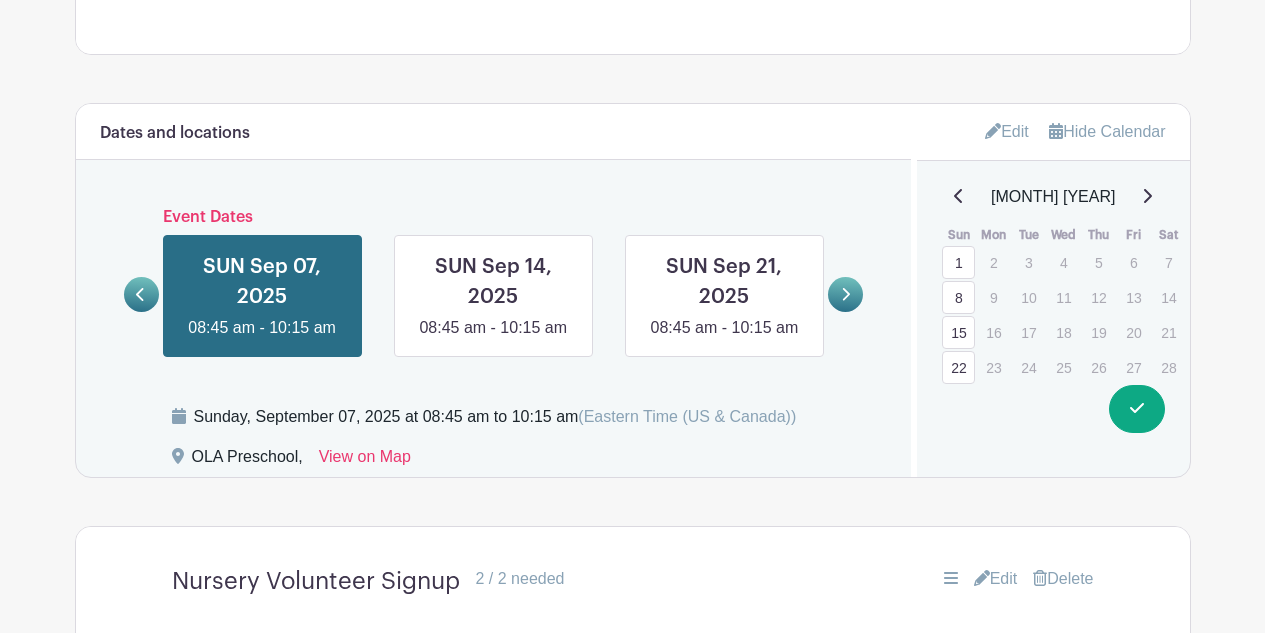 click 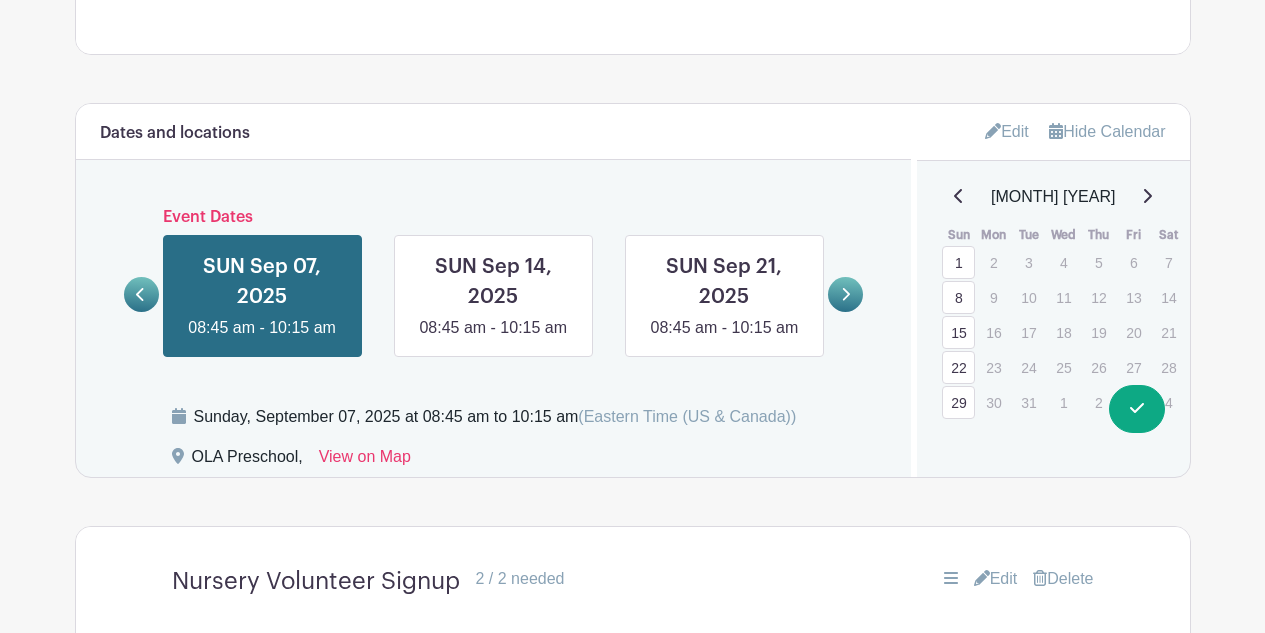 click 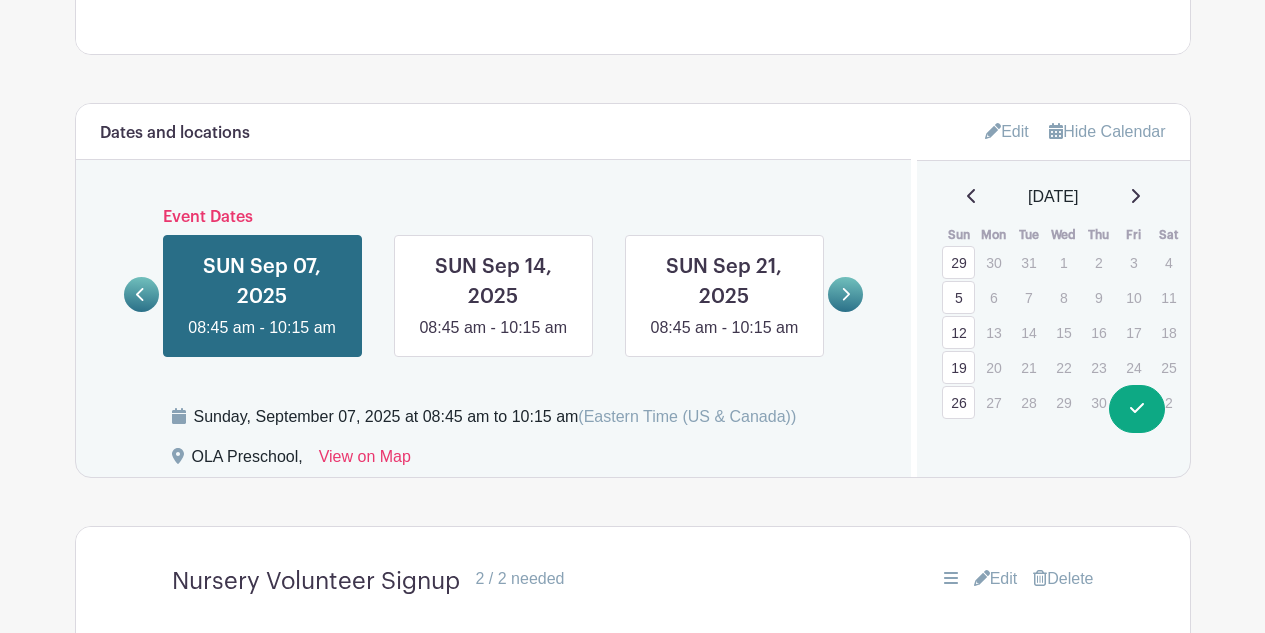 click on "[DATE]" at bounding box center (1053, 197) 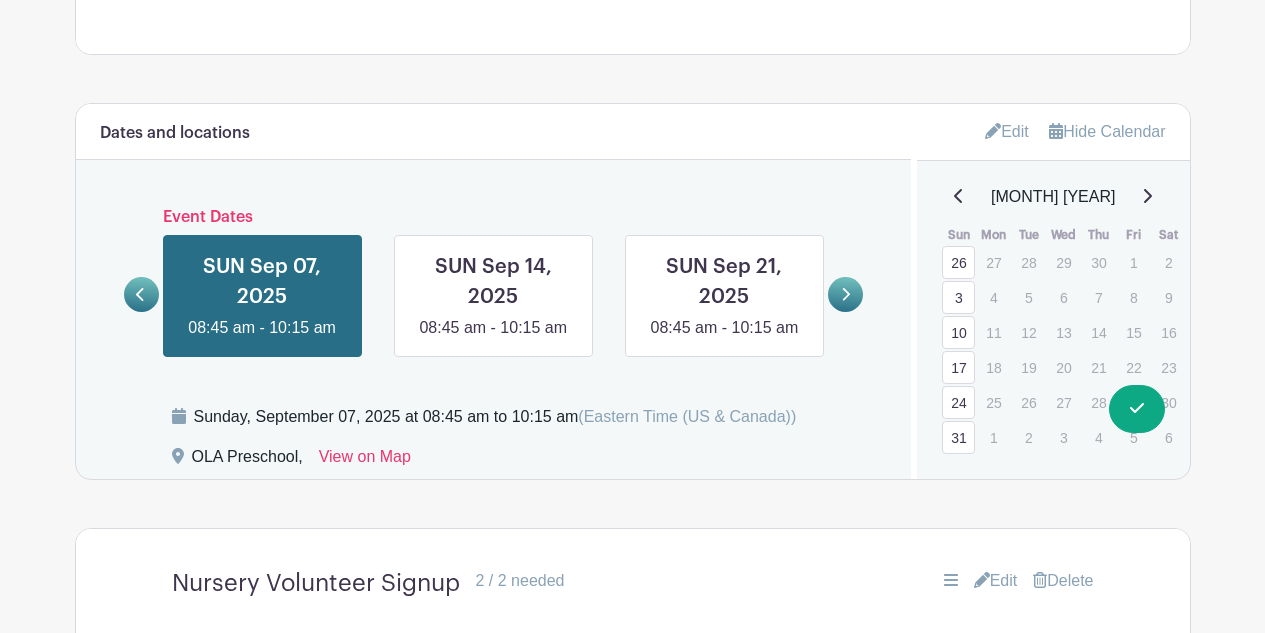 click 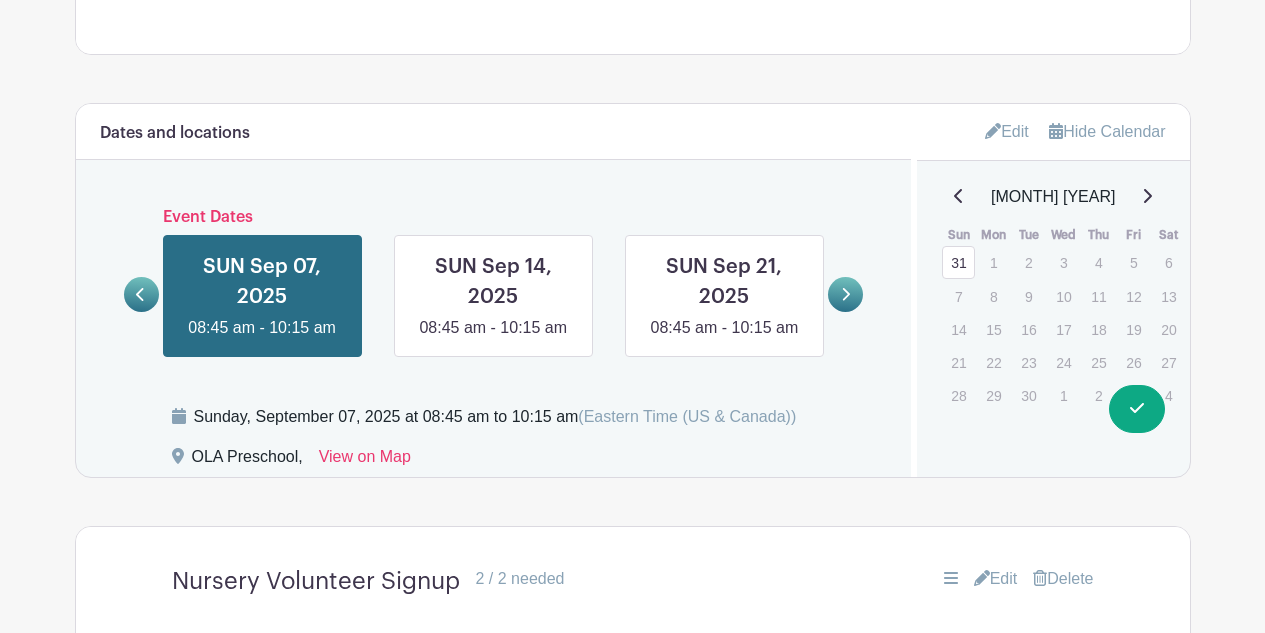 click on "31" at bounding box center (958, 262) 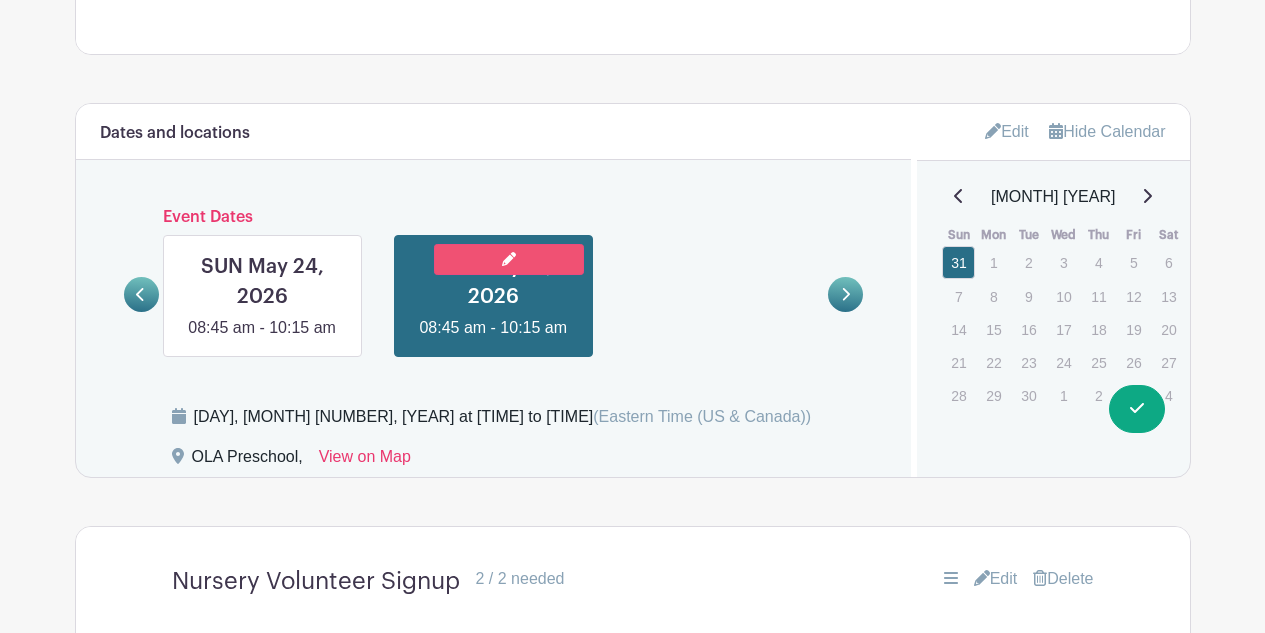 click at bounding box center (509, 259) 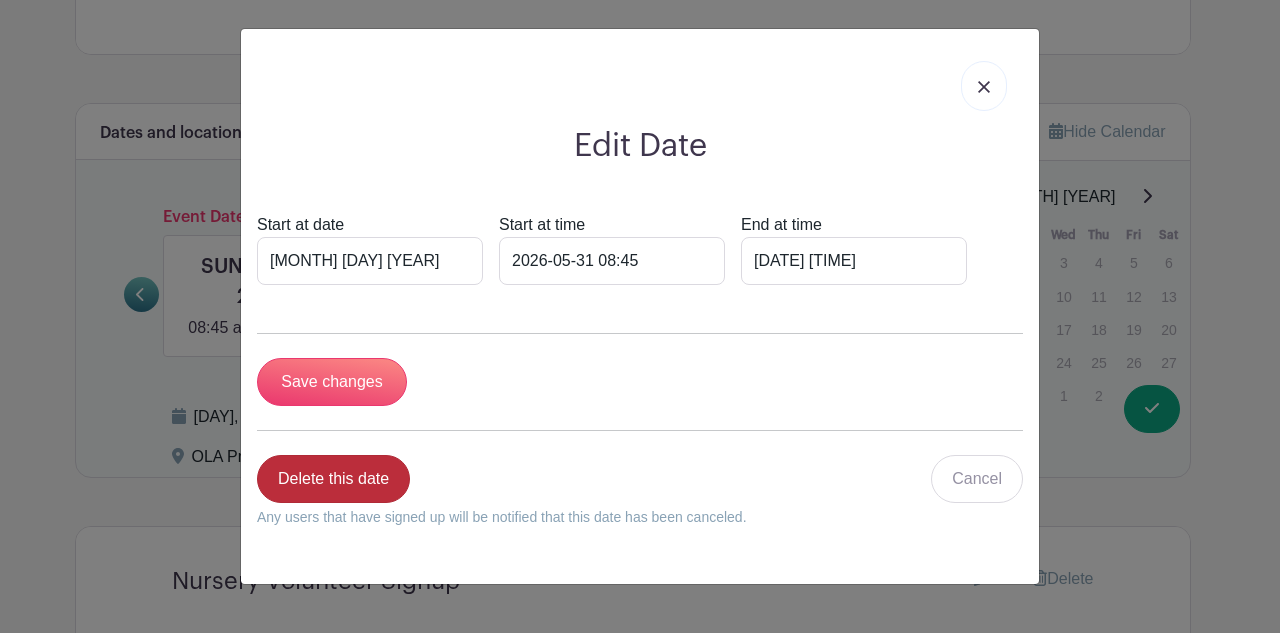 click on "Delete this date" at bounding box center [333, 479] 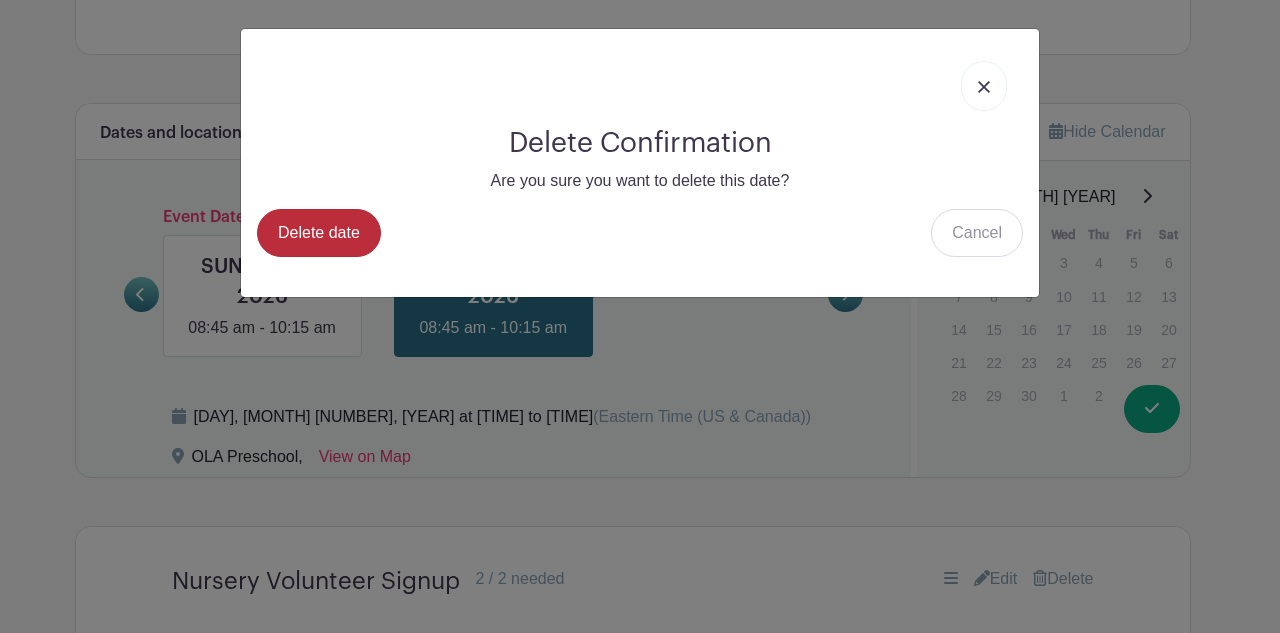 click on "Delete date" at bounding box center (319, 233) 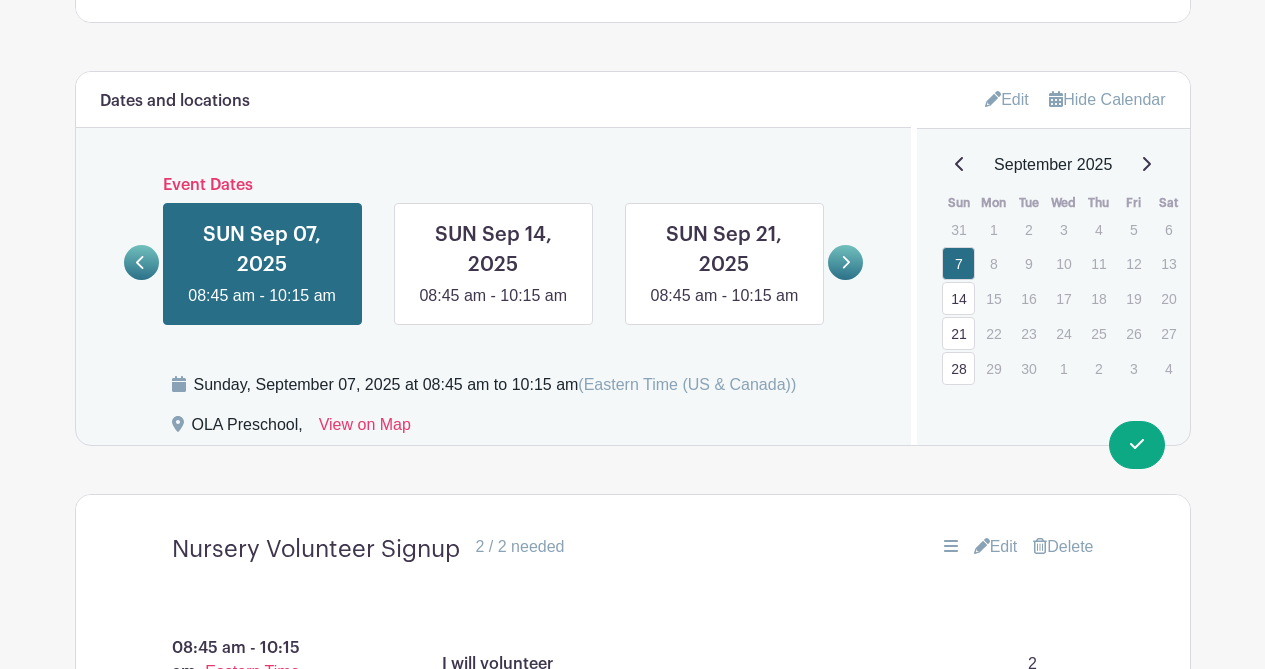 scroll, scrollTop: 1165, scrollLeft: 0, axis: vertical 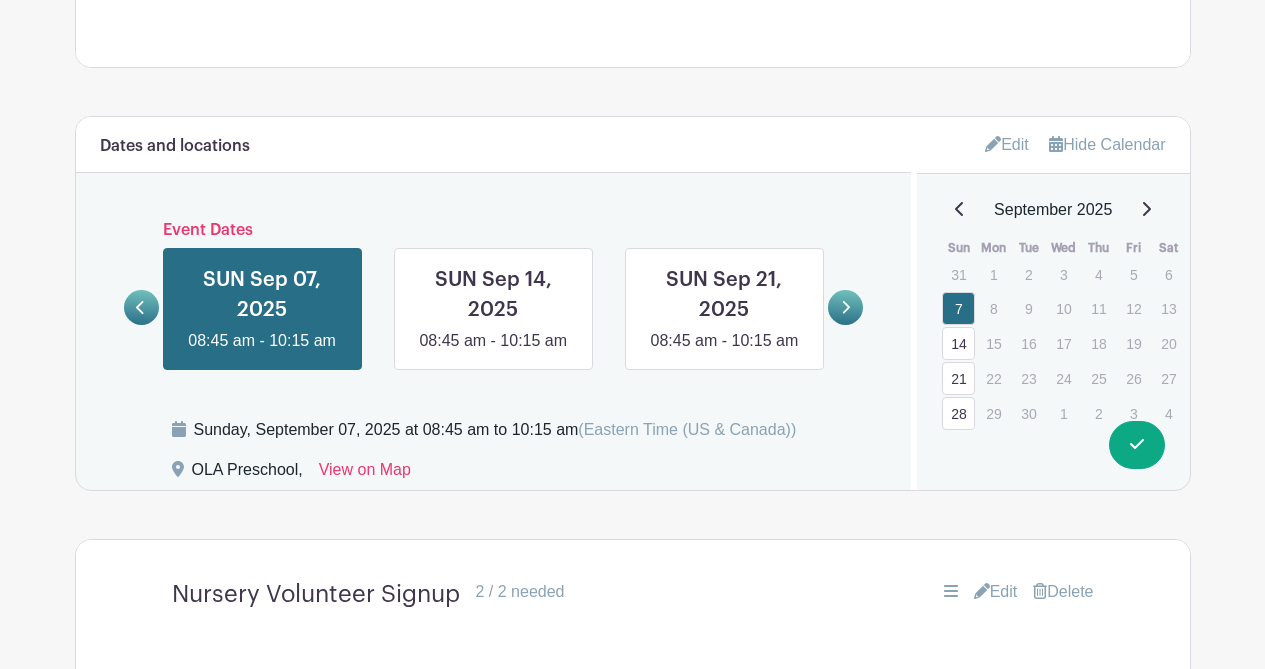 click 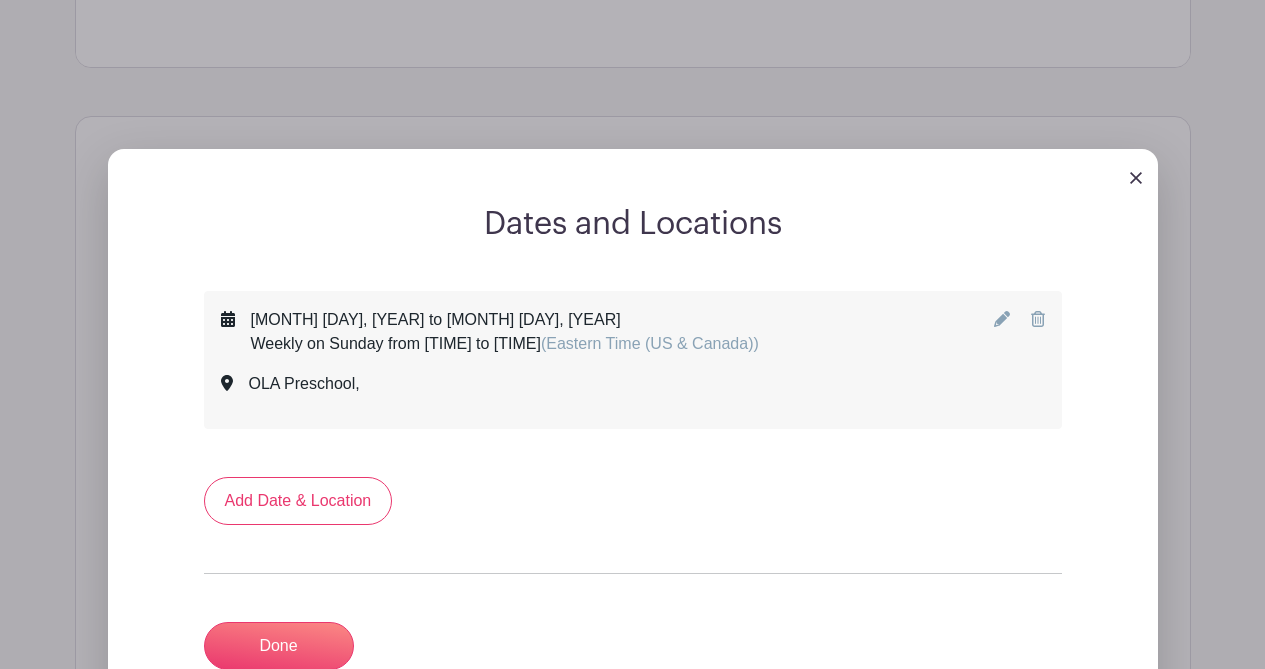 click 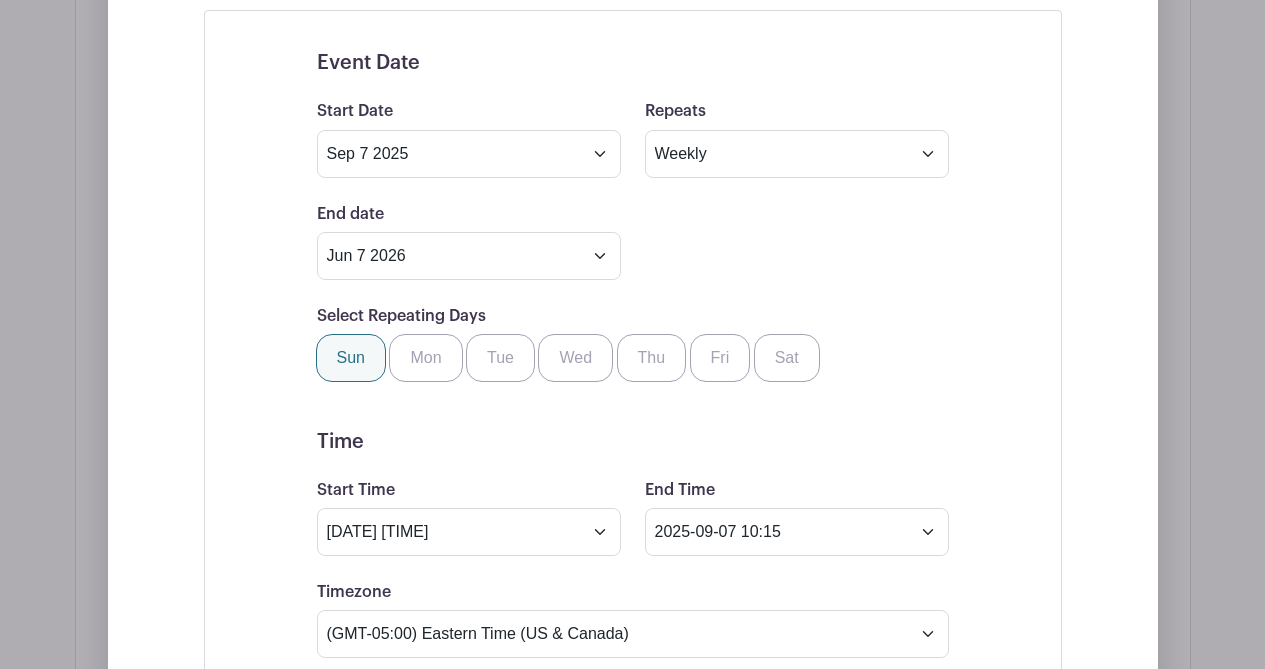 scroll, scrollTop: 1507, scrollLeft: 0, axis: vertical 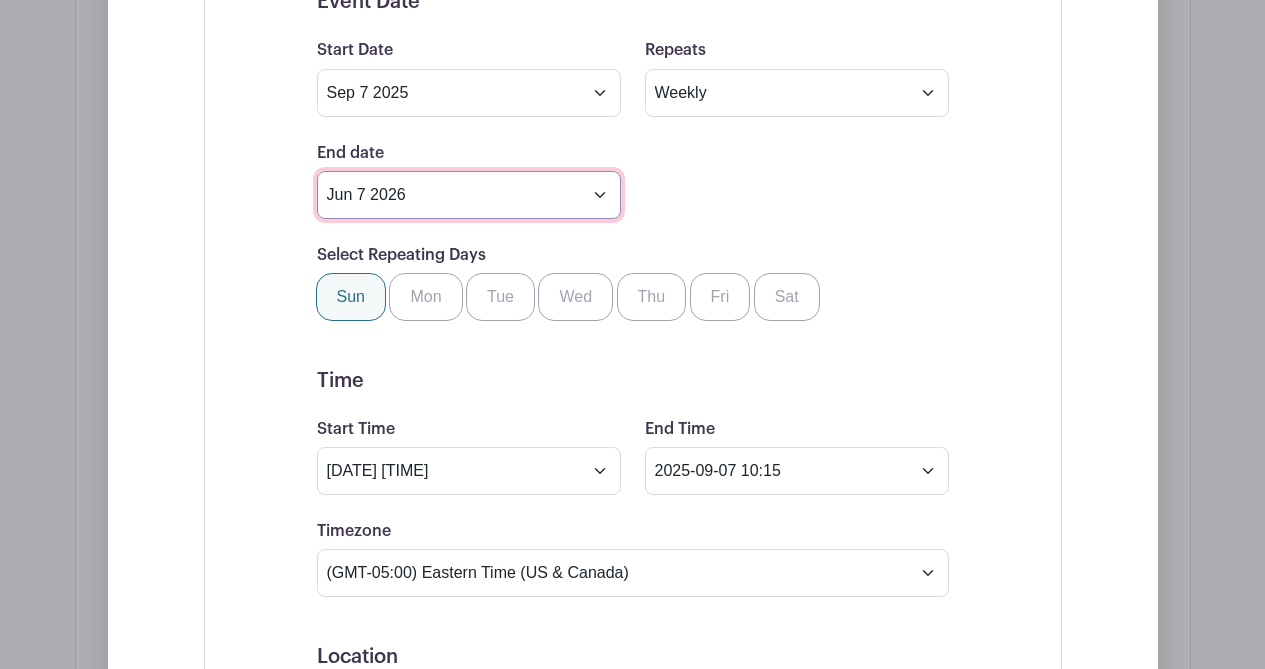 click on "Jun 7 2026" at bounding box center (469, 195) 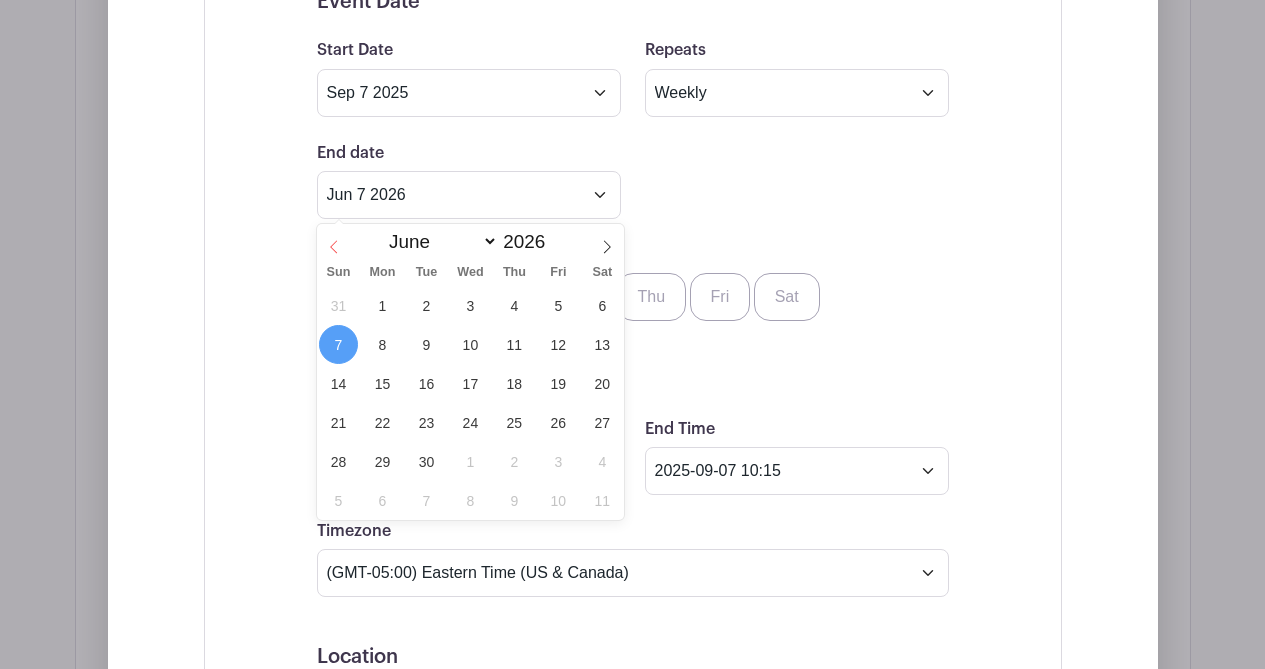 click 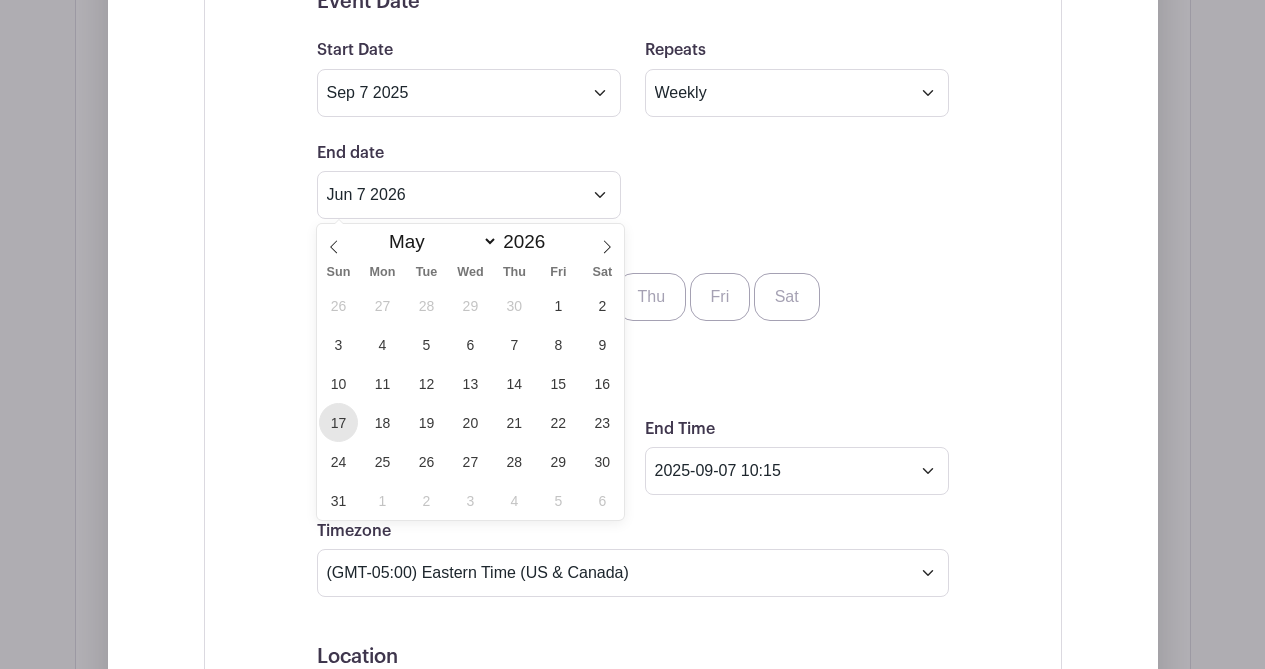 click on "17" at bounding box center (338, 422) 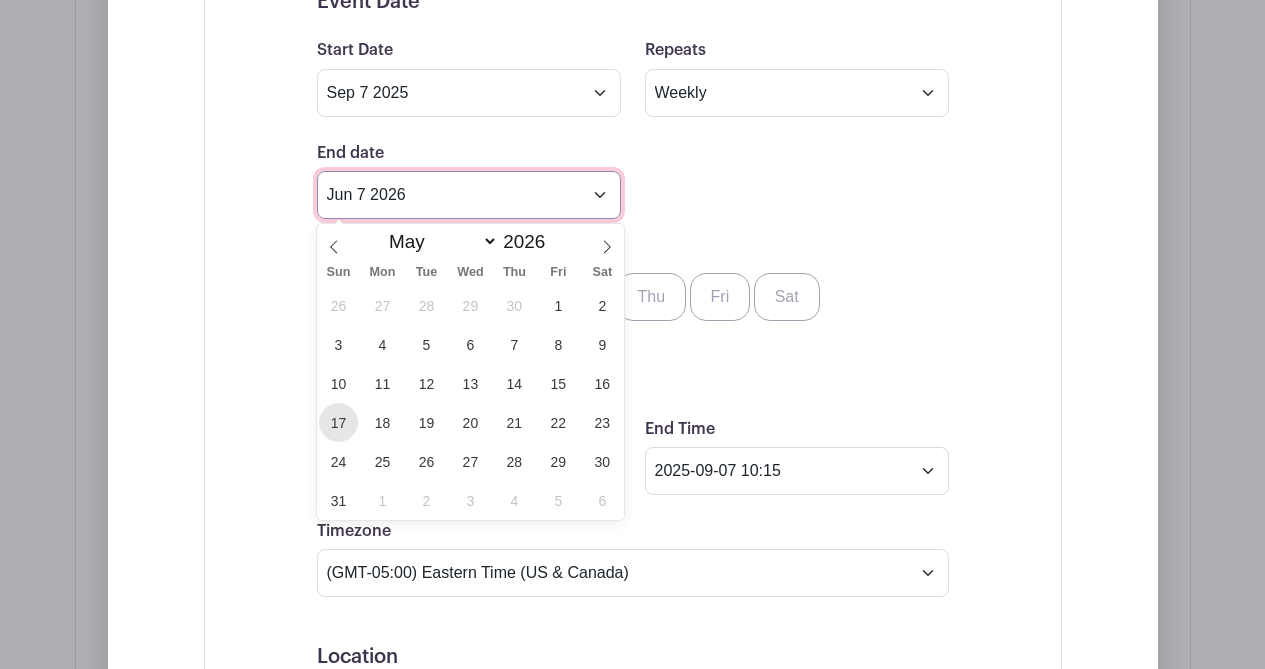 type on "[MONTH] 17 [YEAR]" 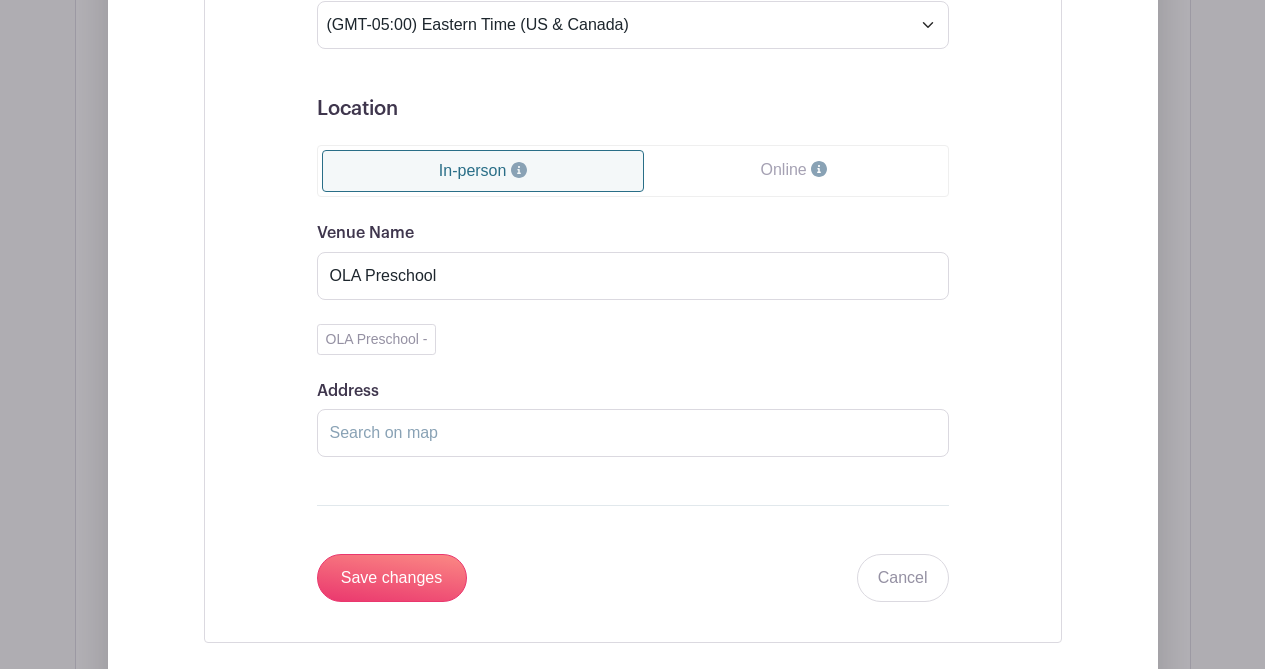 scroll, scrollTop: 2101, scrollLeft: 0, axis: vertical 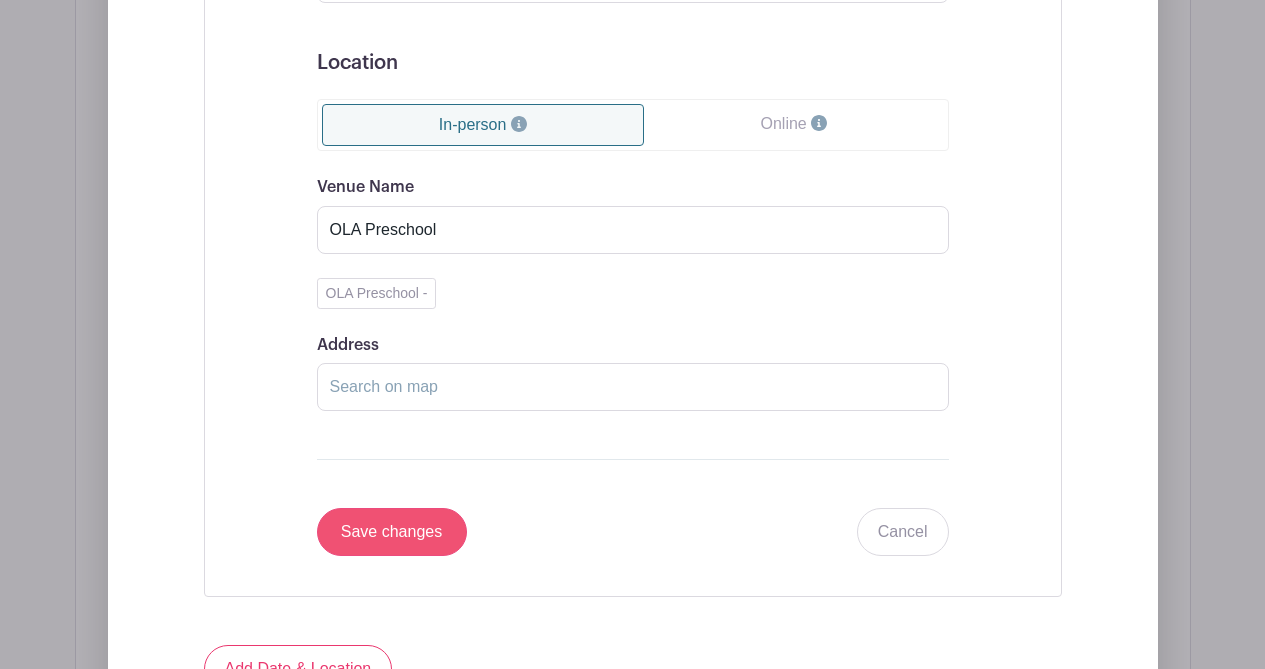 click on "Save changes" at bounding box center [392, 532] 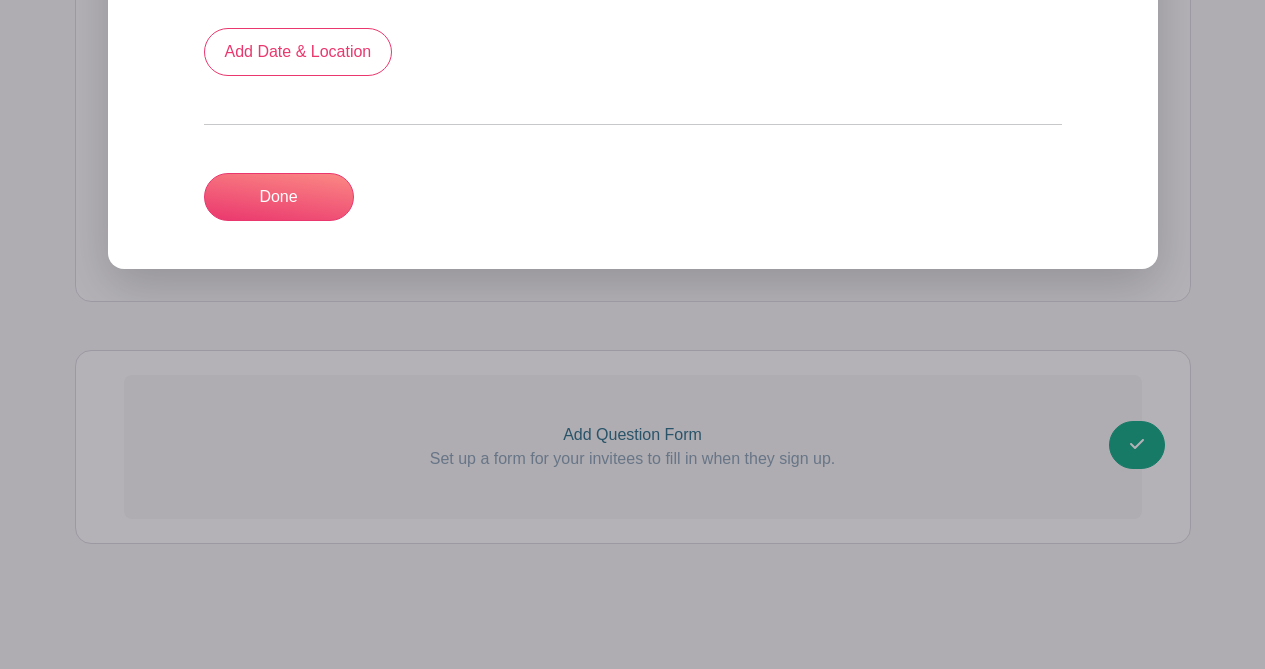 scroll, scrollTop: 1150, scrollLeft: 0, axis: vertical 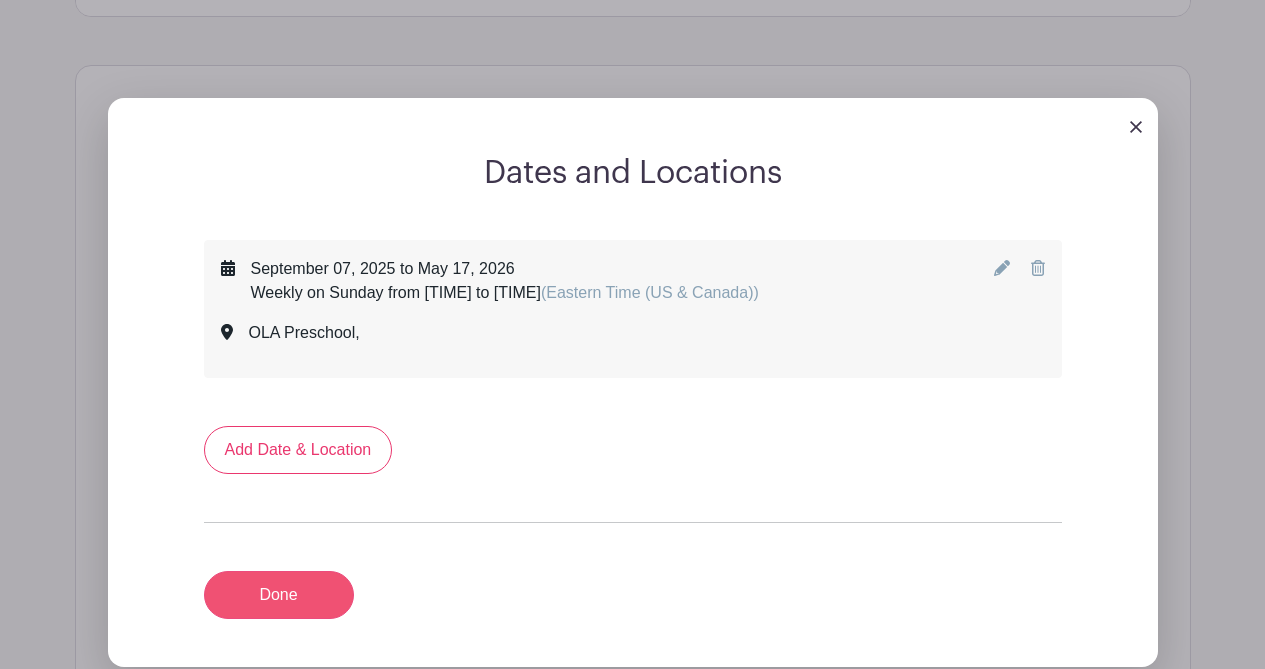 click on "Done" at bounding box center [279, 595] 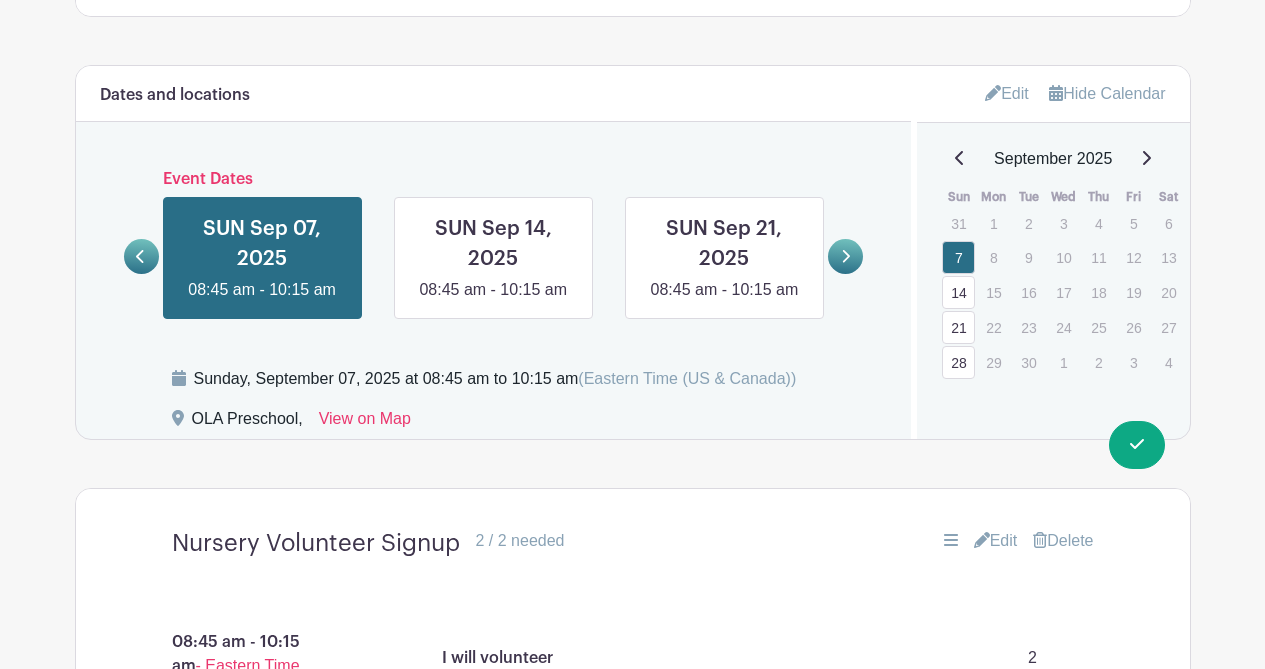click 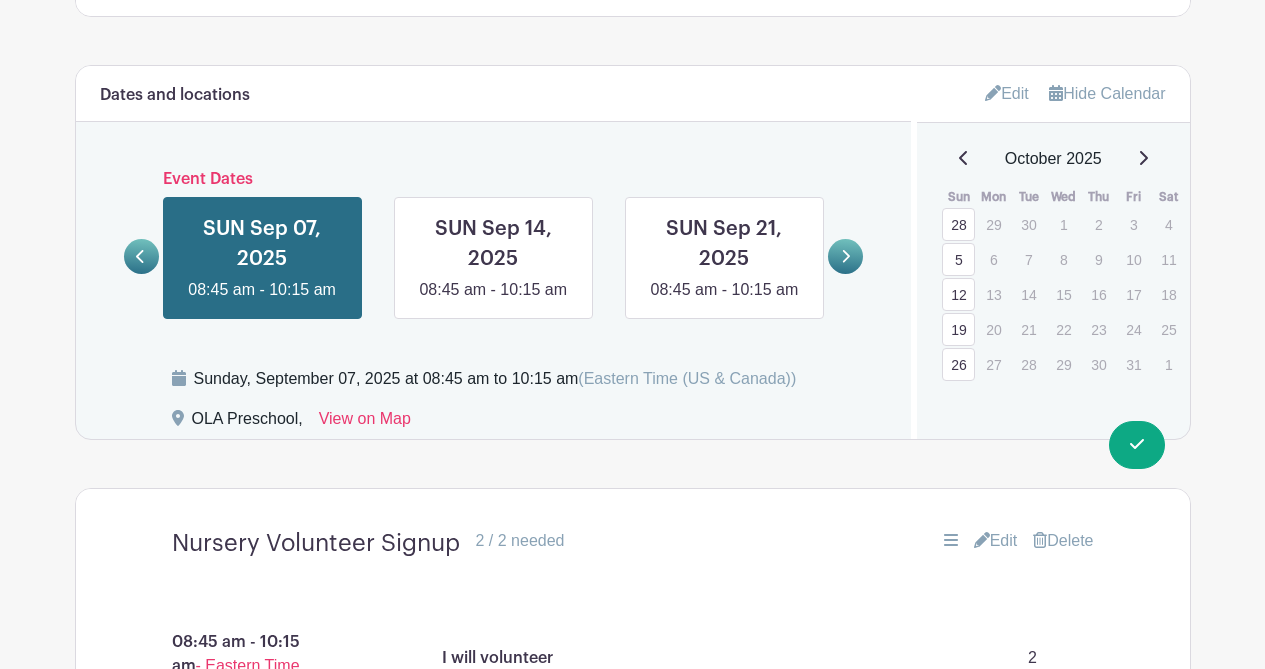 click 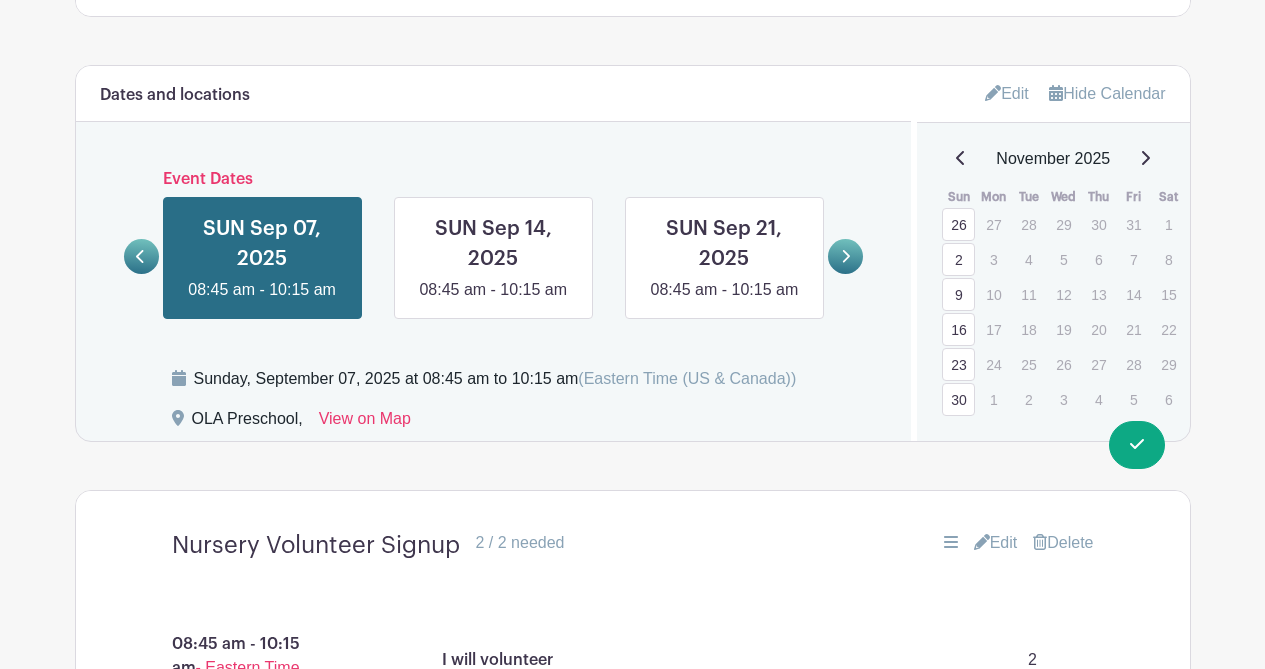 click 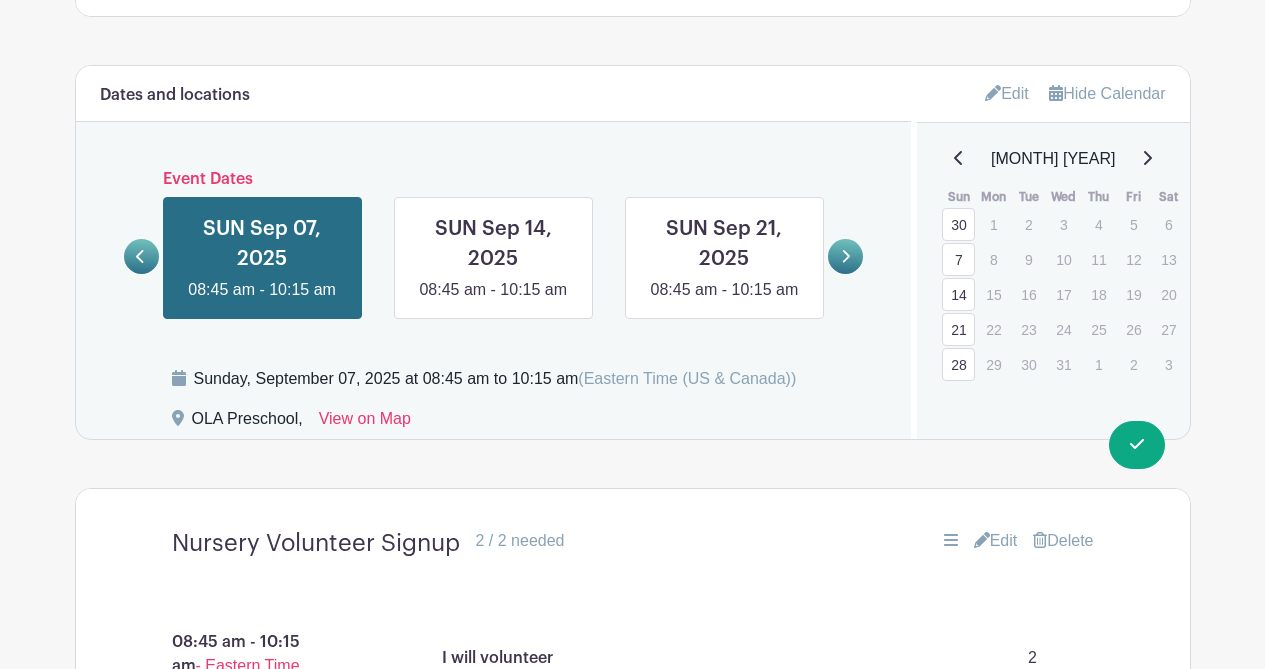 click 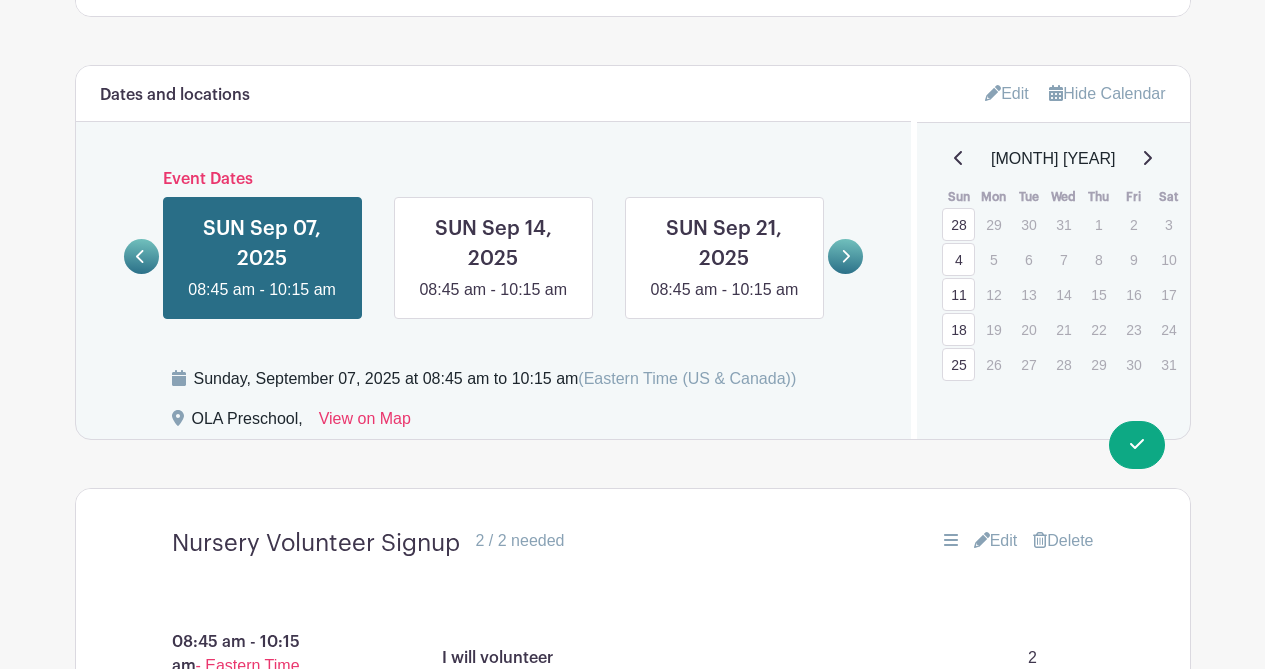 click on "[MONTH] [YEAR]" at bounding box center [1053, 159] 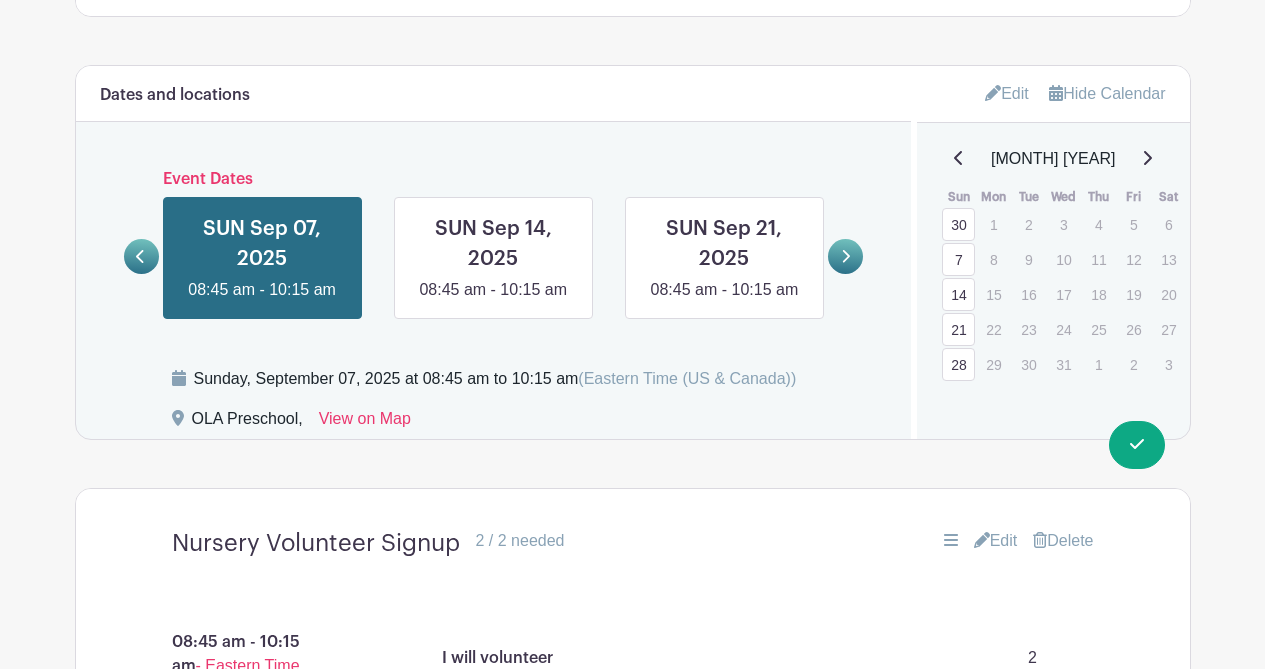click on "28" at bounding box center [958, 364] 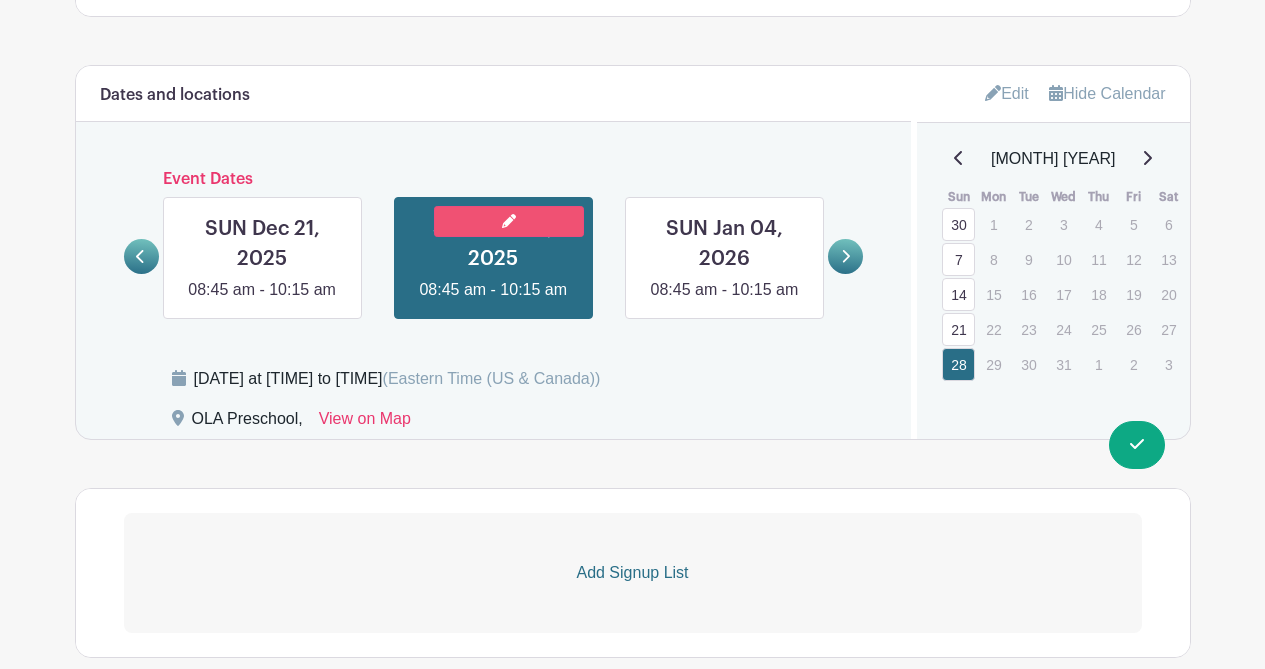 click 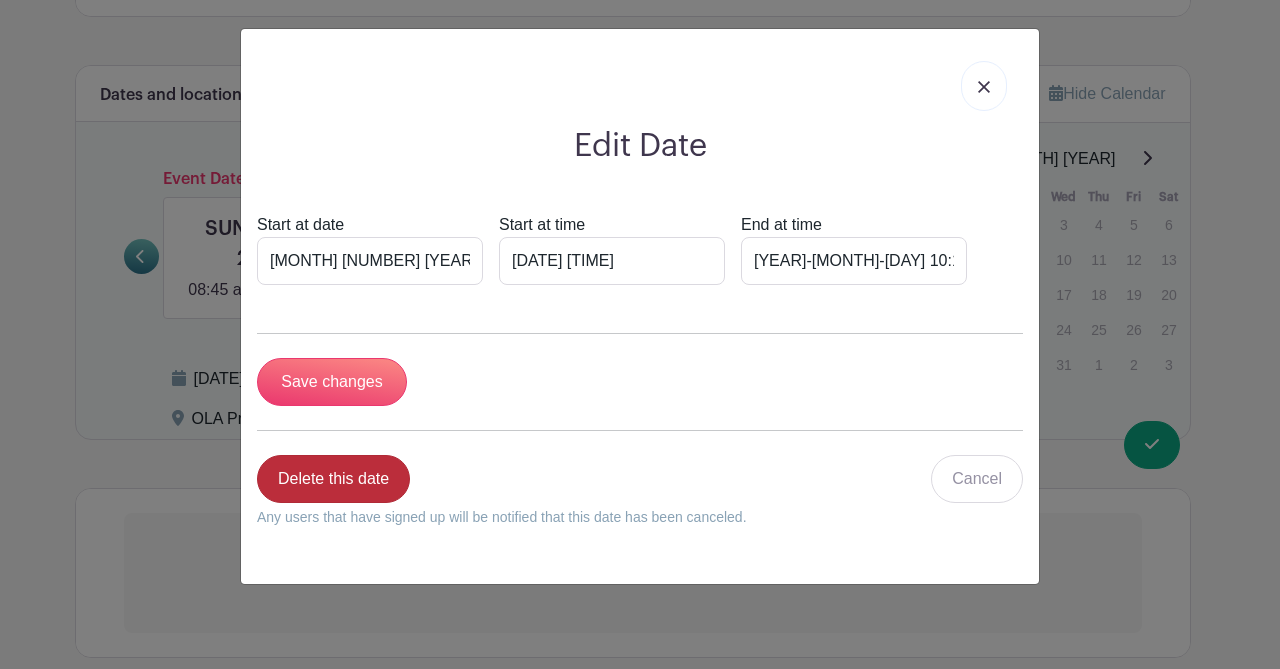 click on "Delete this date" at bounding box center [333, 479] 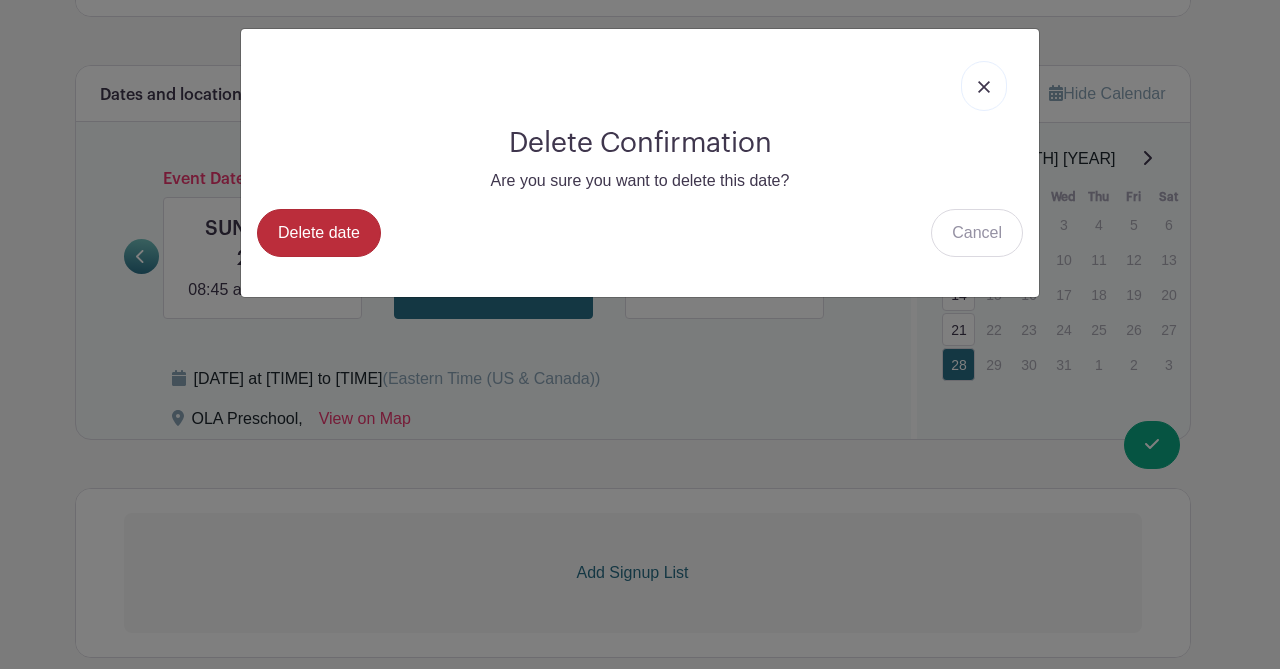 click on "Delete date" at bounding box center (319, 233) 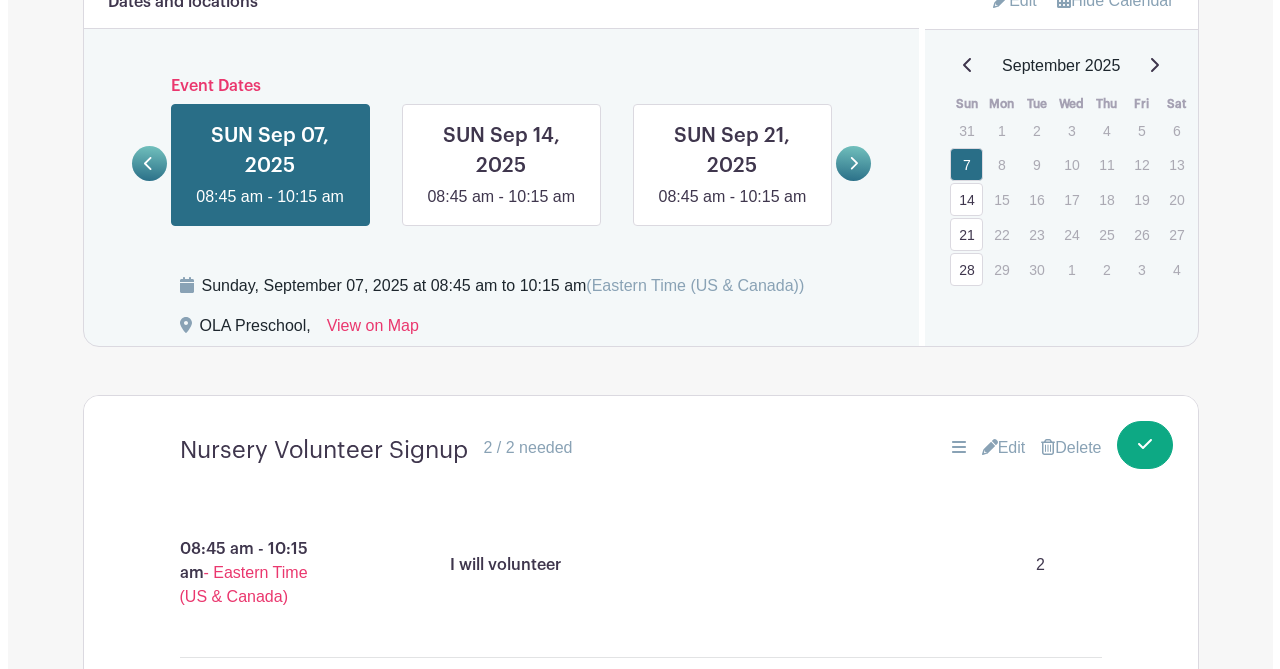 scroll, scrollTop: 1274, scrollLeft: 0, axis: vertical 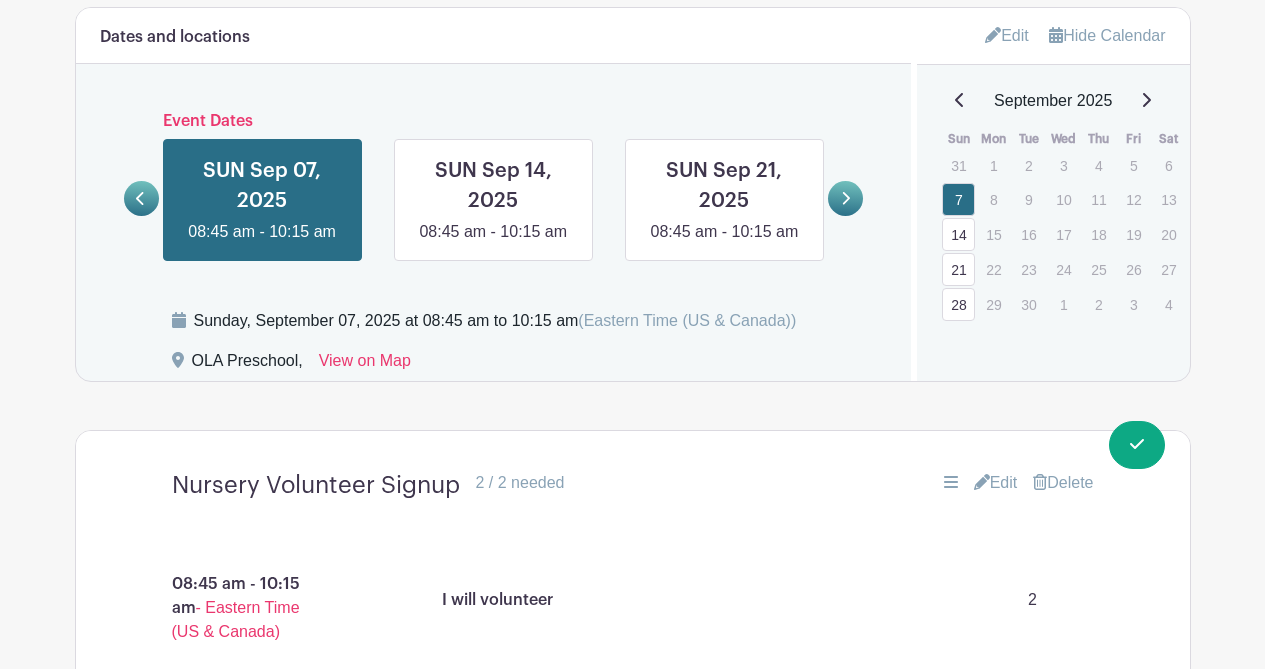click 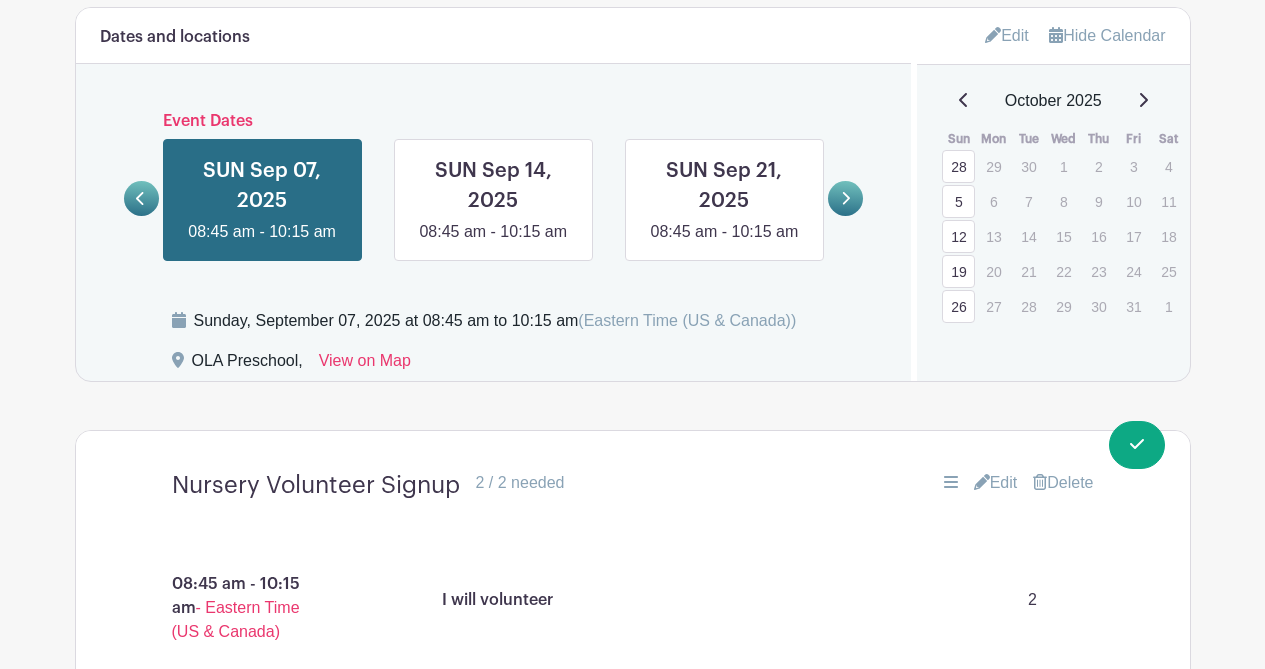 click on "October 2025" at bounding box center [1053, 101] 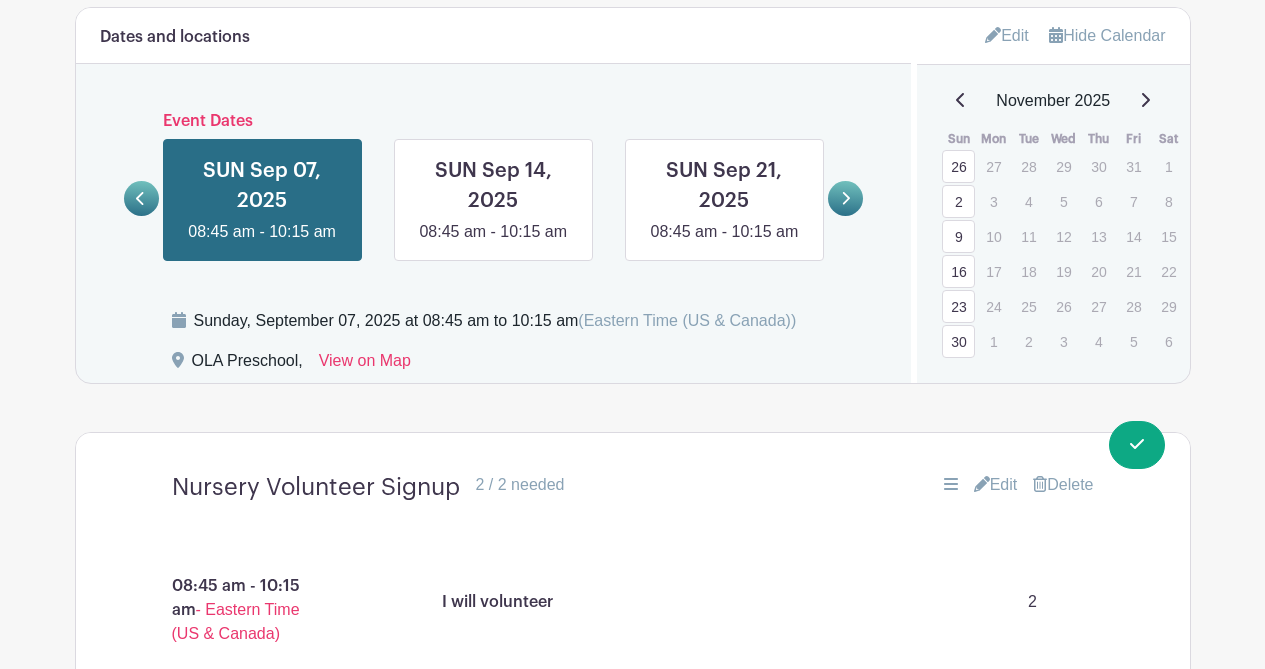 click 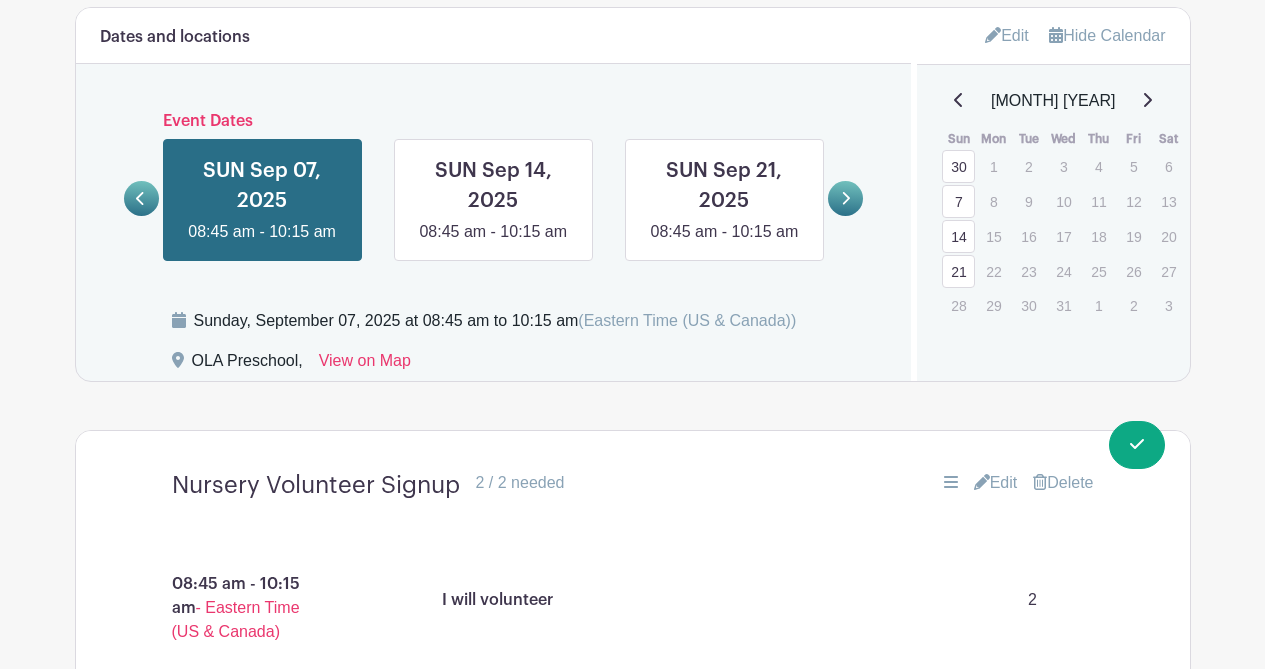 click 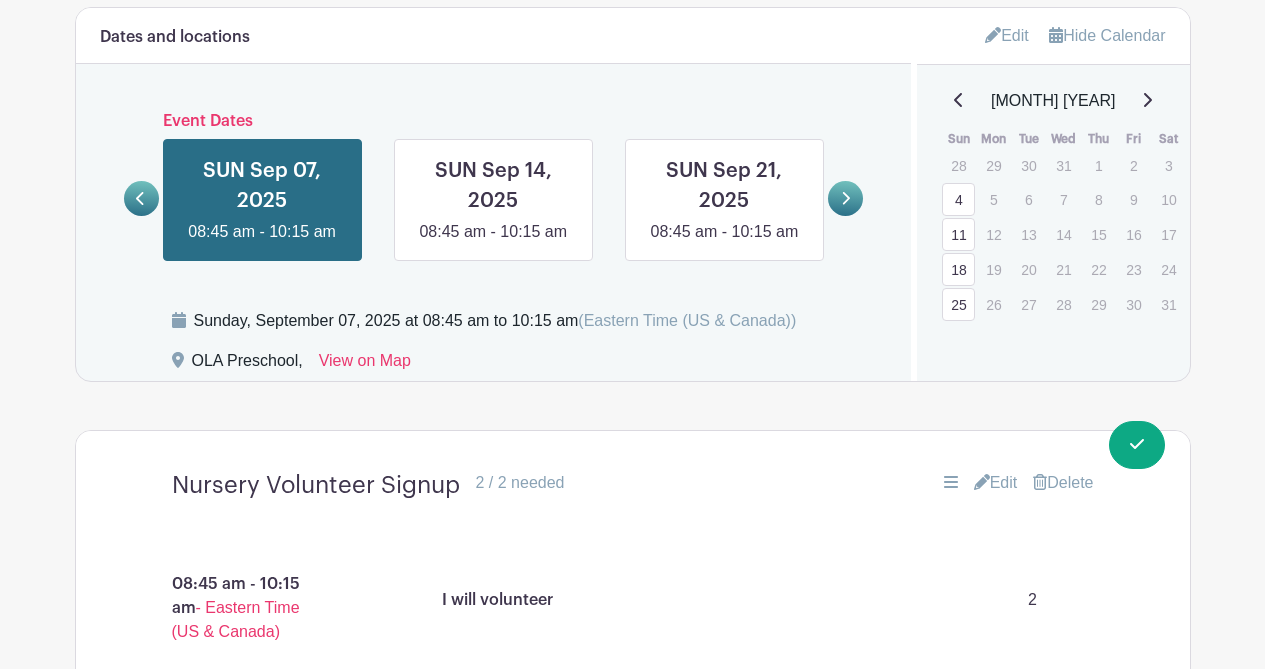 click 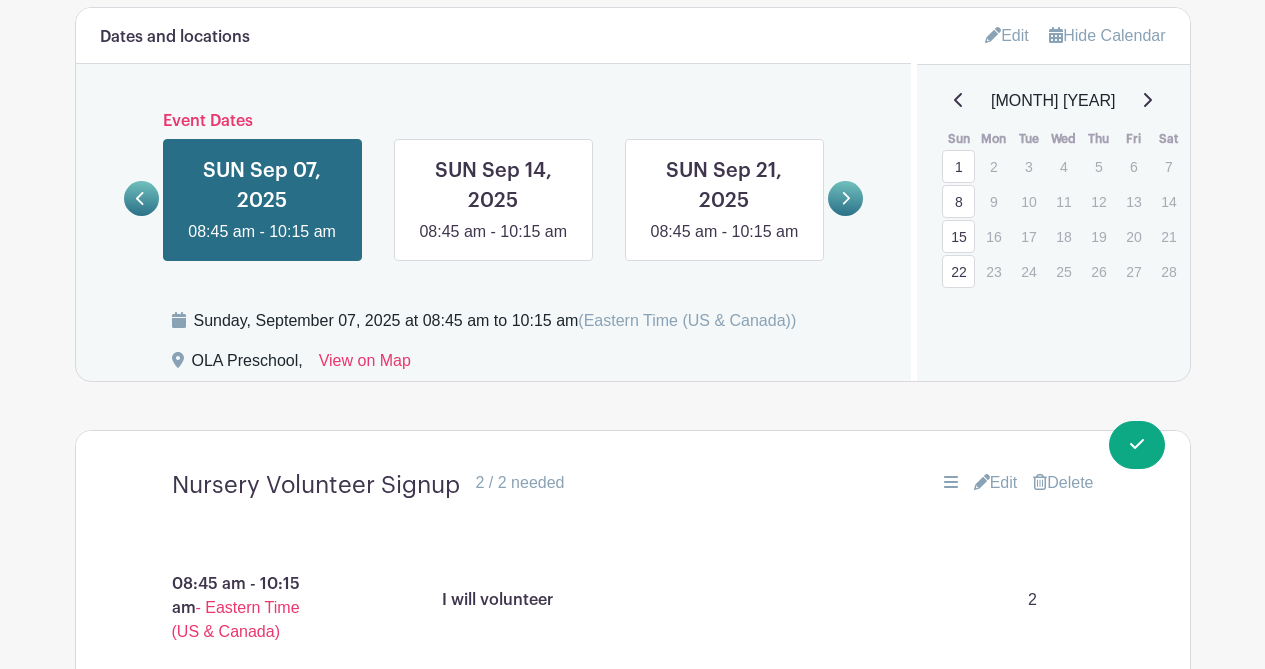 click 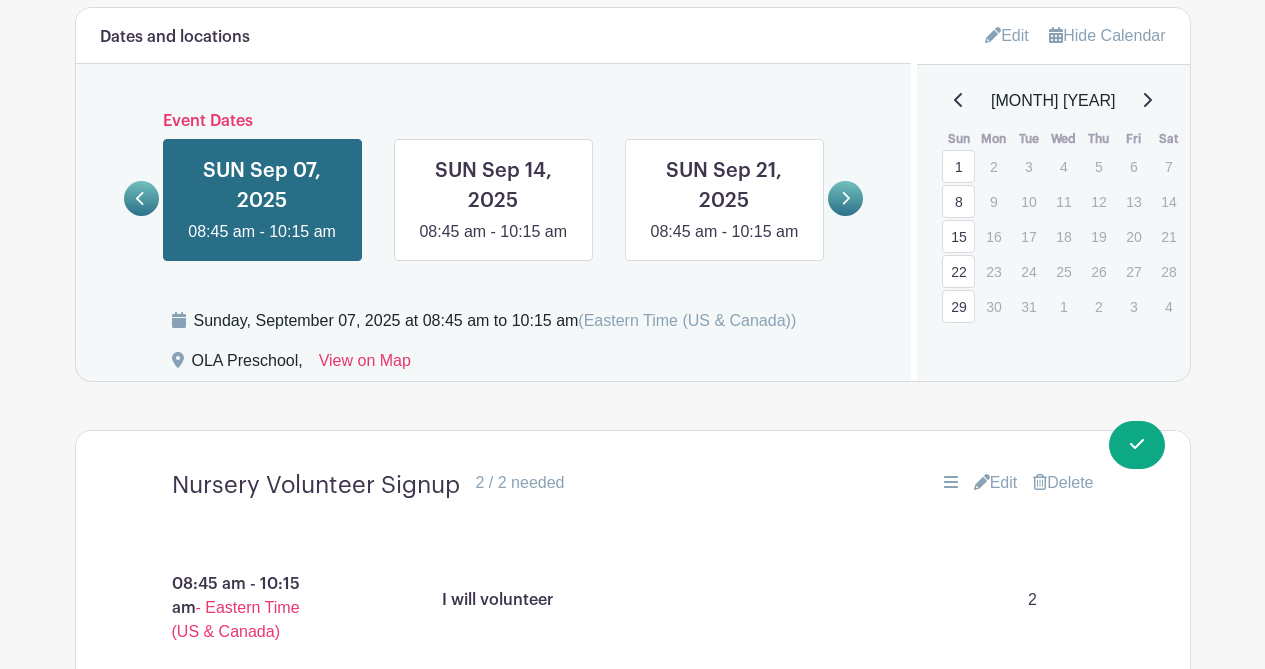 click on "[MONTH] [YEAR]" at bounding box center [1053, 101] 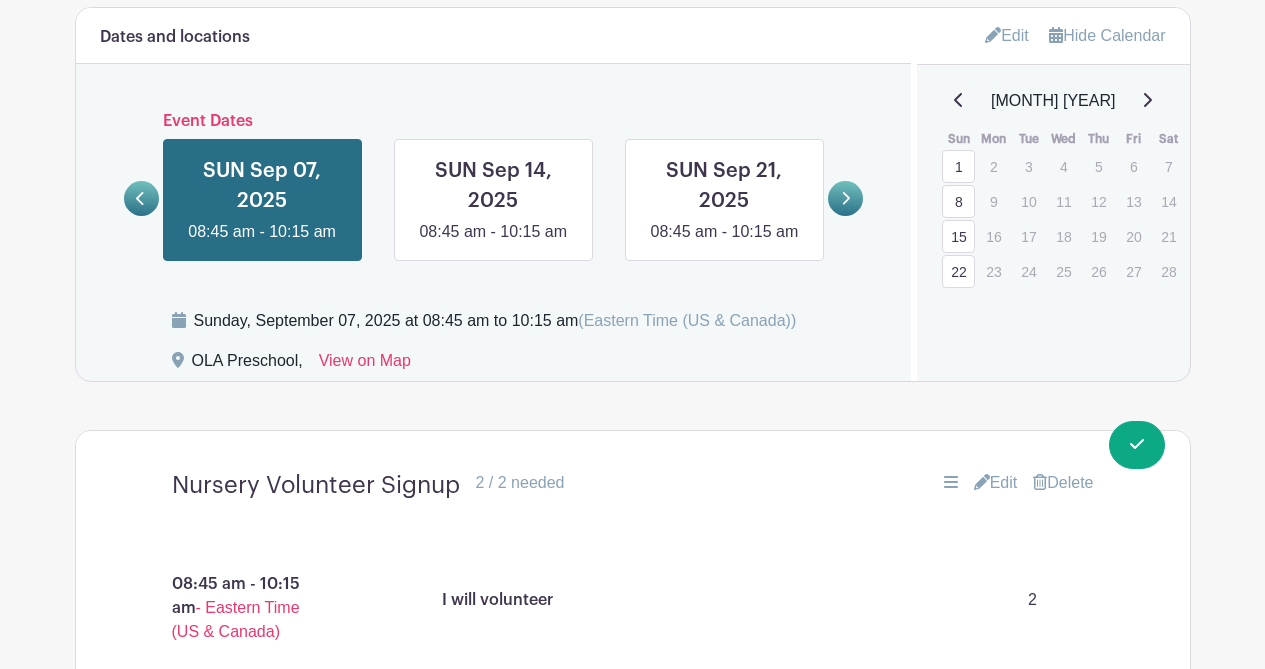 click 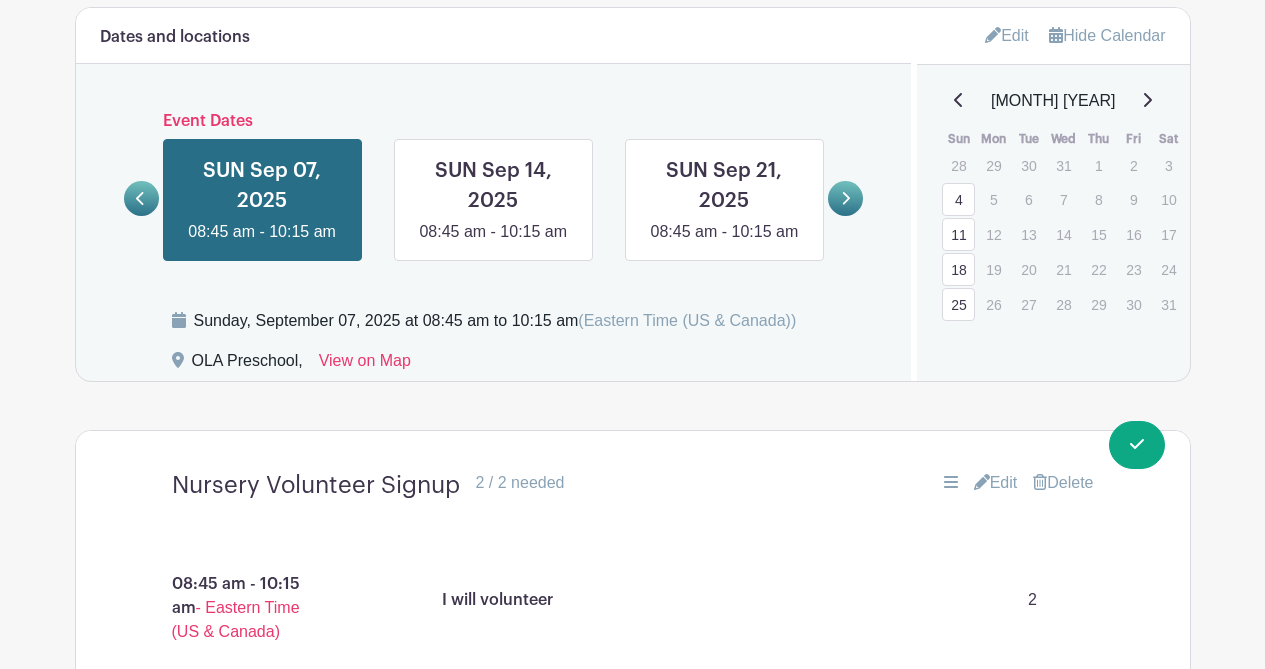 click 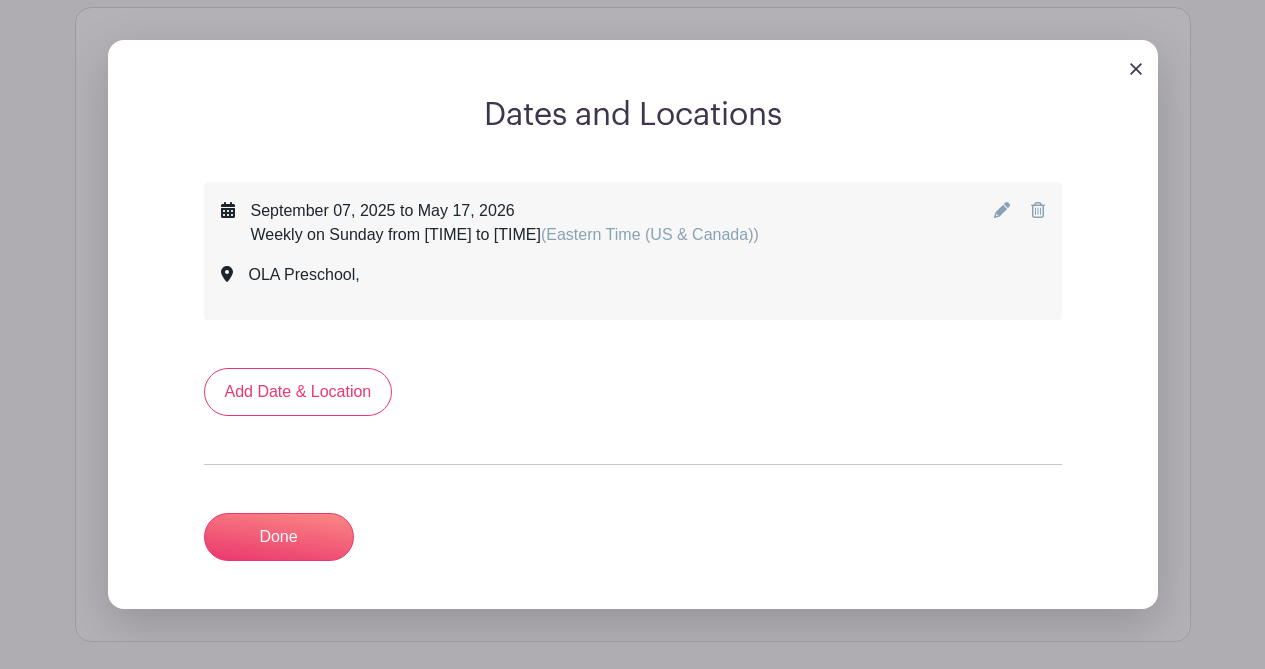 click at bounding box center [633, 68] 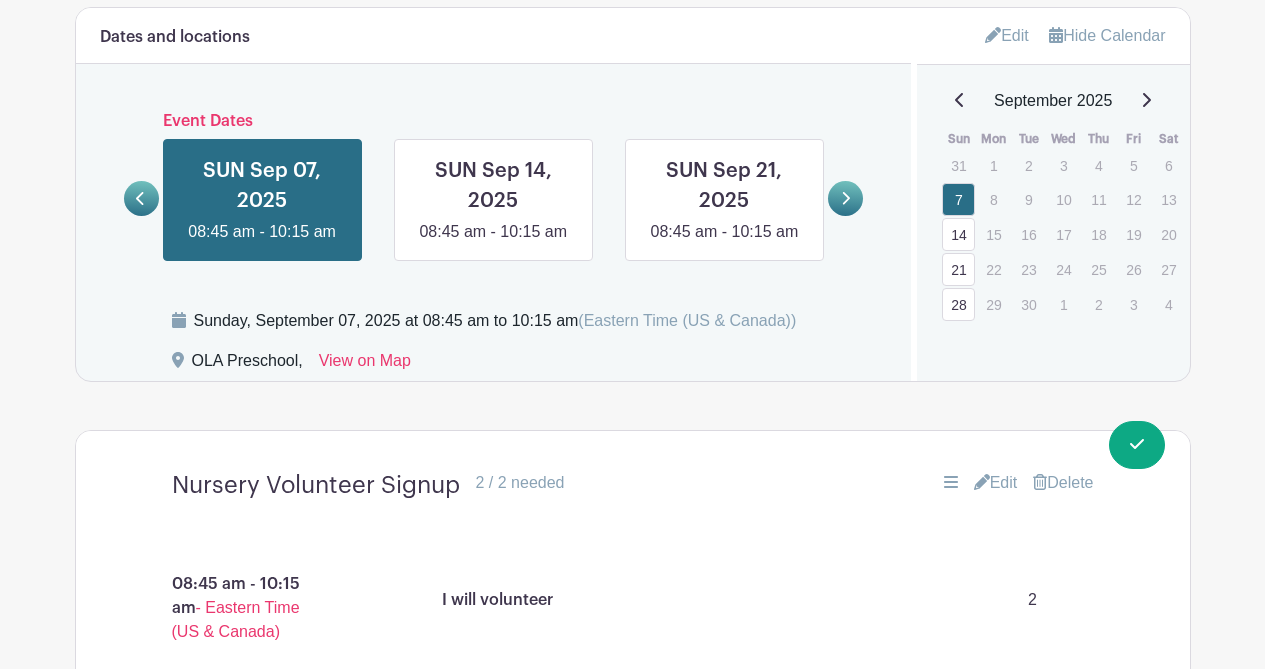 click 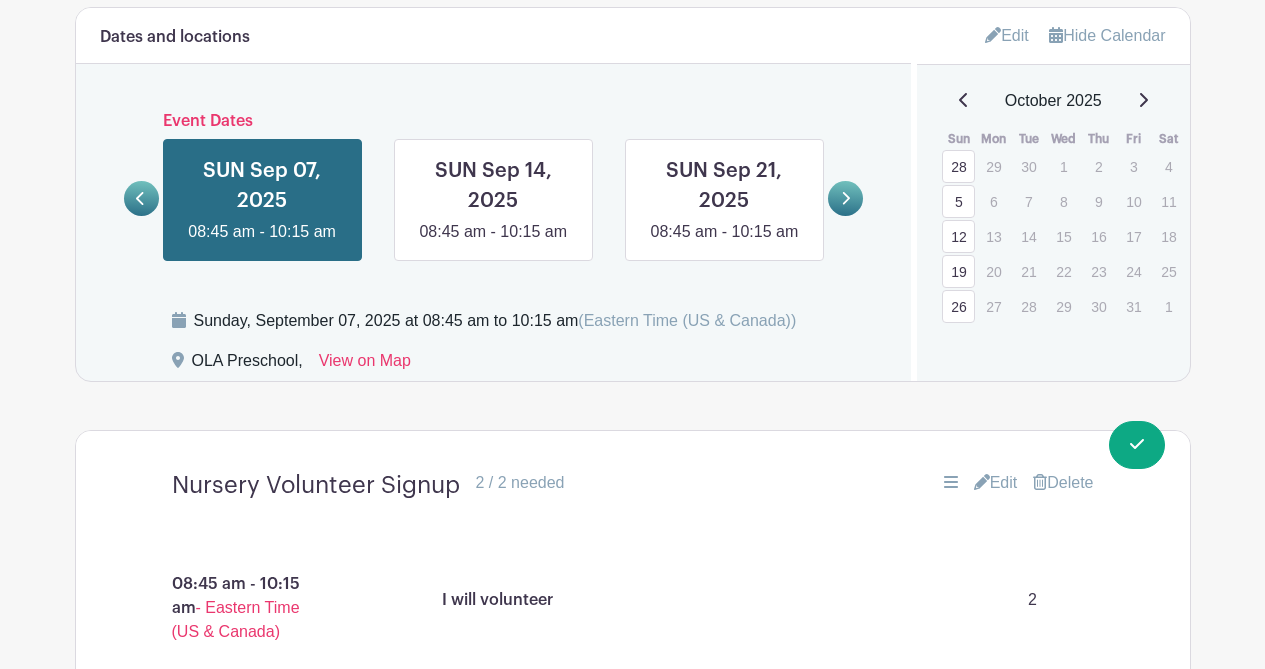 click 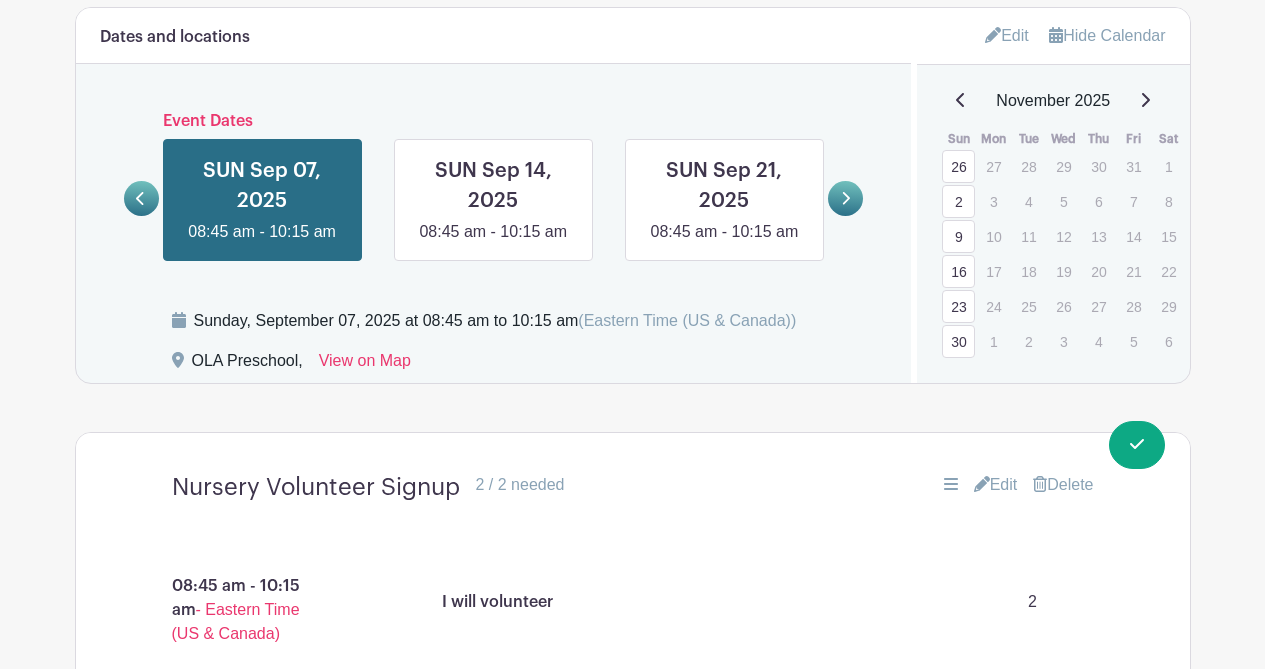 click 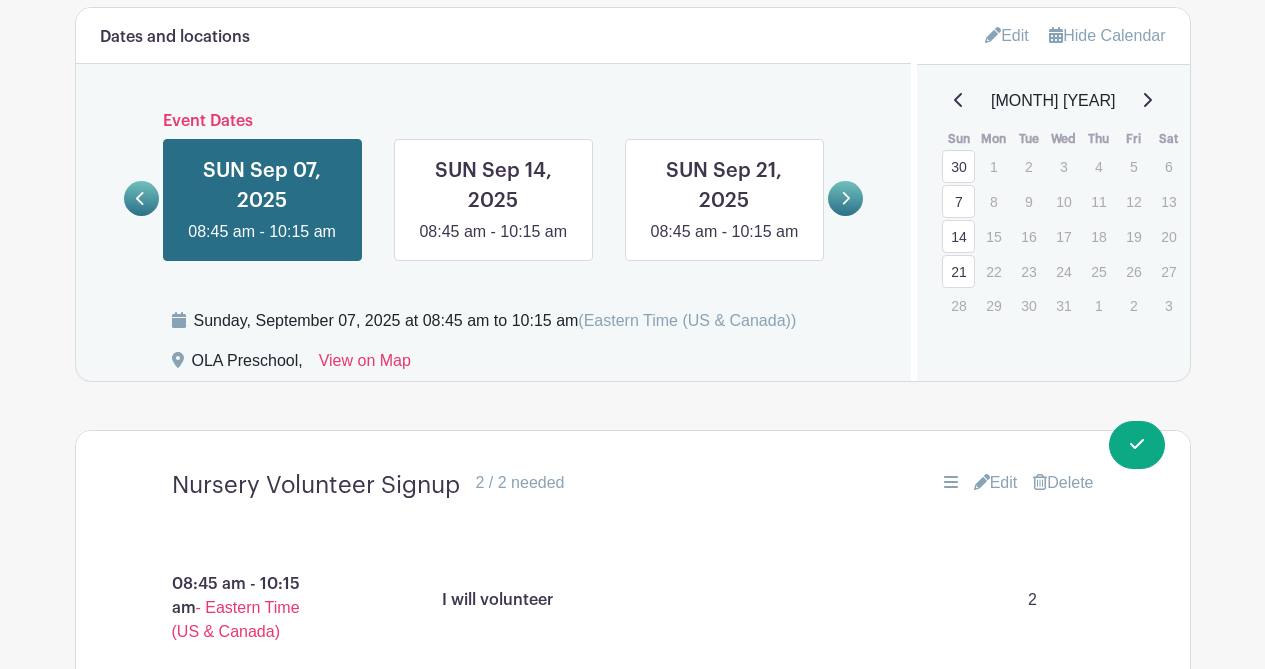 click 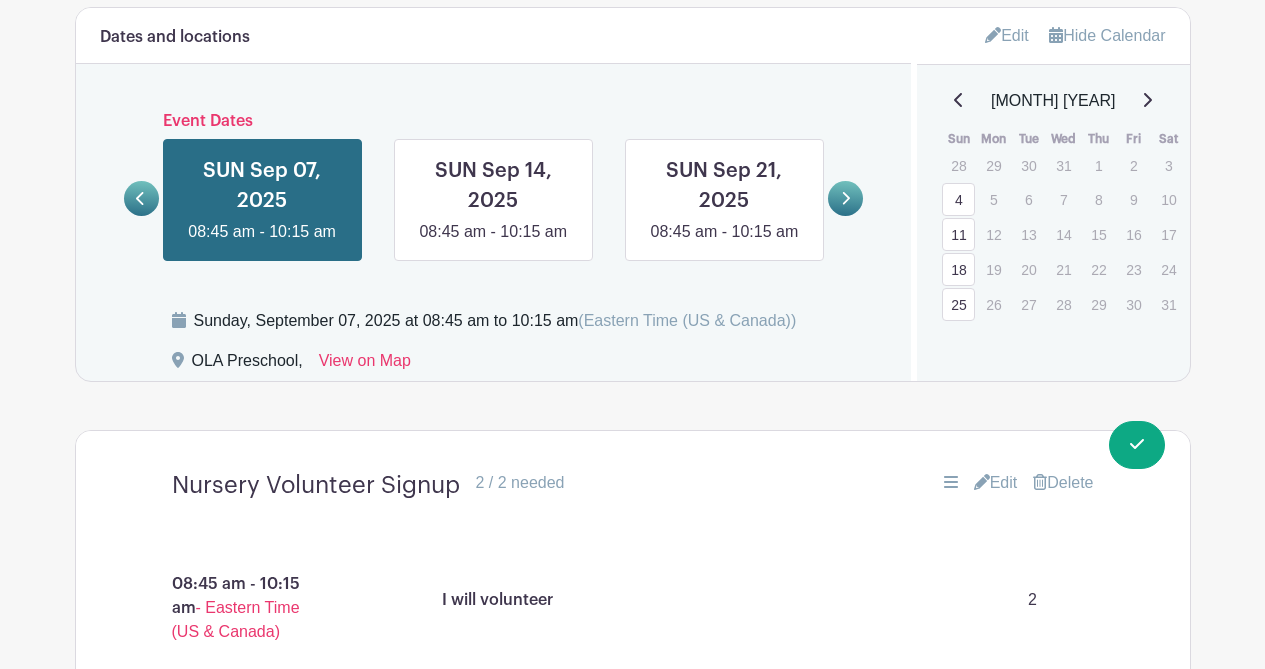 drag, startPoint x: 959, startPoint y: 205, endPoint x: 880, endPoint y: 205, distance: 79 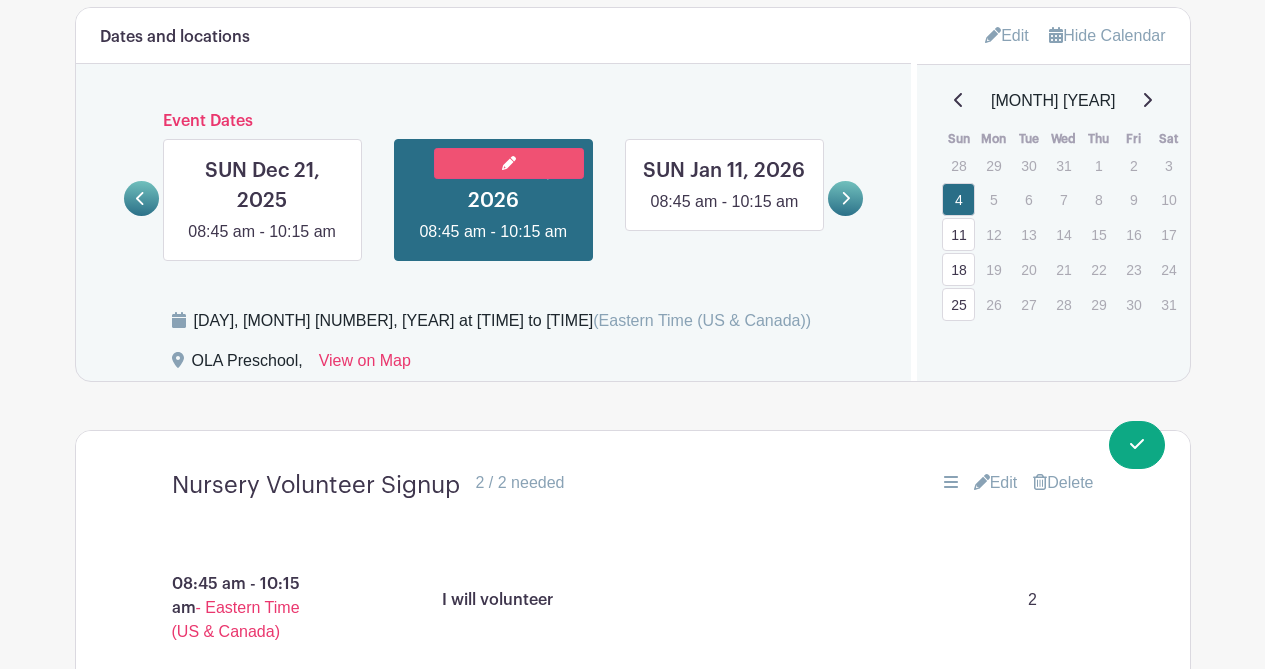 click 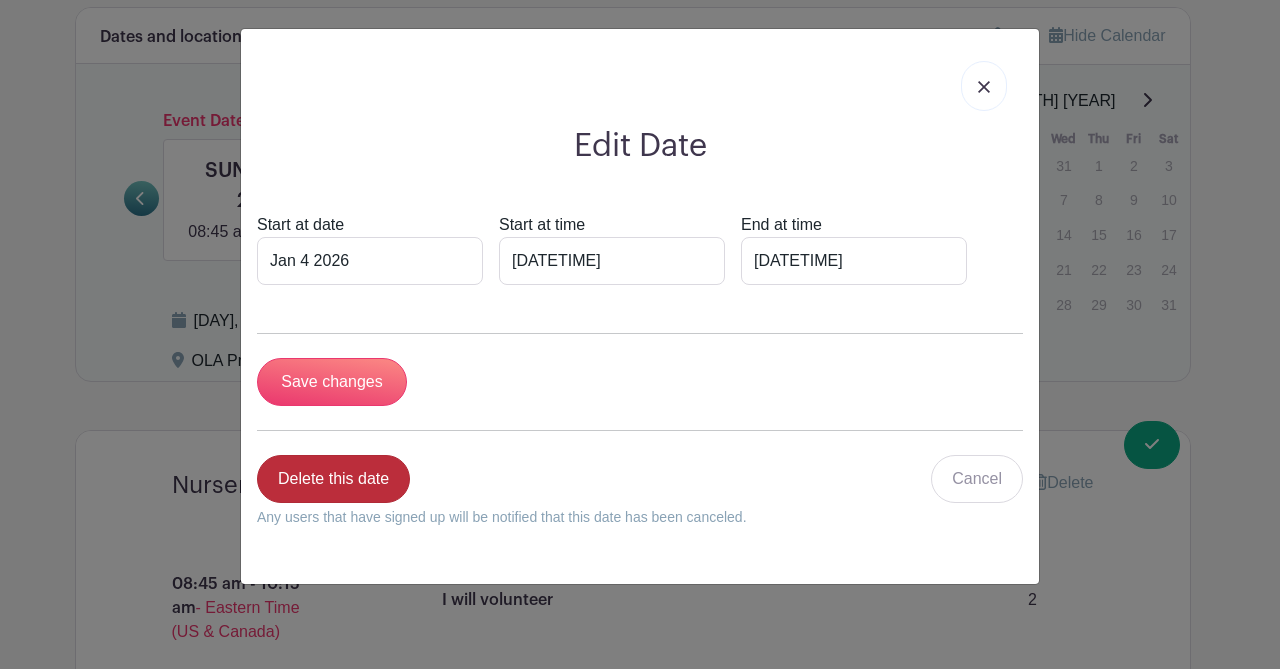 click on "Delete this date" at bounding box center [333, 479] 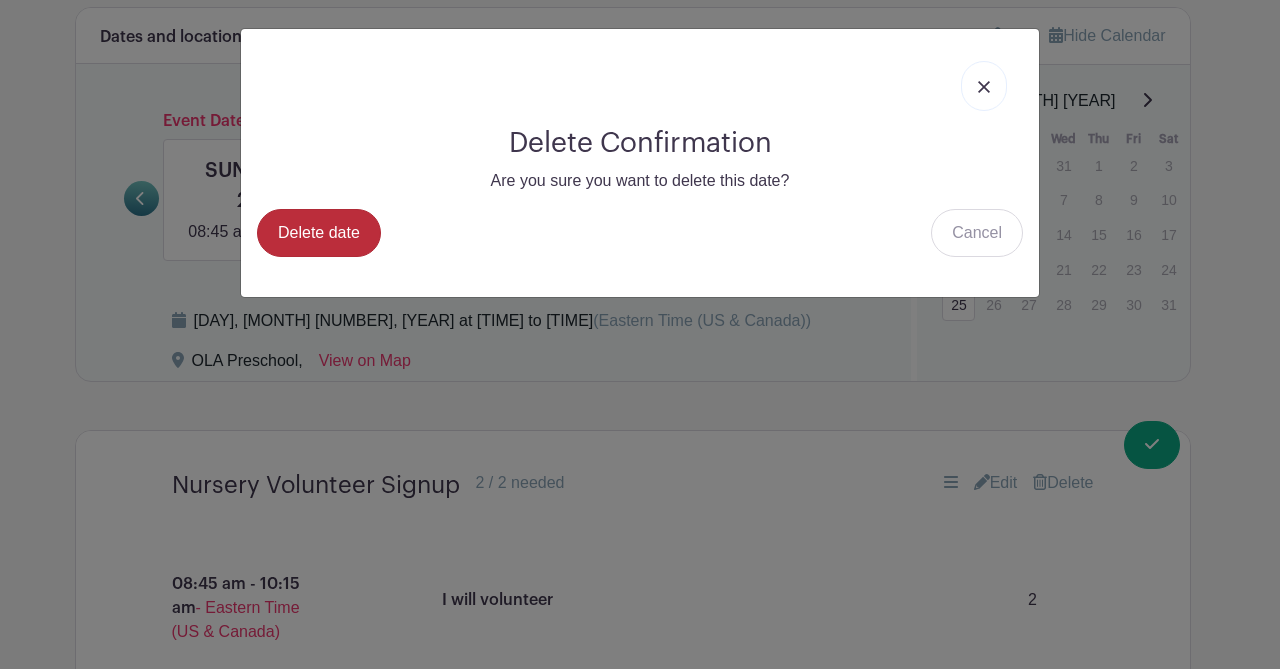 click on "Delete date" at bounding box center [319, 233] 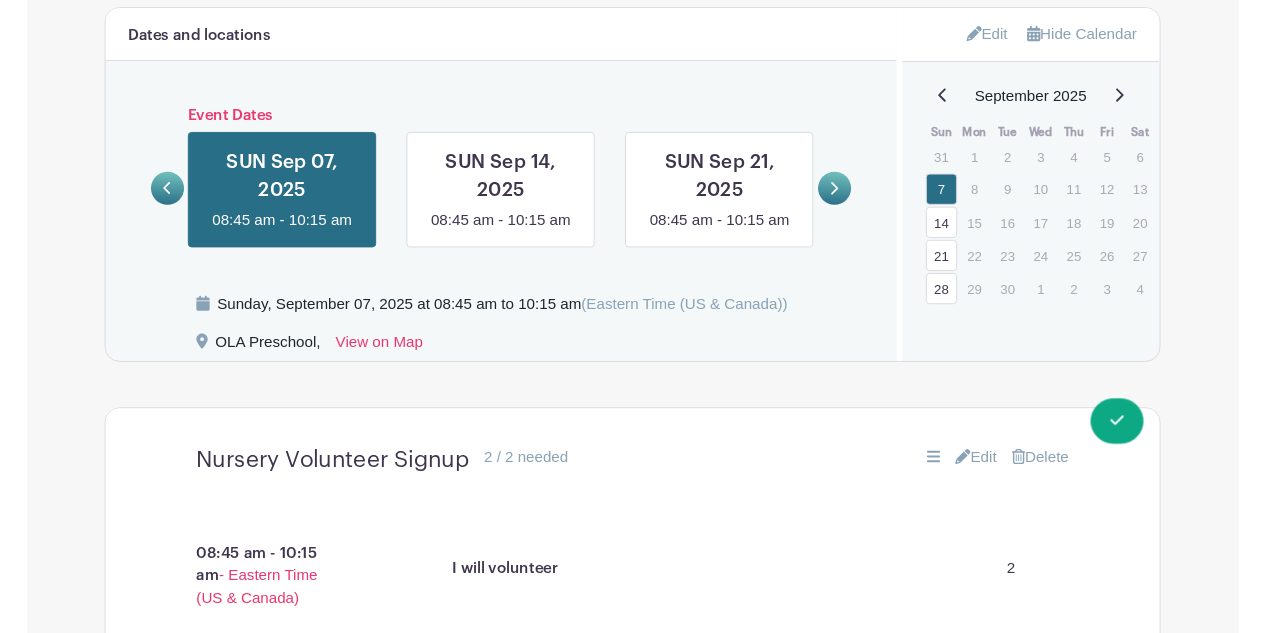 scroll, scrollTop: 0, scrollLeft: 0, axis: both 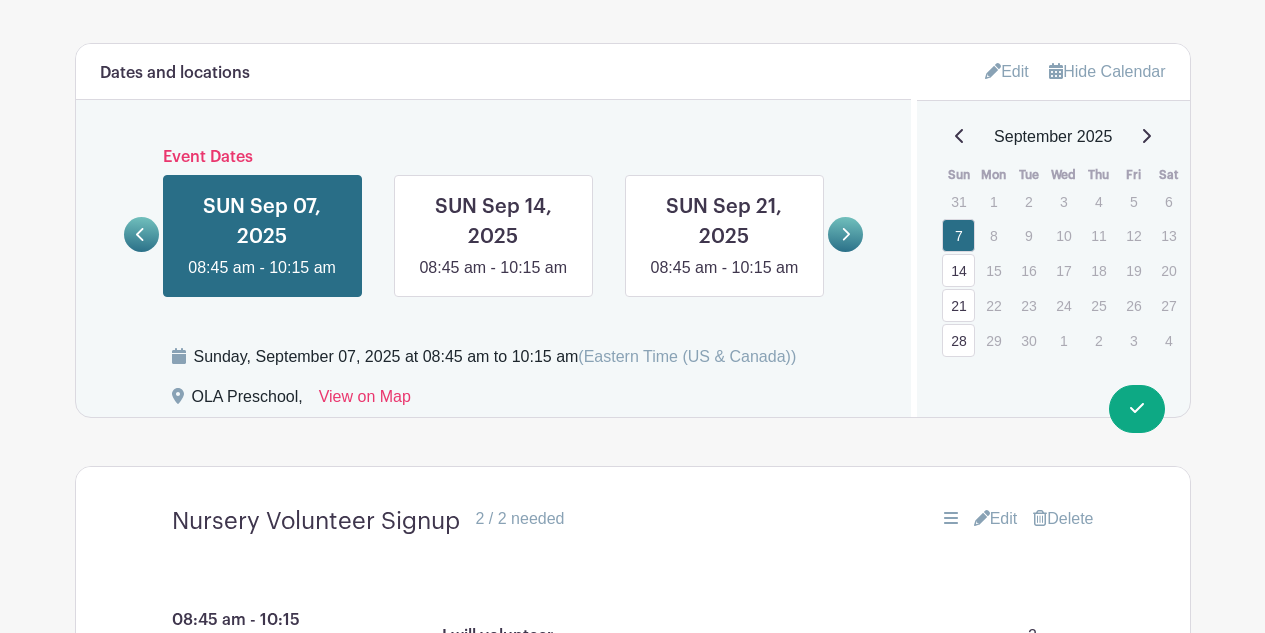 click 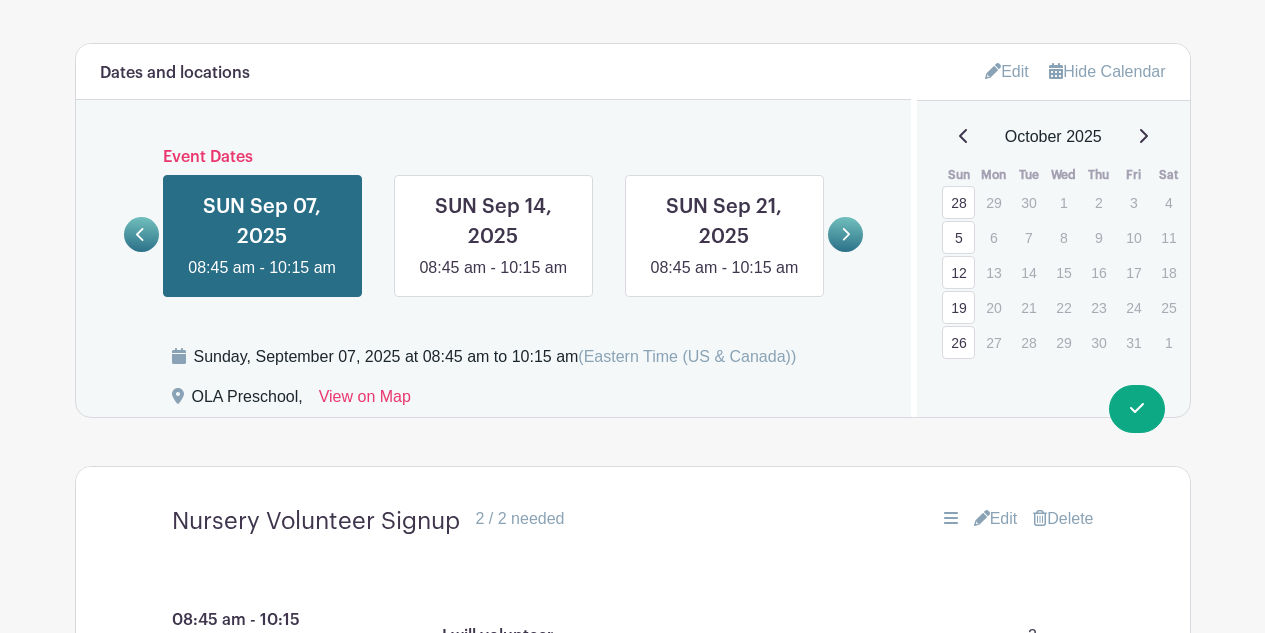 click 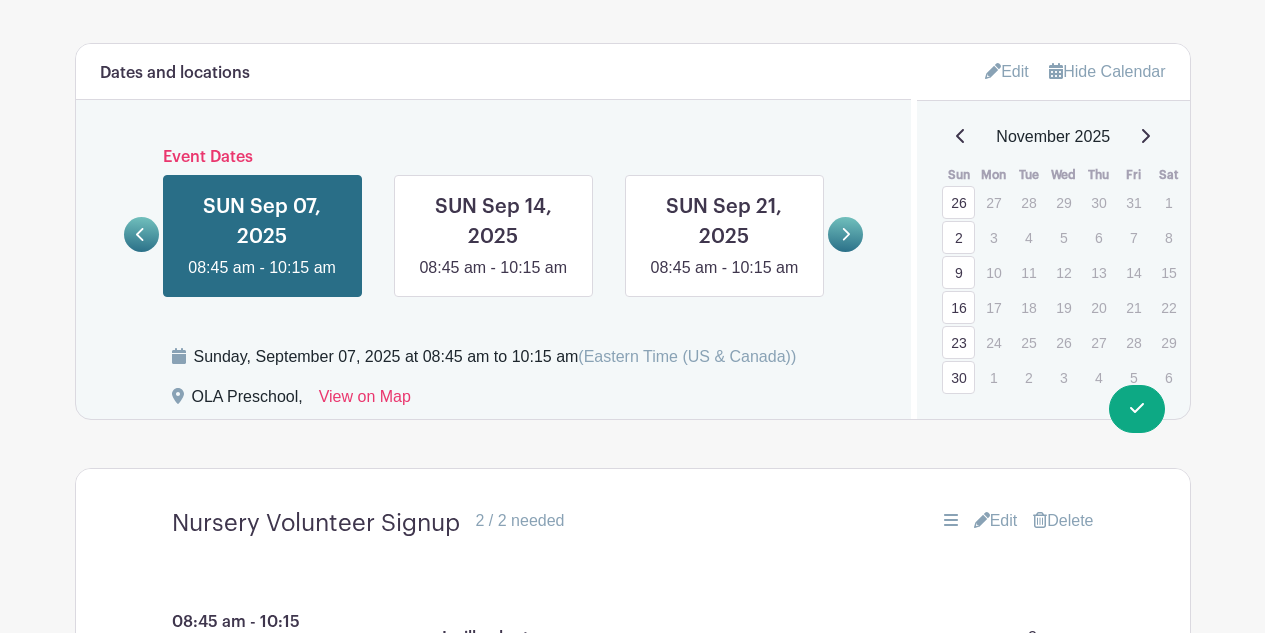 click 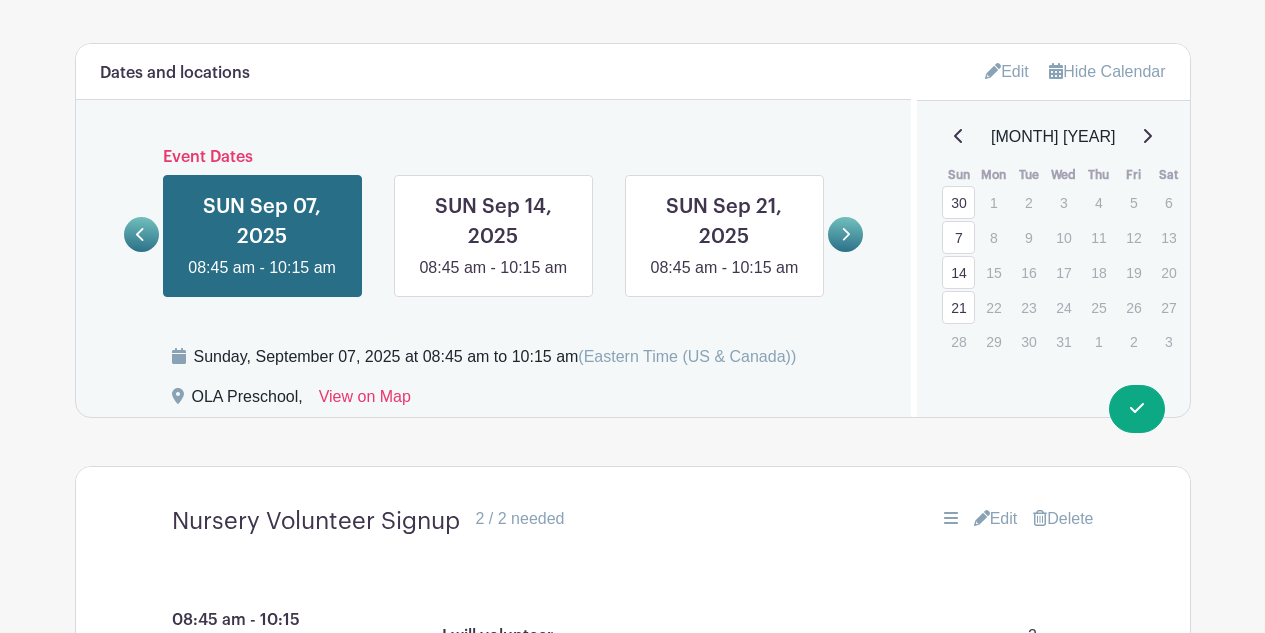 click 